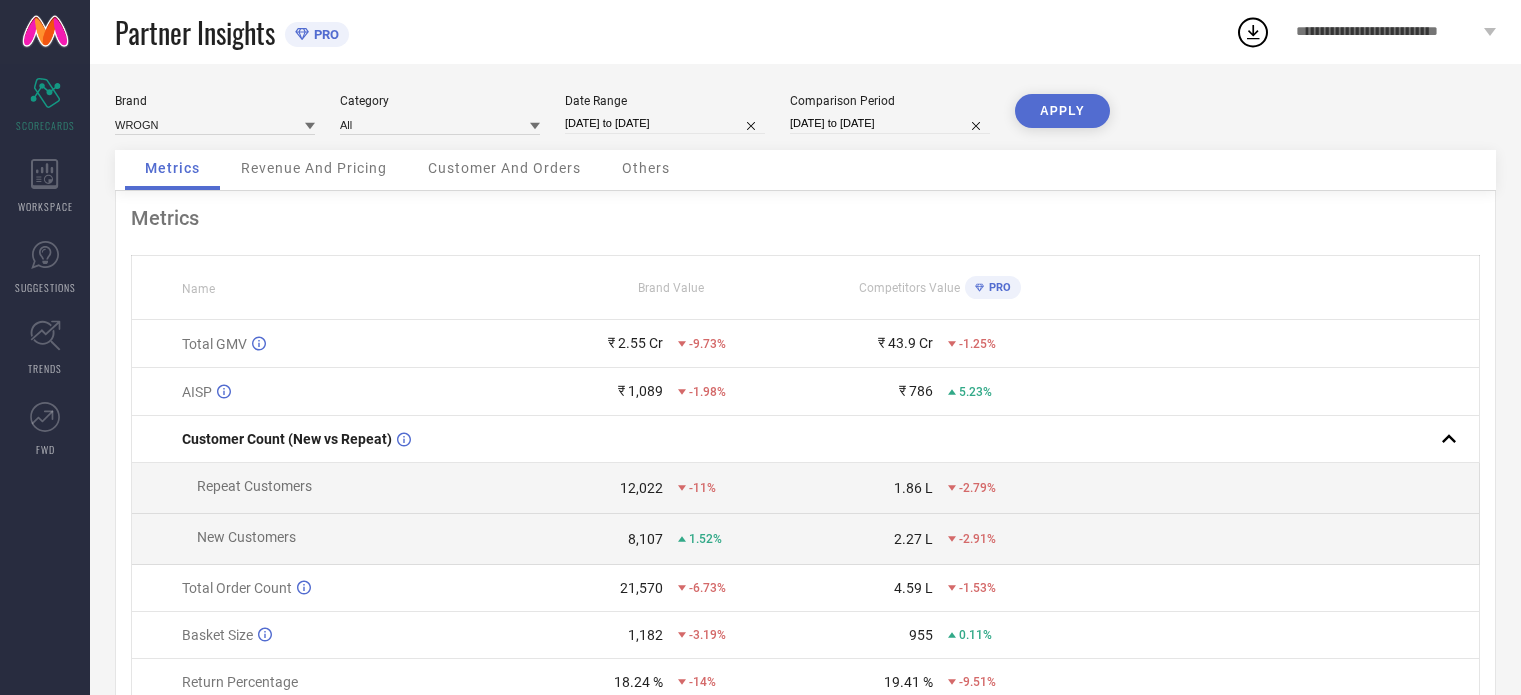 scroll, scrollTop: 0, scrollLeft: 0, axis: both 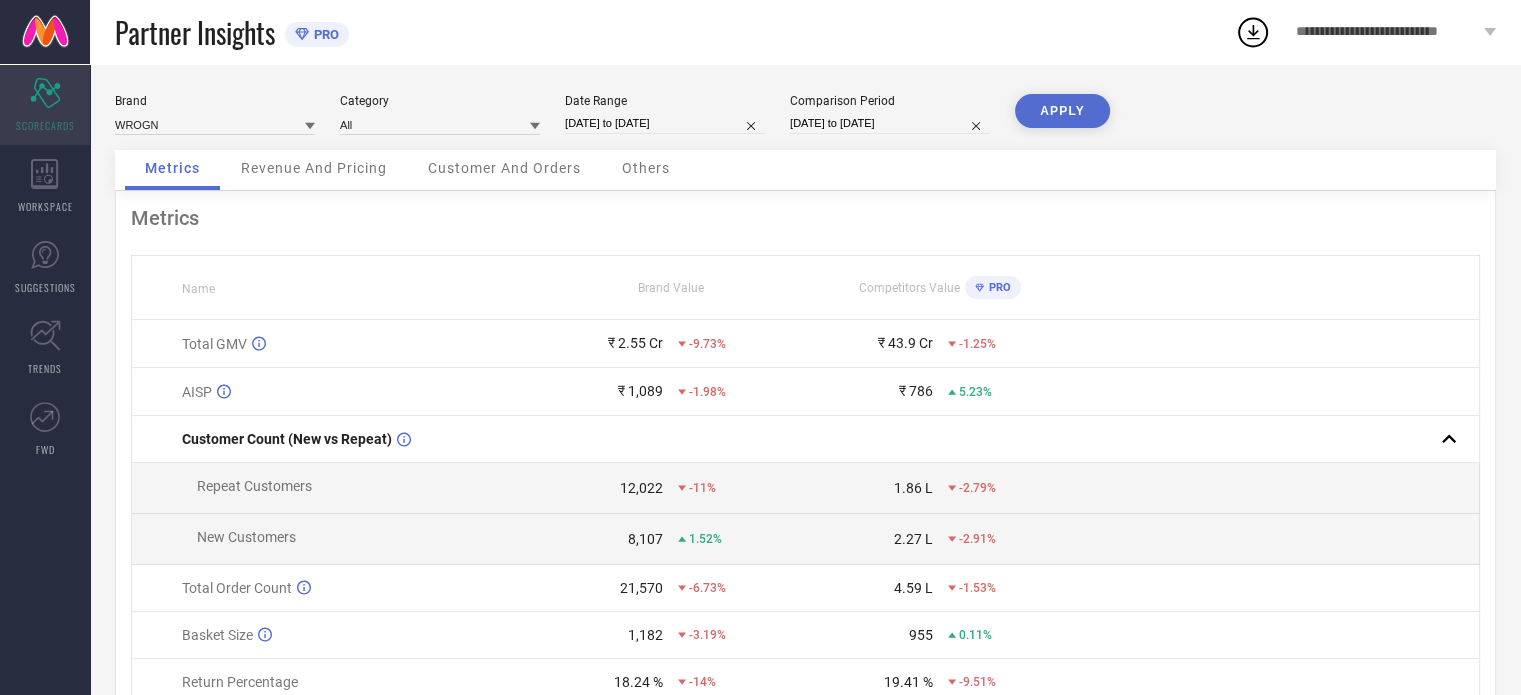 click on "SCORECARDS" at bounding box center [45, 125] 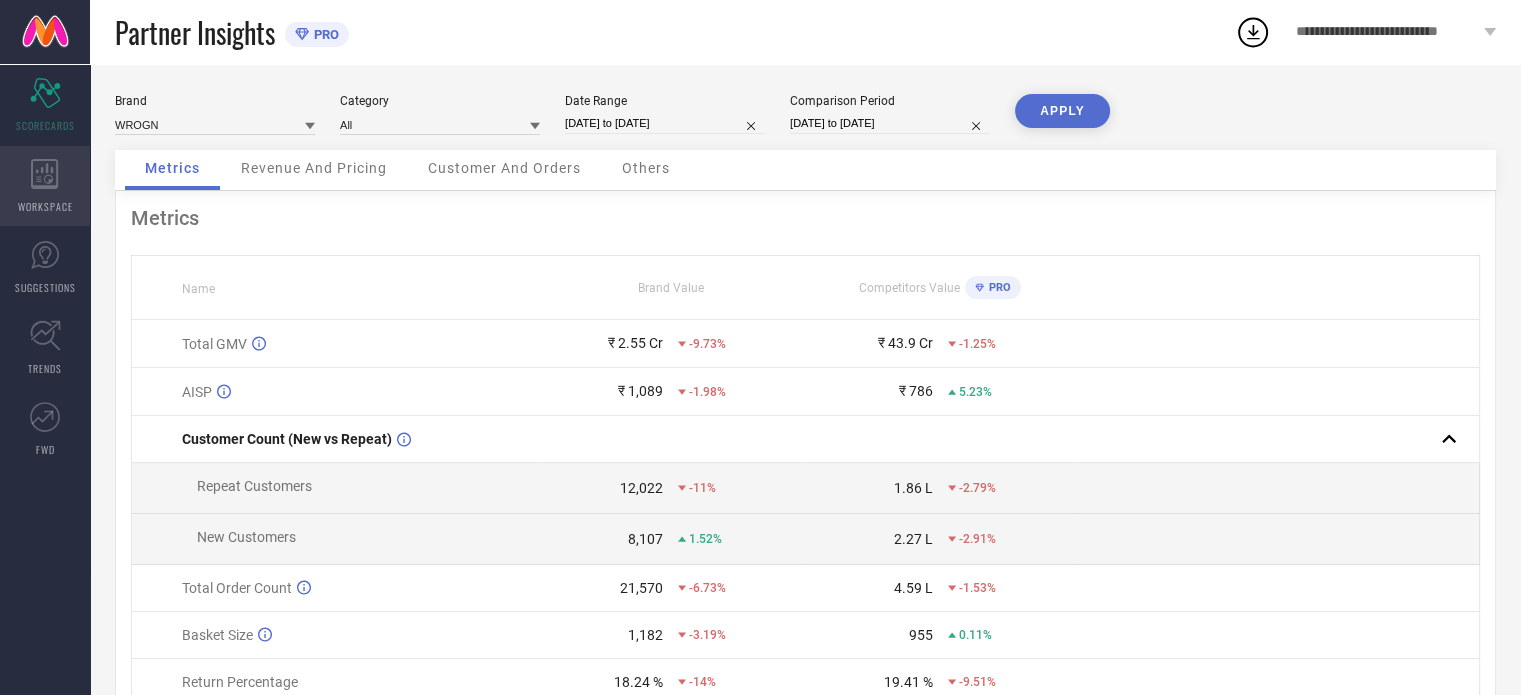 click 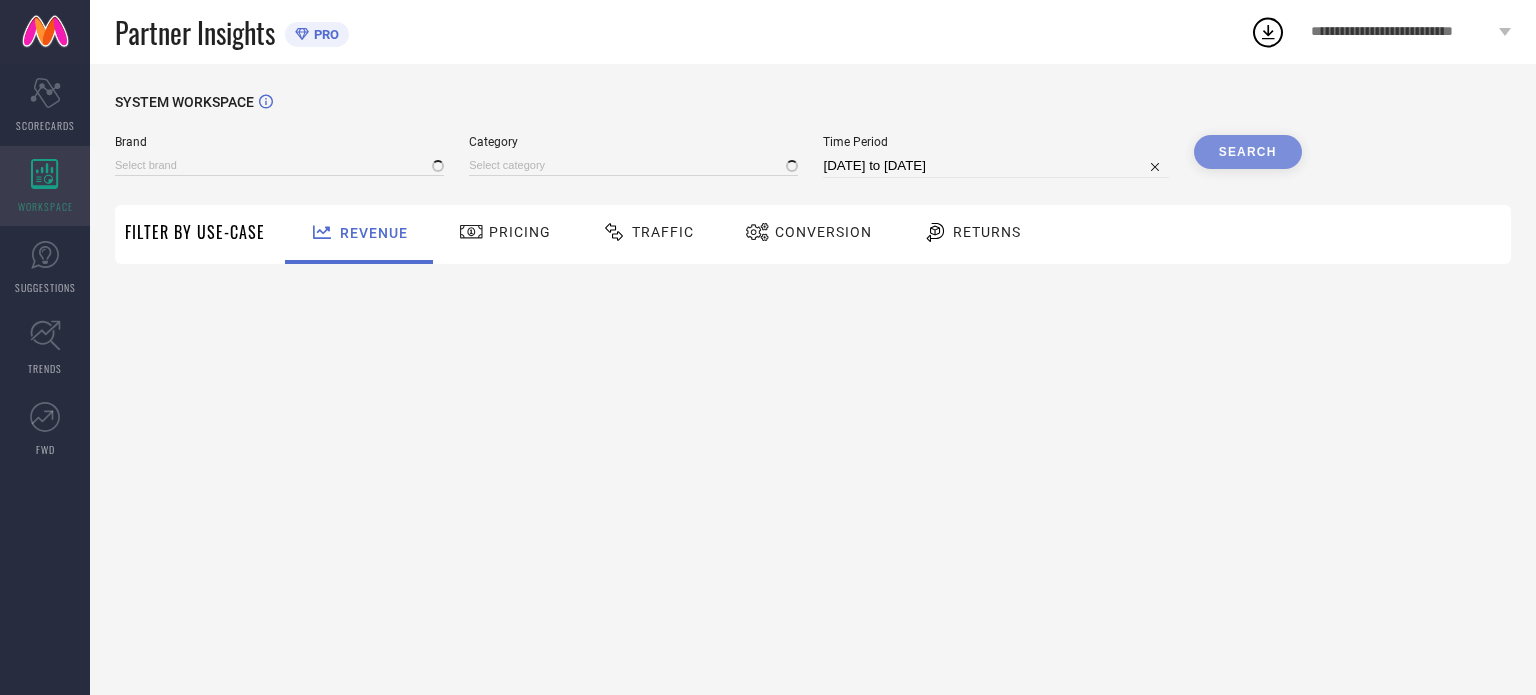type on "WROGN" 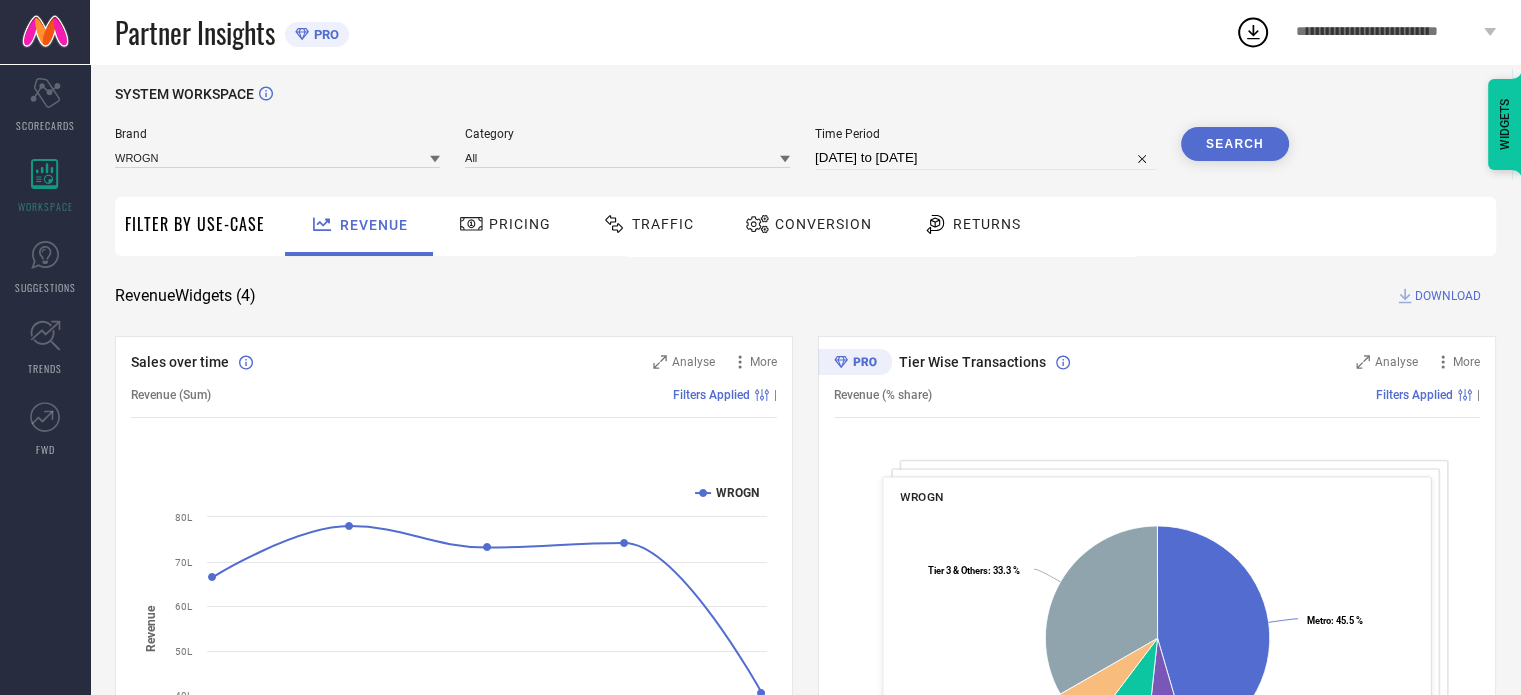 scroll, scrollTop: 0, scrollLeft: 0, axis: both 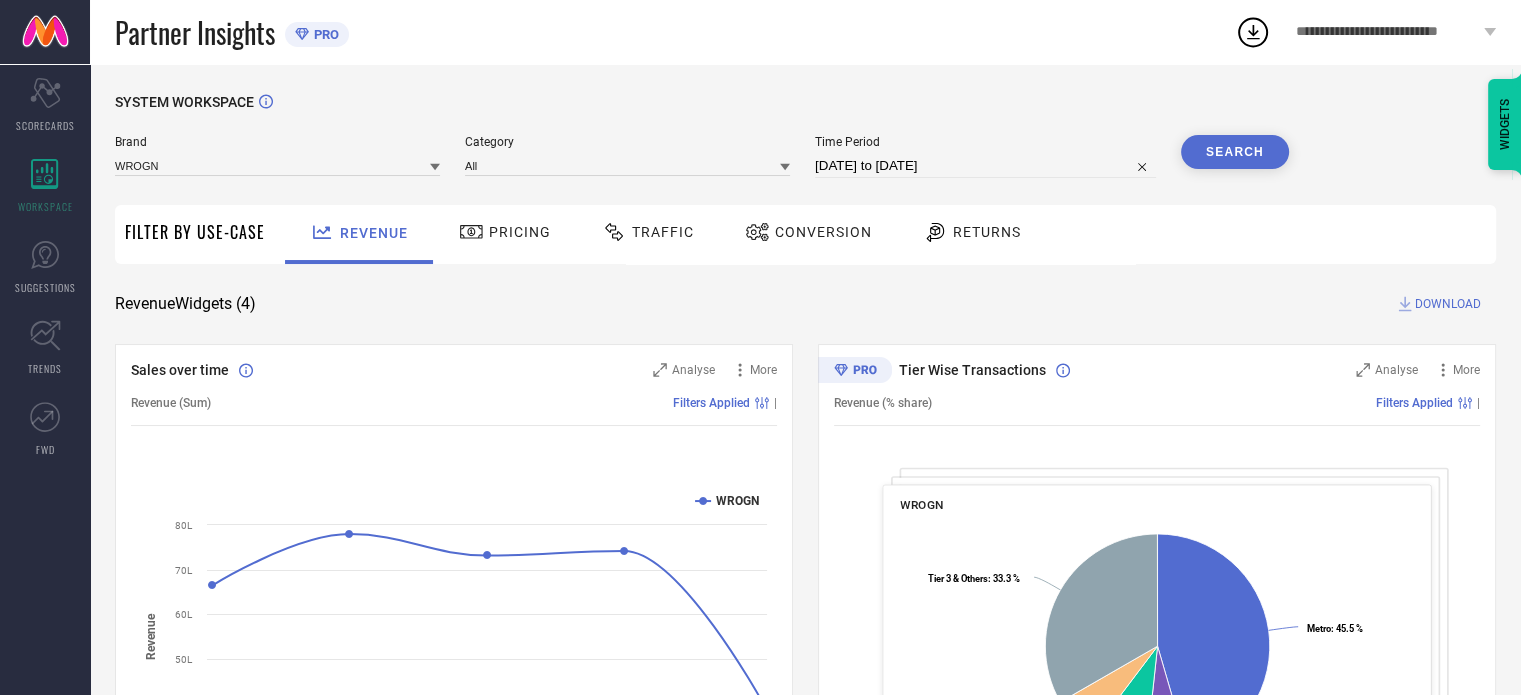 click on "Pricing" at bounding box center [505, 232] 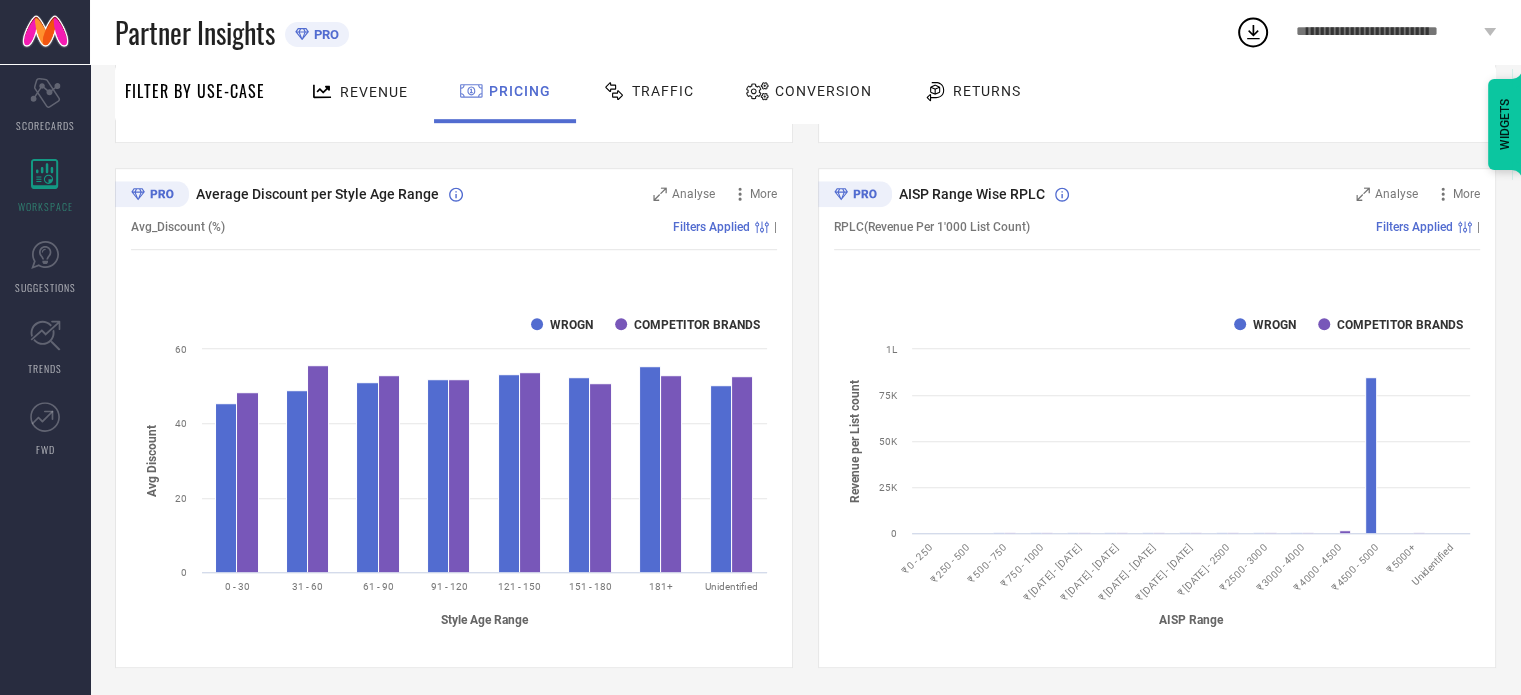scroll, scrollTop: 1229, scrollLeft: 0, axis: vertical 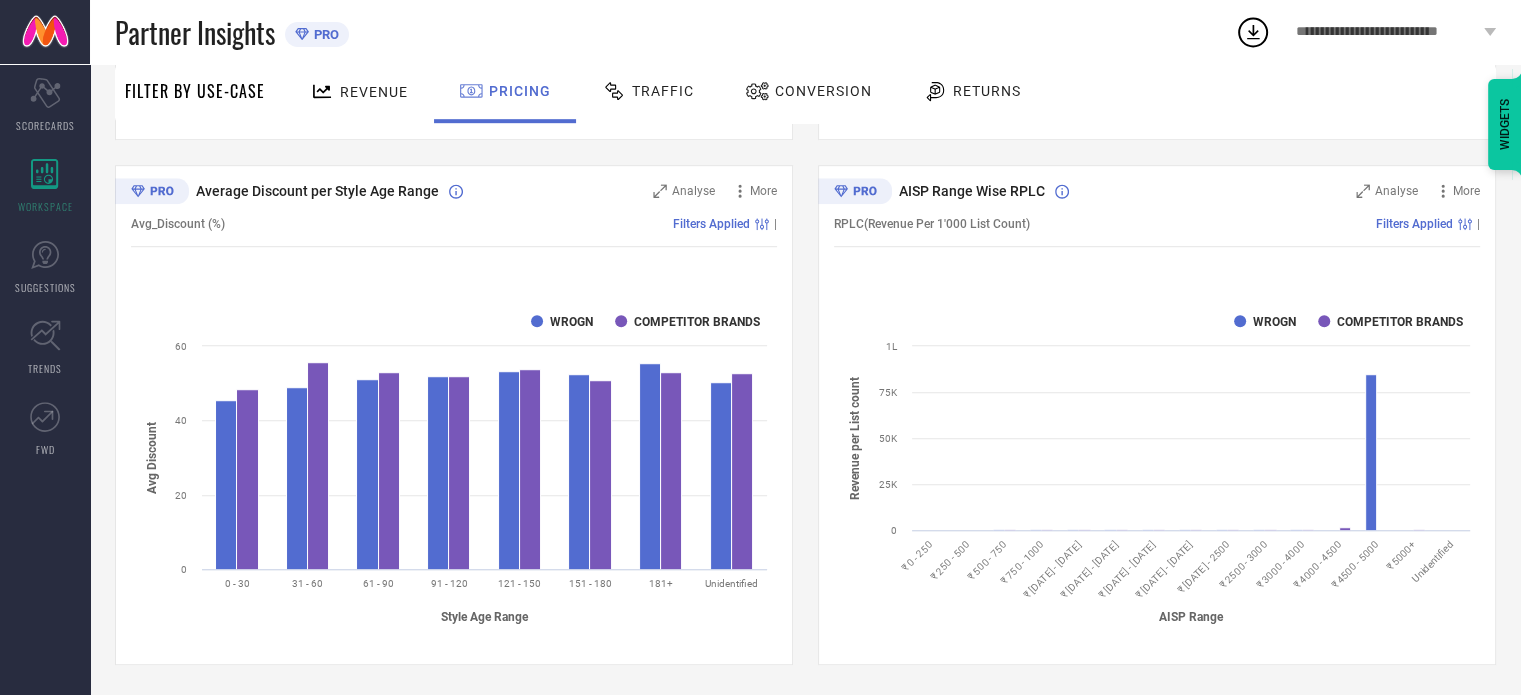 click on "Traffic" at bounding box center [663, 91] 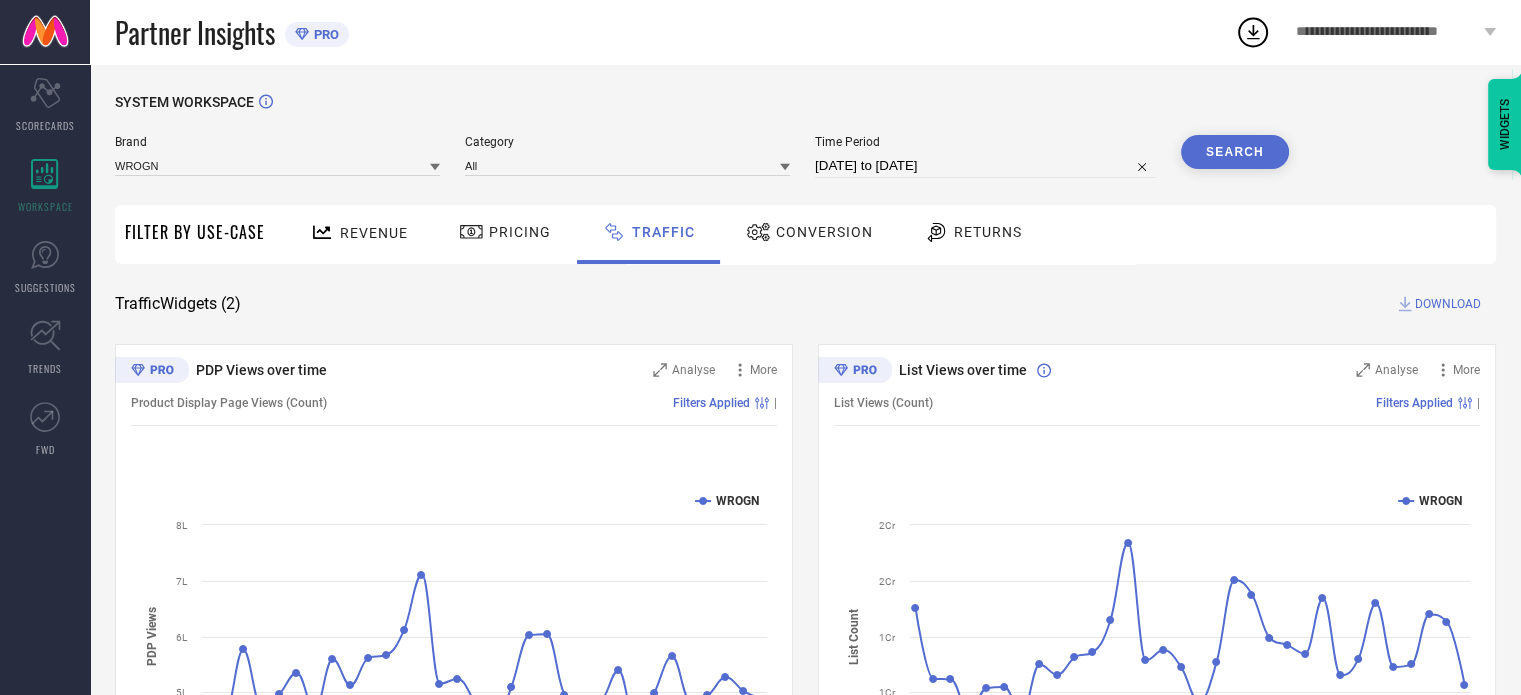 click on "Traffic  Widgets ( 2 ) DOWNLOAD" at bounding box center [805, 304] 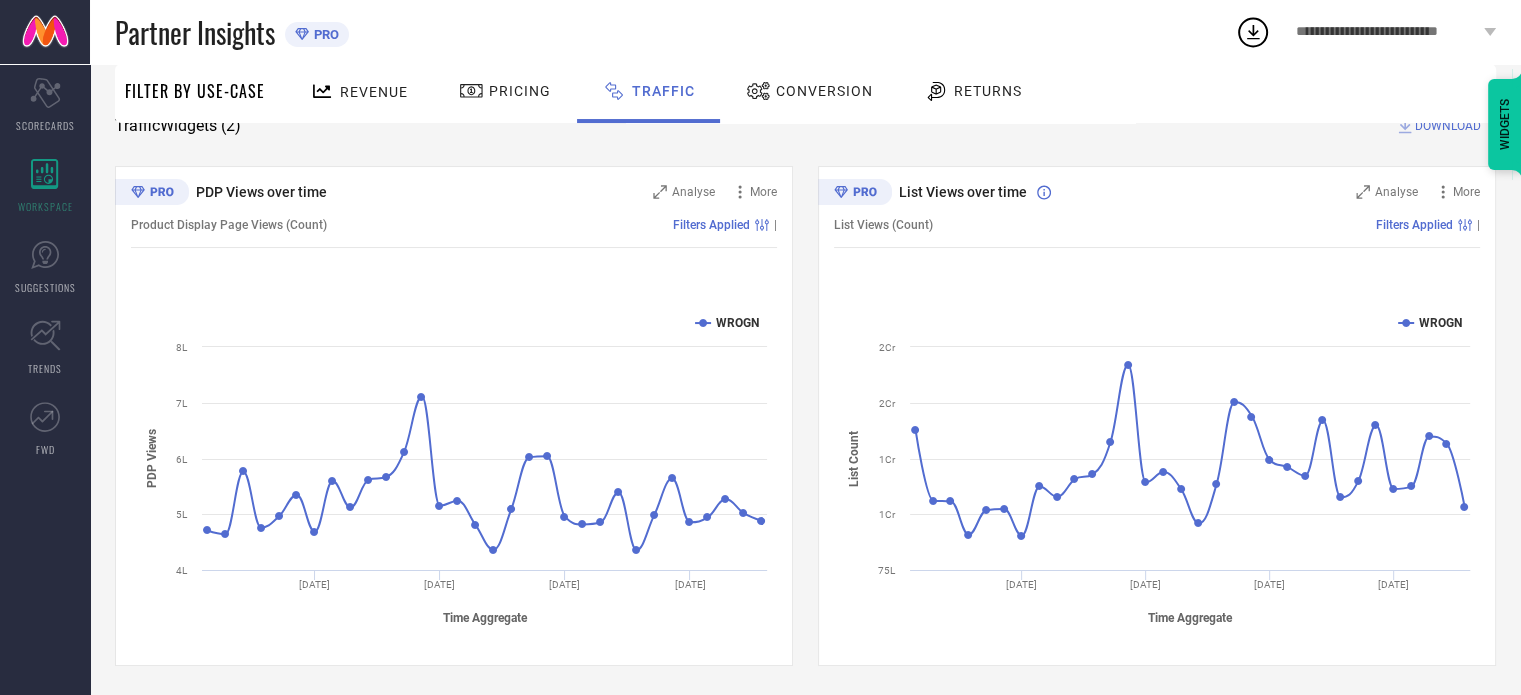 scroll, scrollTop: 180, scrollLeft: 0, axis: vertical 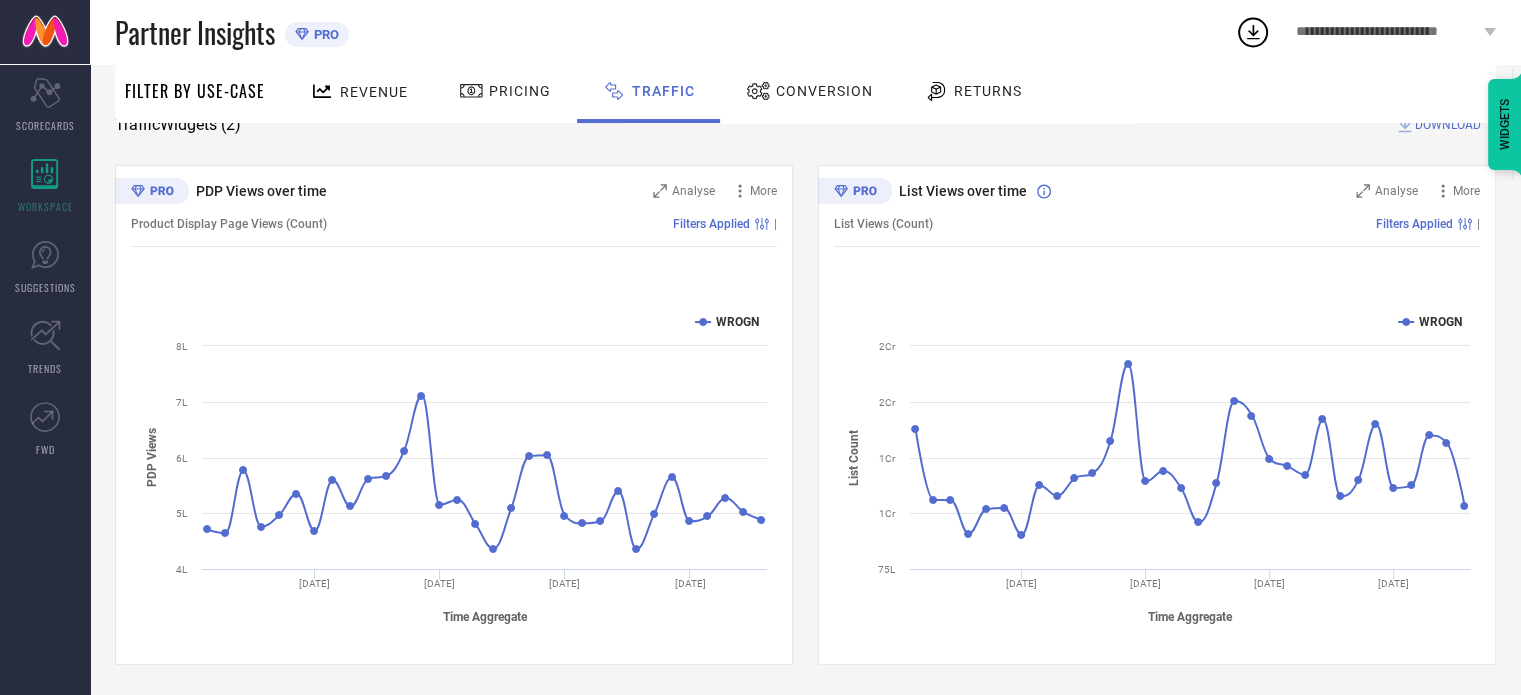 click on "Returns" at bounding box center (988, 91) 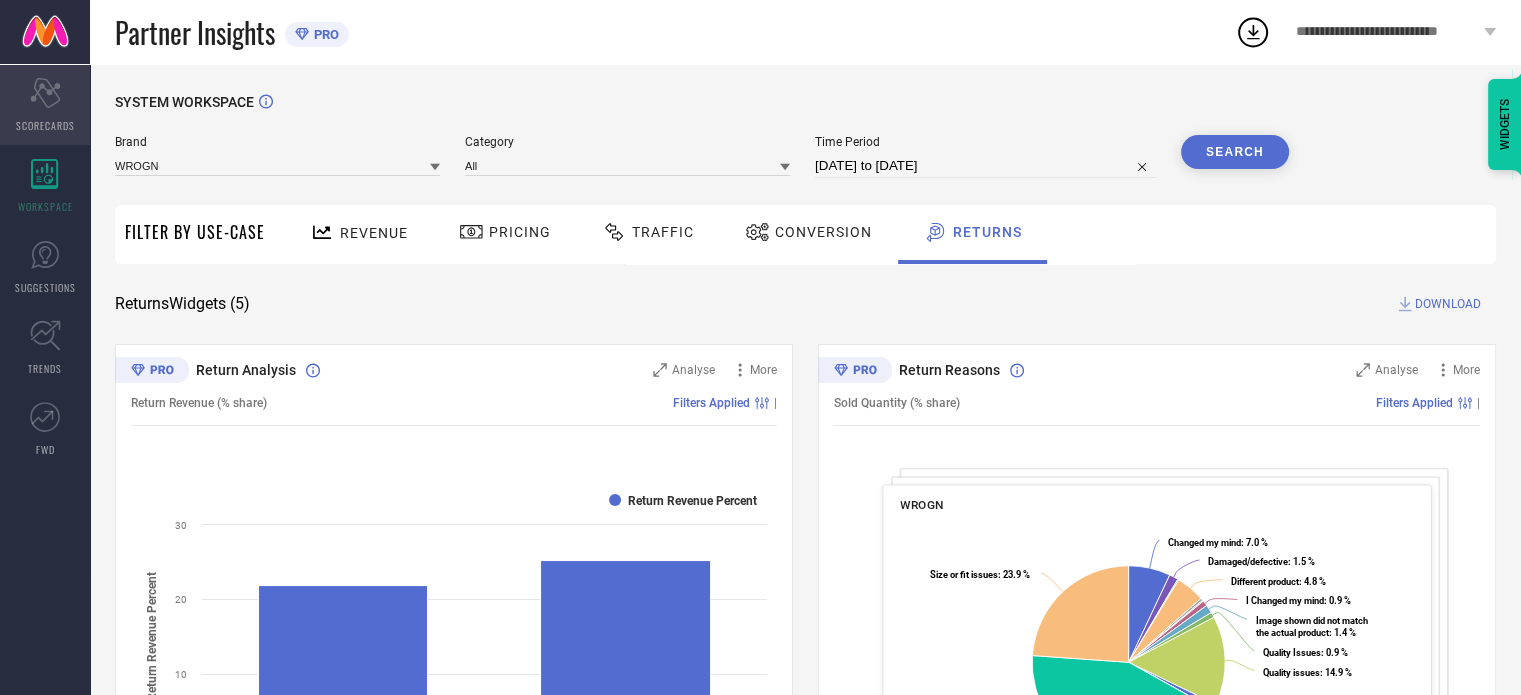 click on "Scorecard SCORECARDS" at bounding box center [45, 105] 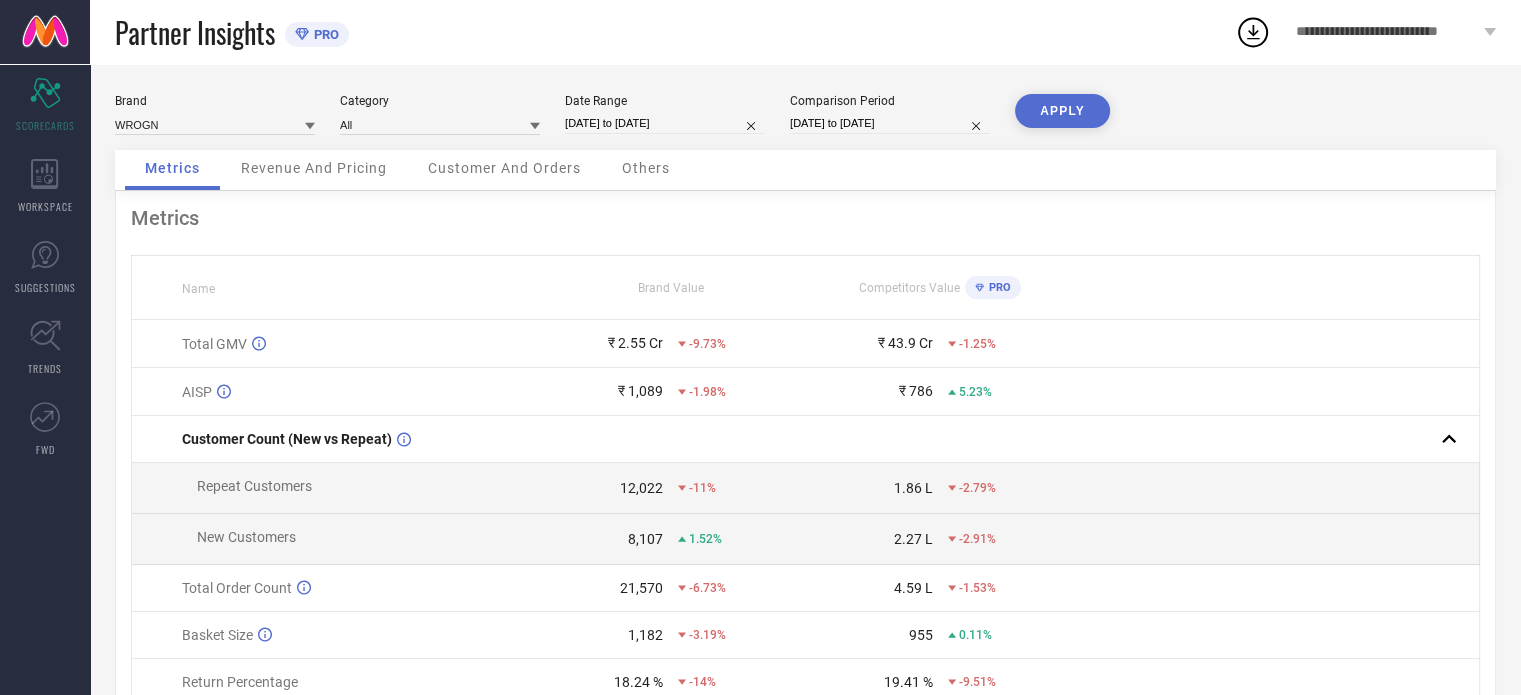 click on "[DATE] to [DATE]" at bounding box center [890, 123] 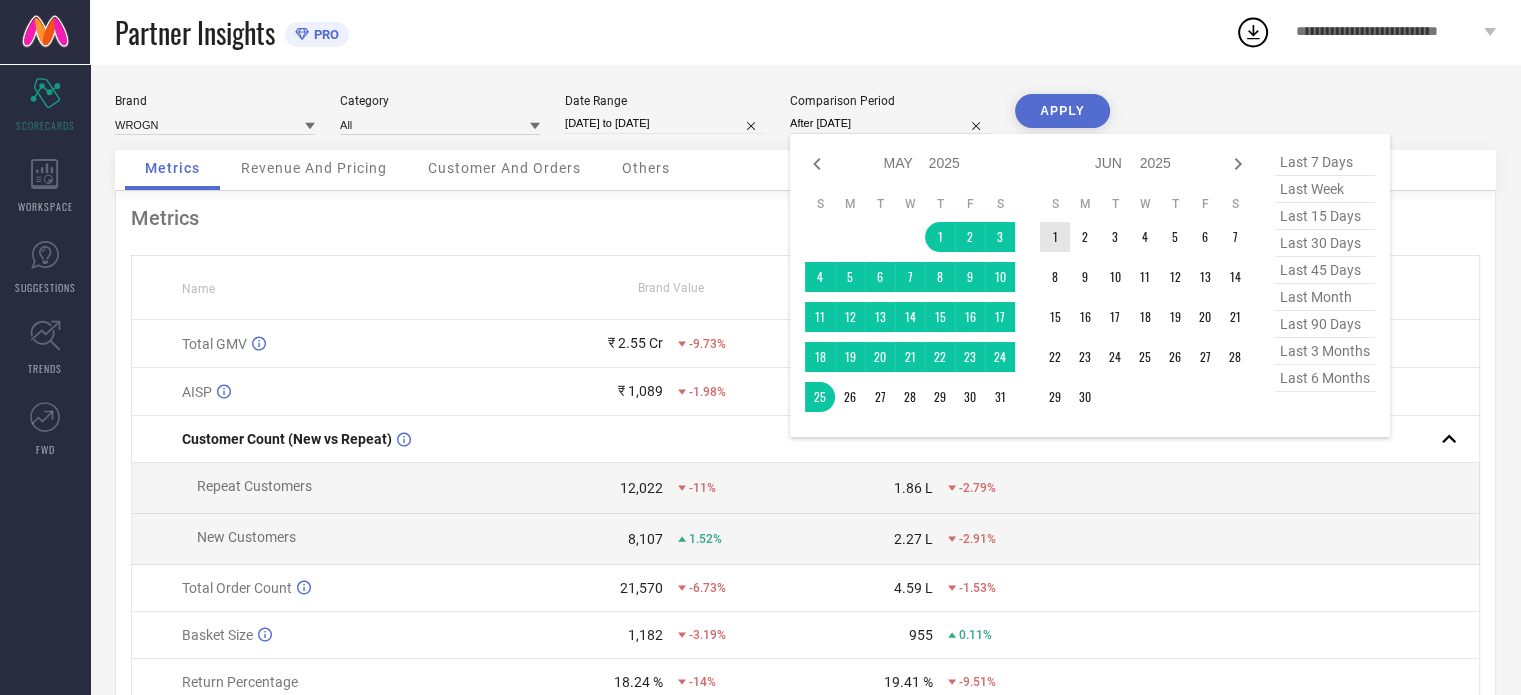 click on "1" at bounding box center (1055, 237) 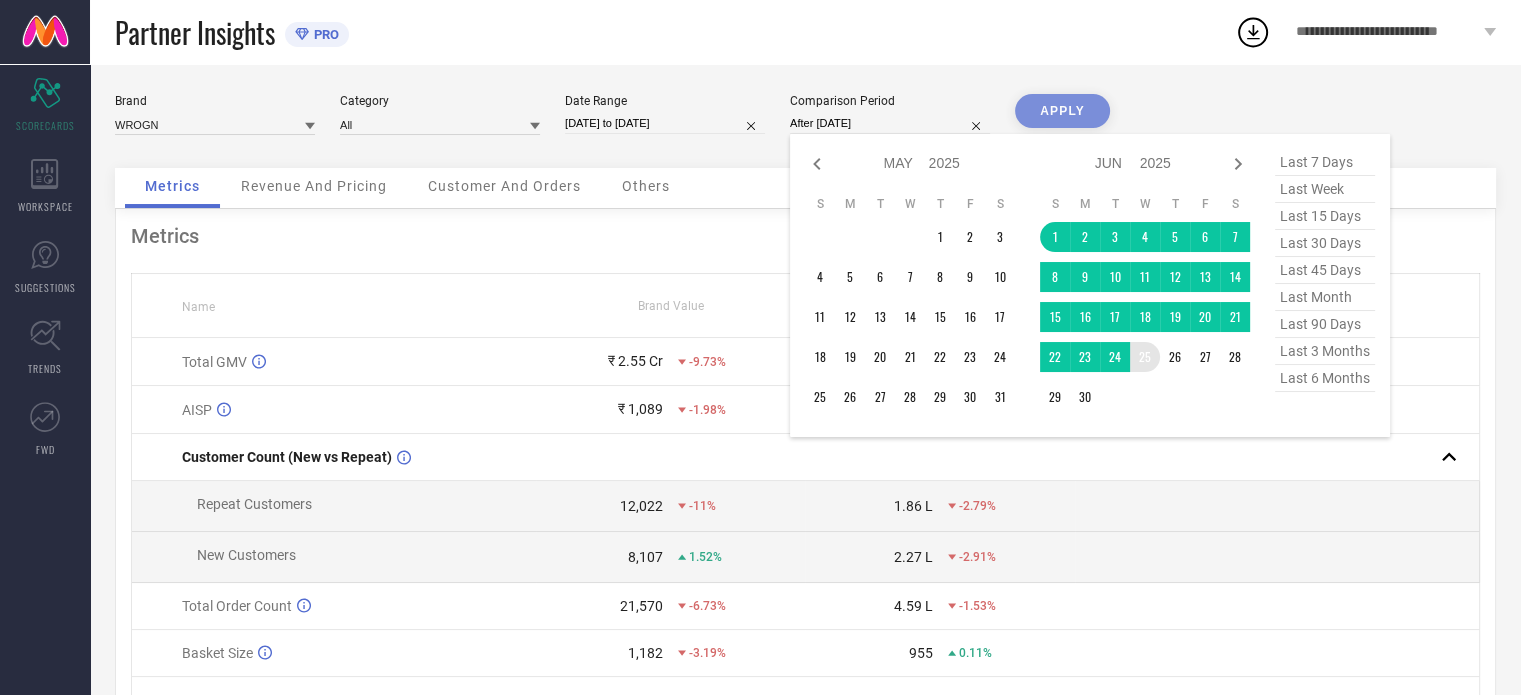 type on "[DATE] to [DATE]" 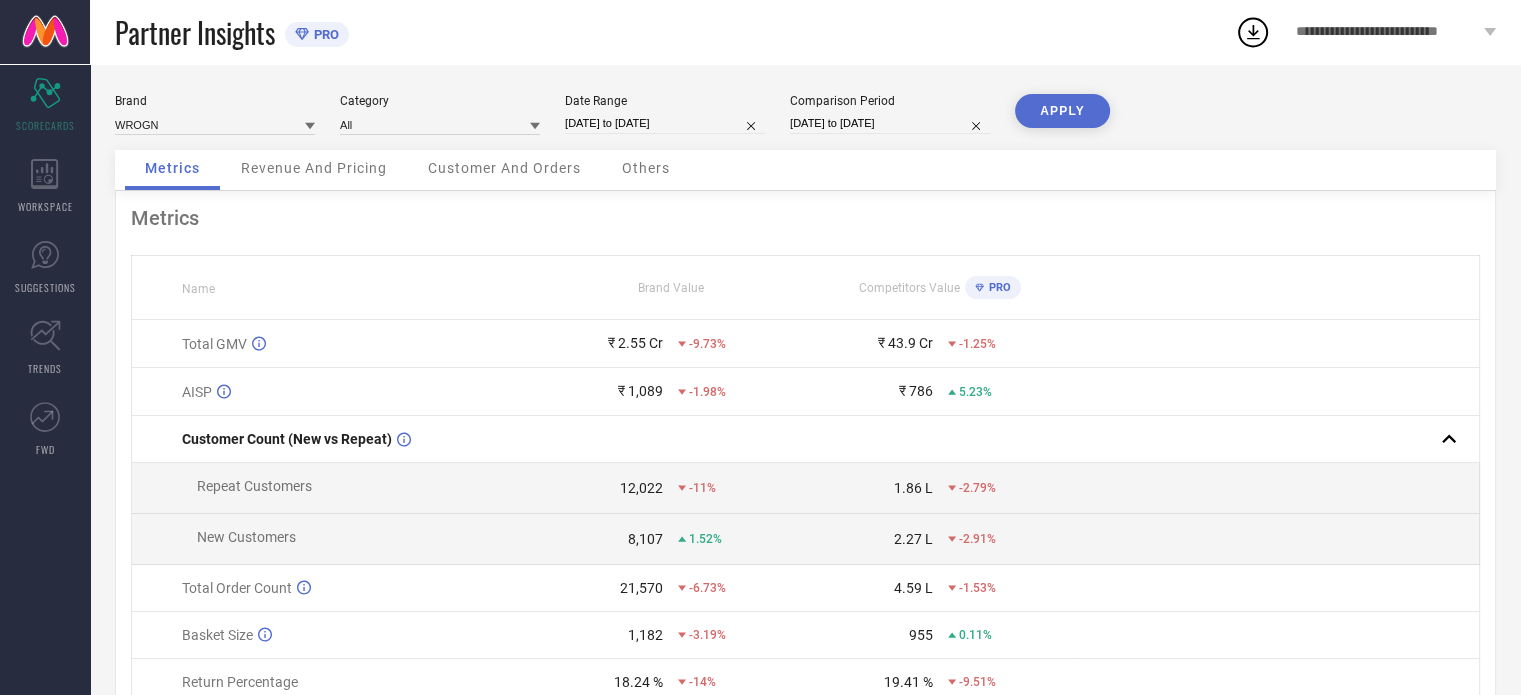 click on "APPLY" at bounding box center (1062, 111) 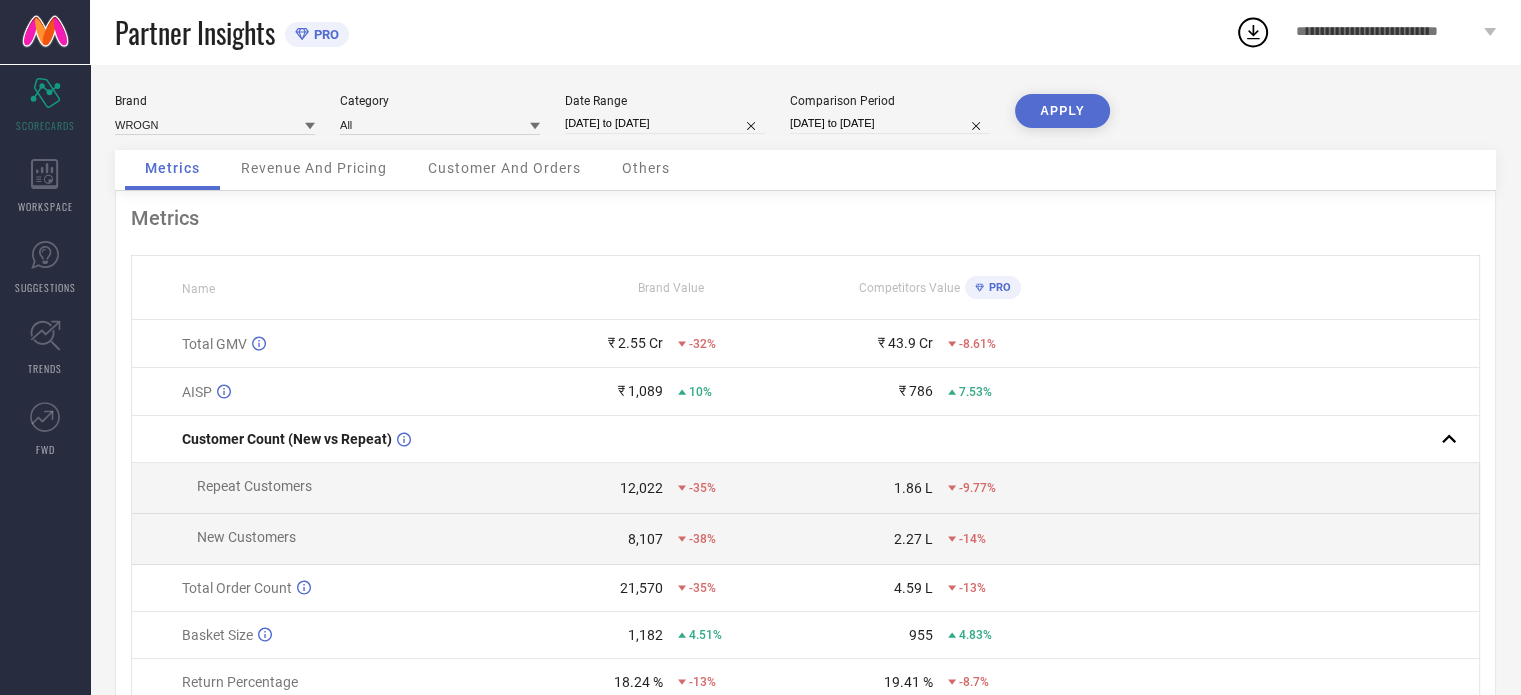 select on "5" 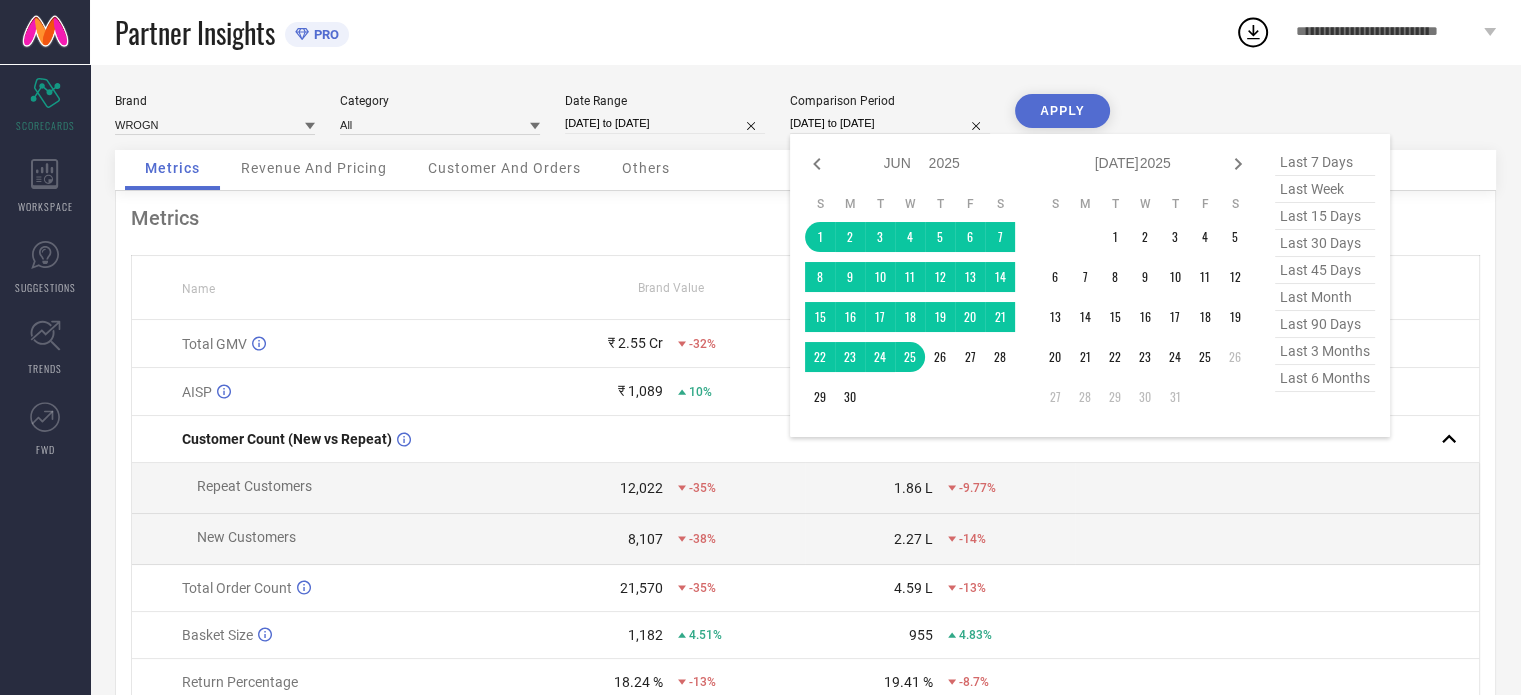 click on "[DATE] to [DATE]" at bounding box center (890, 123) 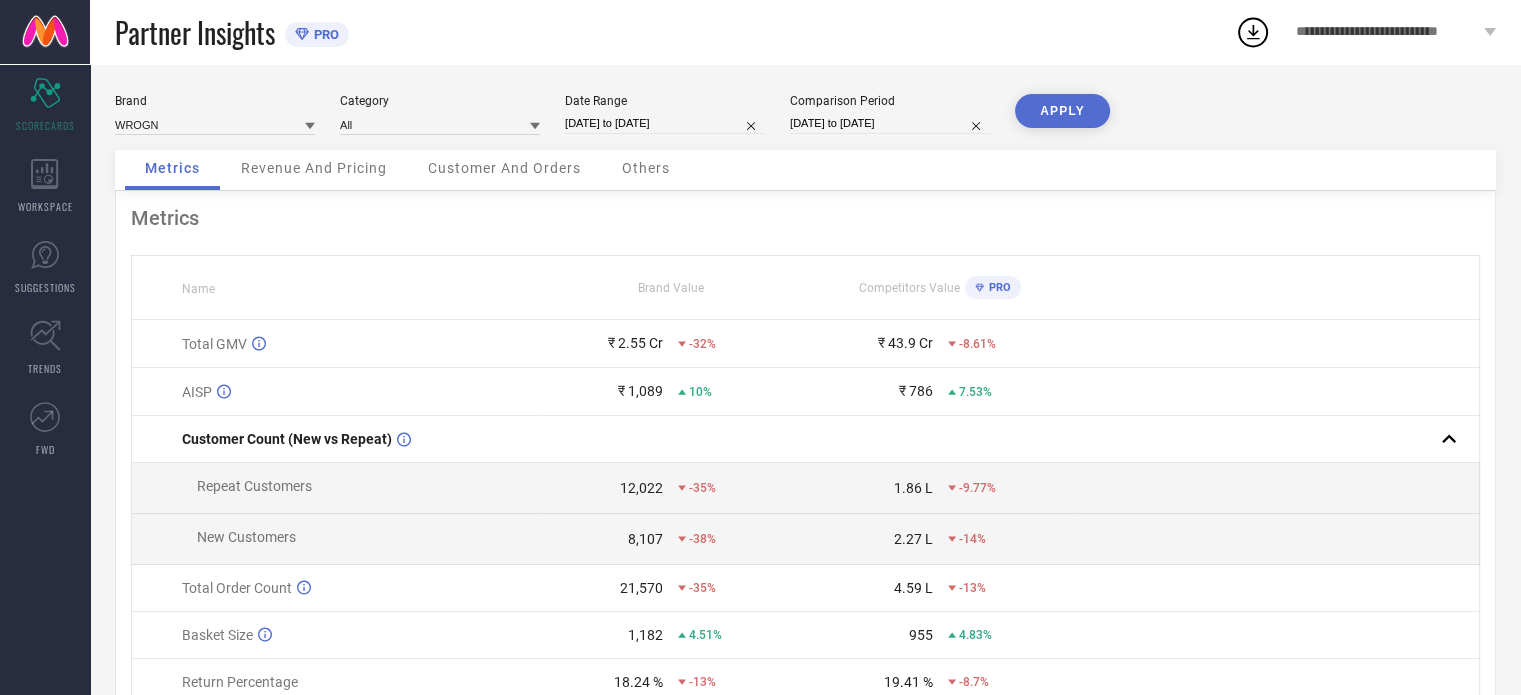 click on "Partner Insights PRO" at bounding box center [675, 32] 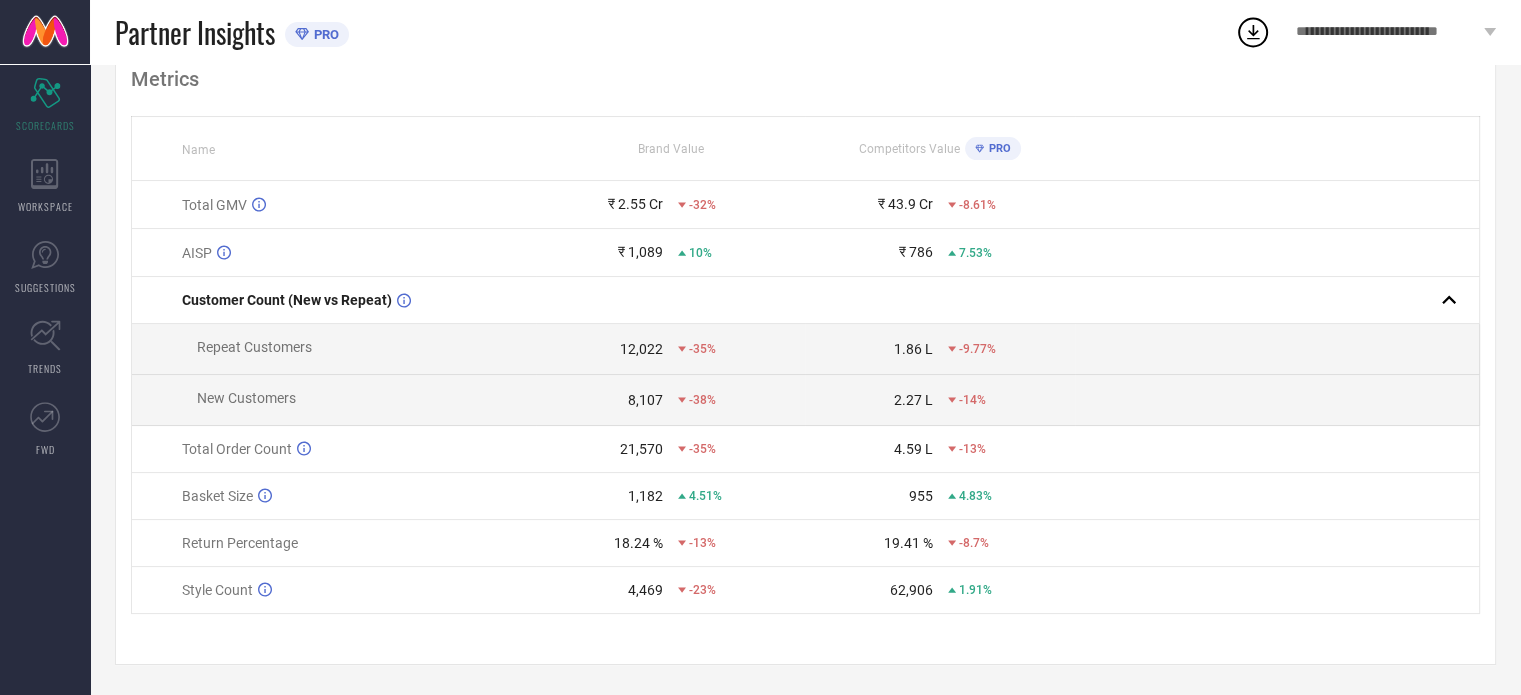 scroll, scrollTop: 144, scrollLeft: 0, axis: vertical 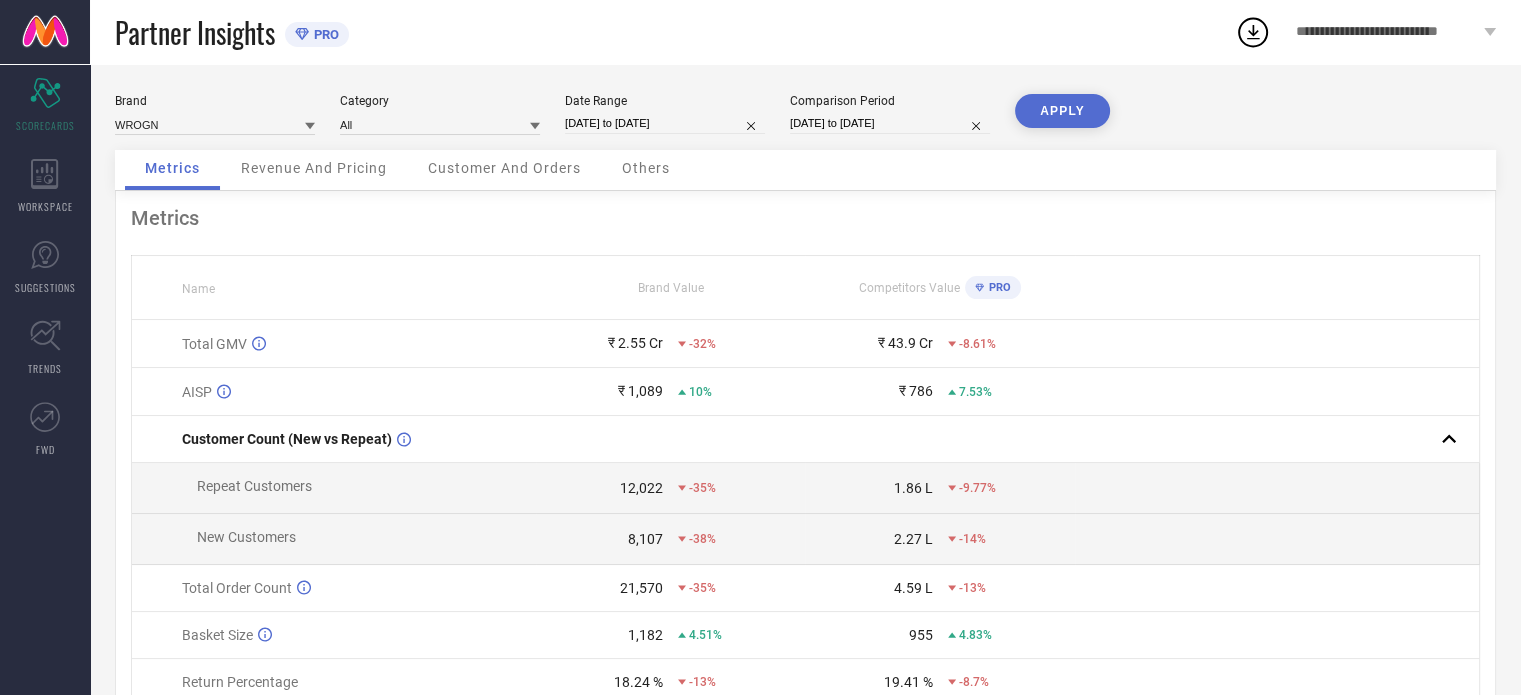 click on "Brand WROGN Category All Date Range [DATE] to [DATE] Comparison Period [DATE] to [DATE] APPLY" at bounding box center [805, 122] 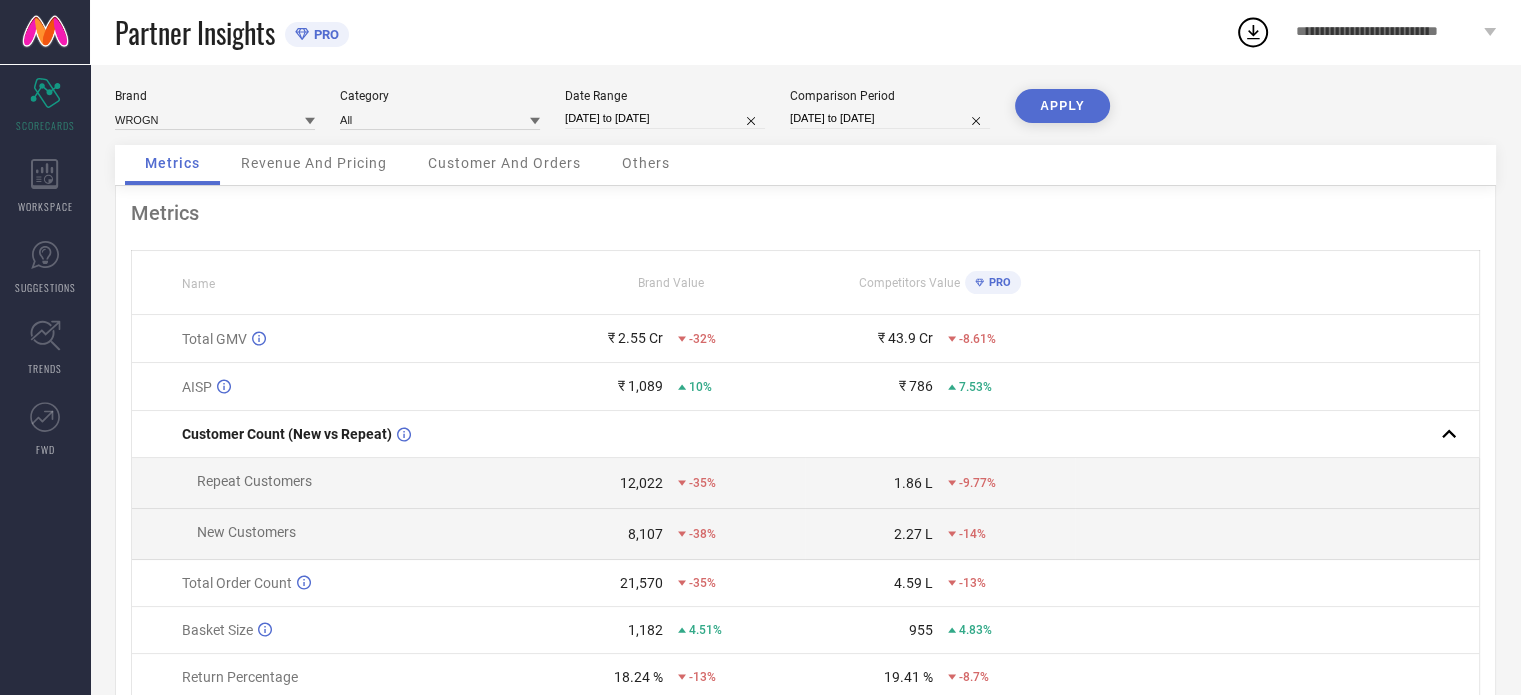 scroll, scrollTop: 0, scrollLeft: 0, axis: both 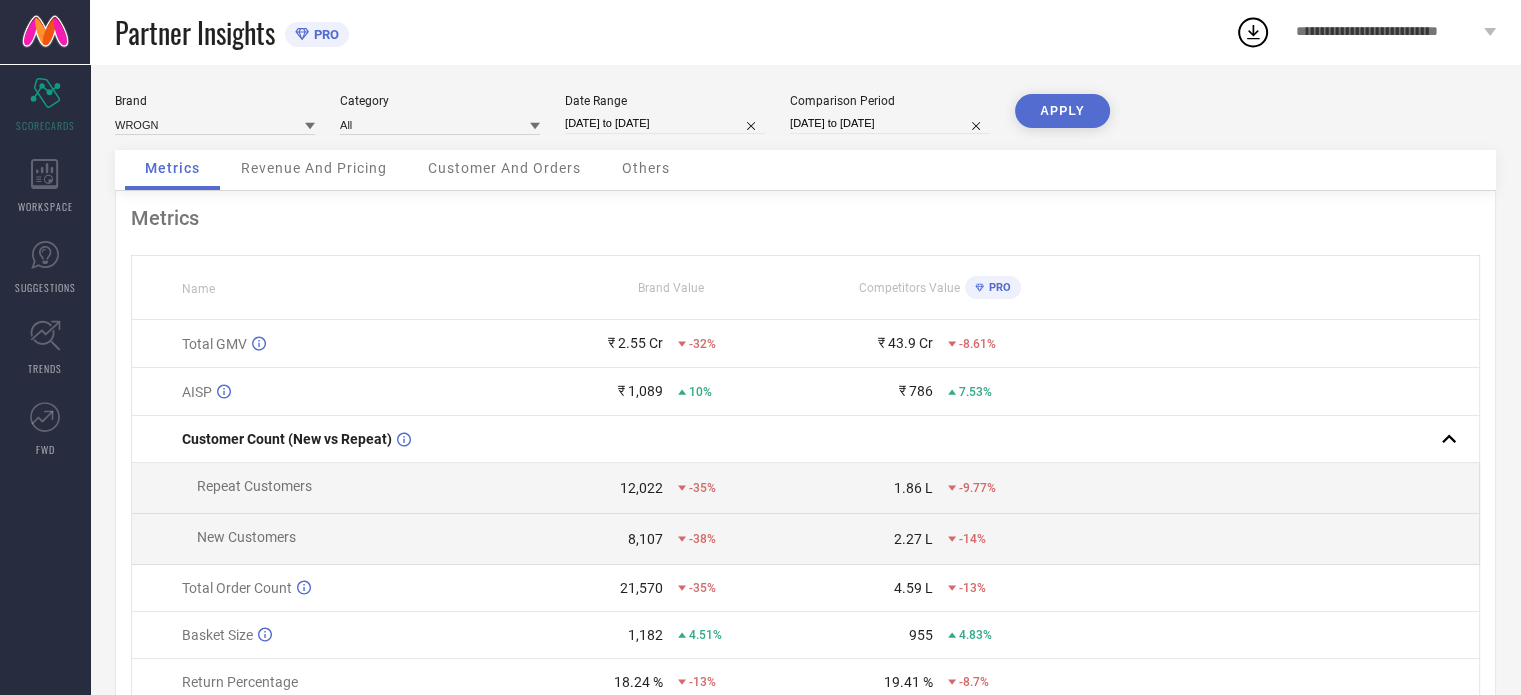 click on "Revenue And Pricing" at bounding box center [314, 168] 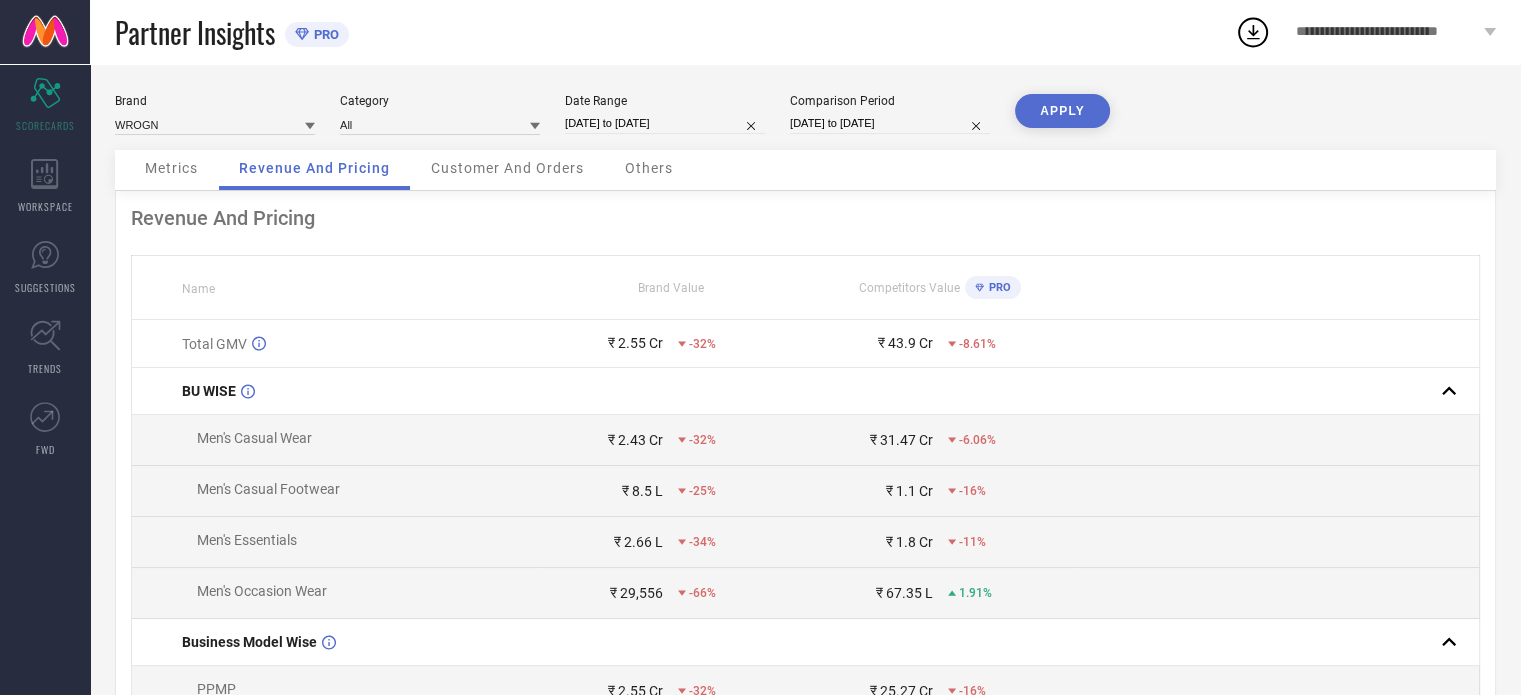 click on "Metrics" at bounding box center [171, 168] 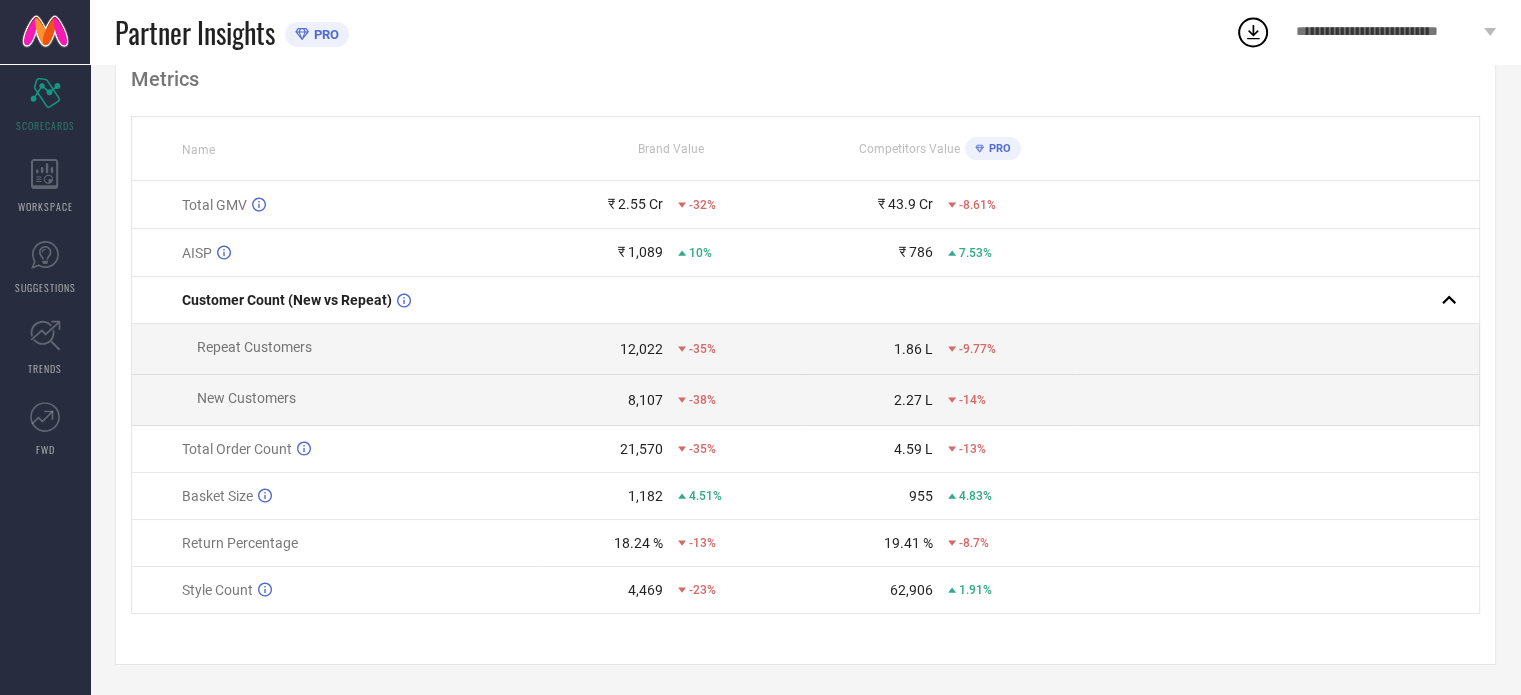 scroll, scrollTop: 144, scrollLeft: 0, axis: vertical 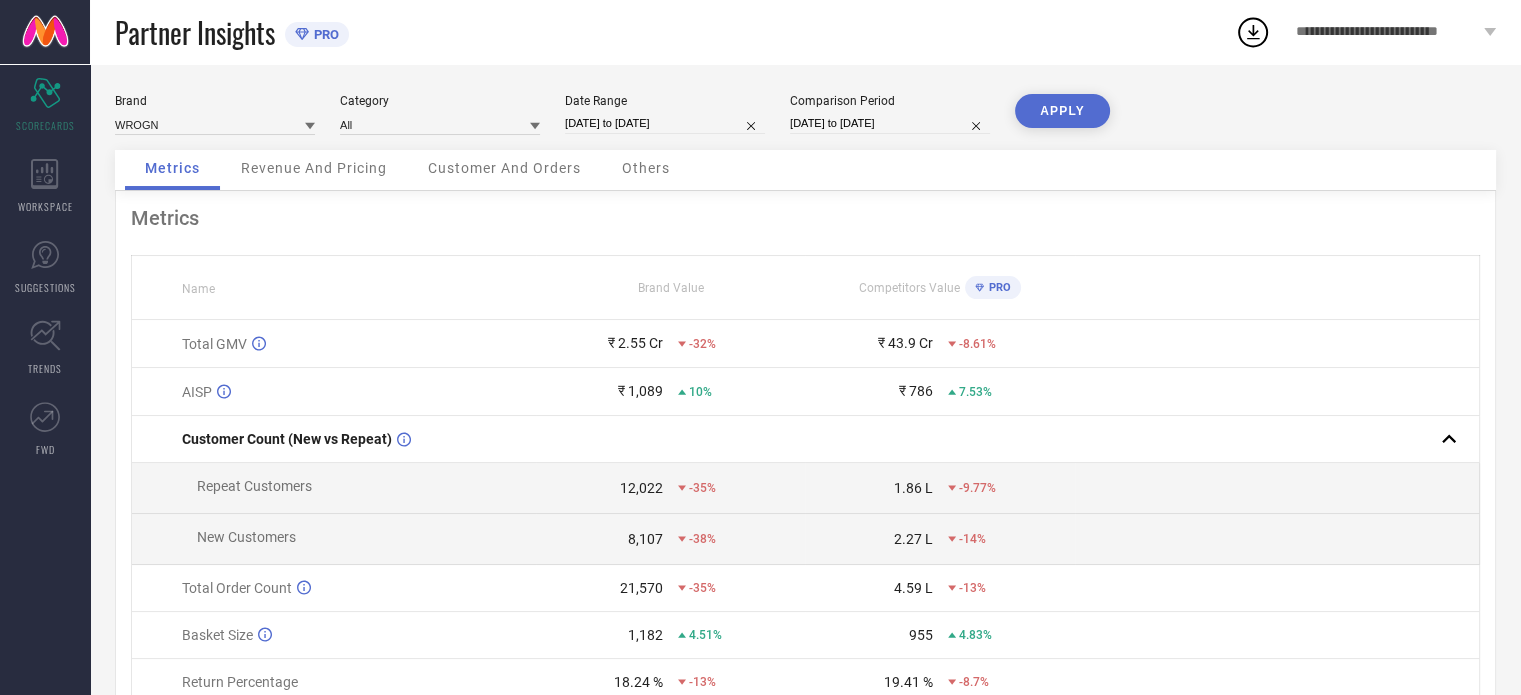 click on "[DATE] to [DATE]" at bounding box center [665, 123] 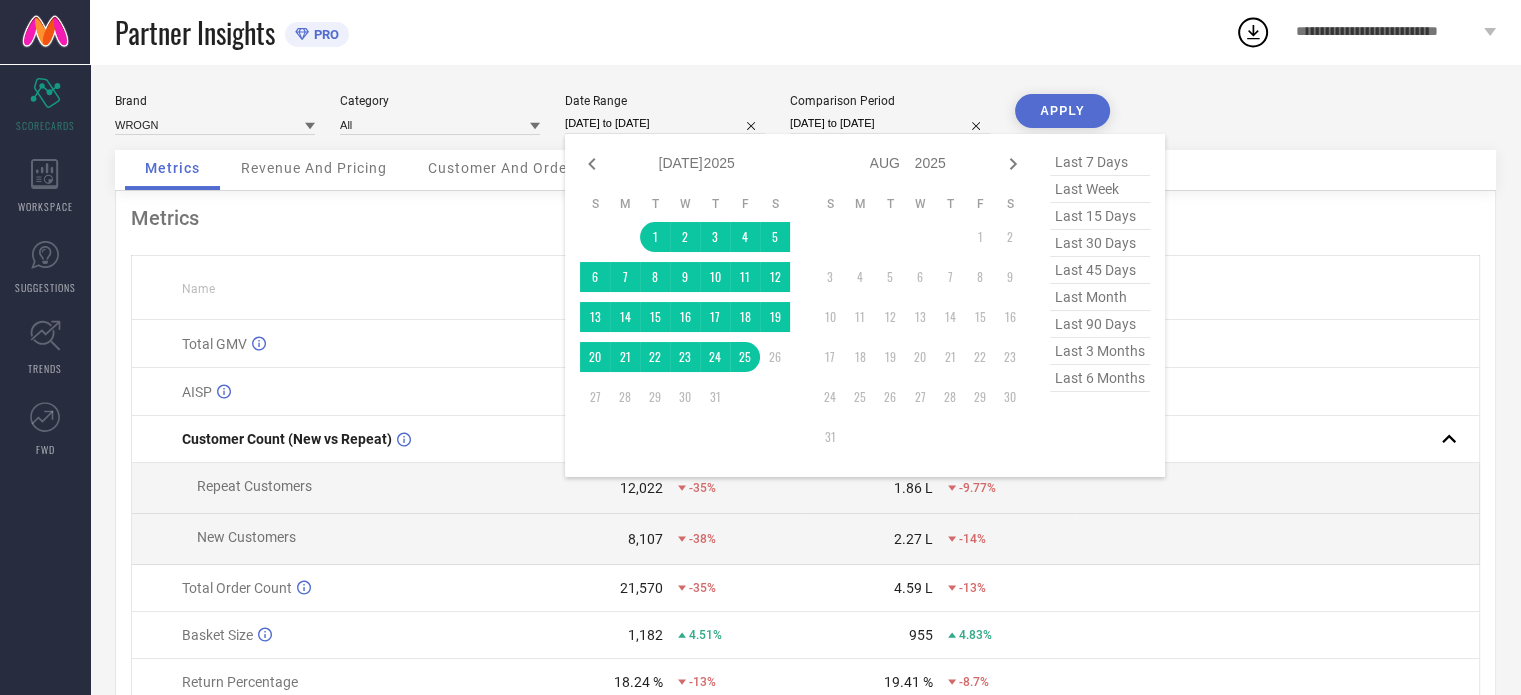 click on "last 90 days" at bounding box center [1100, 324] 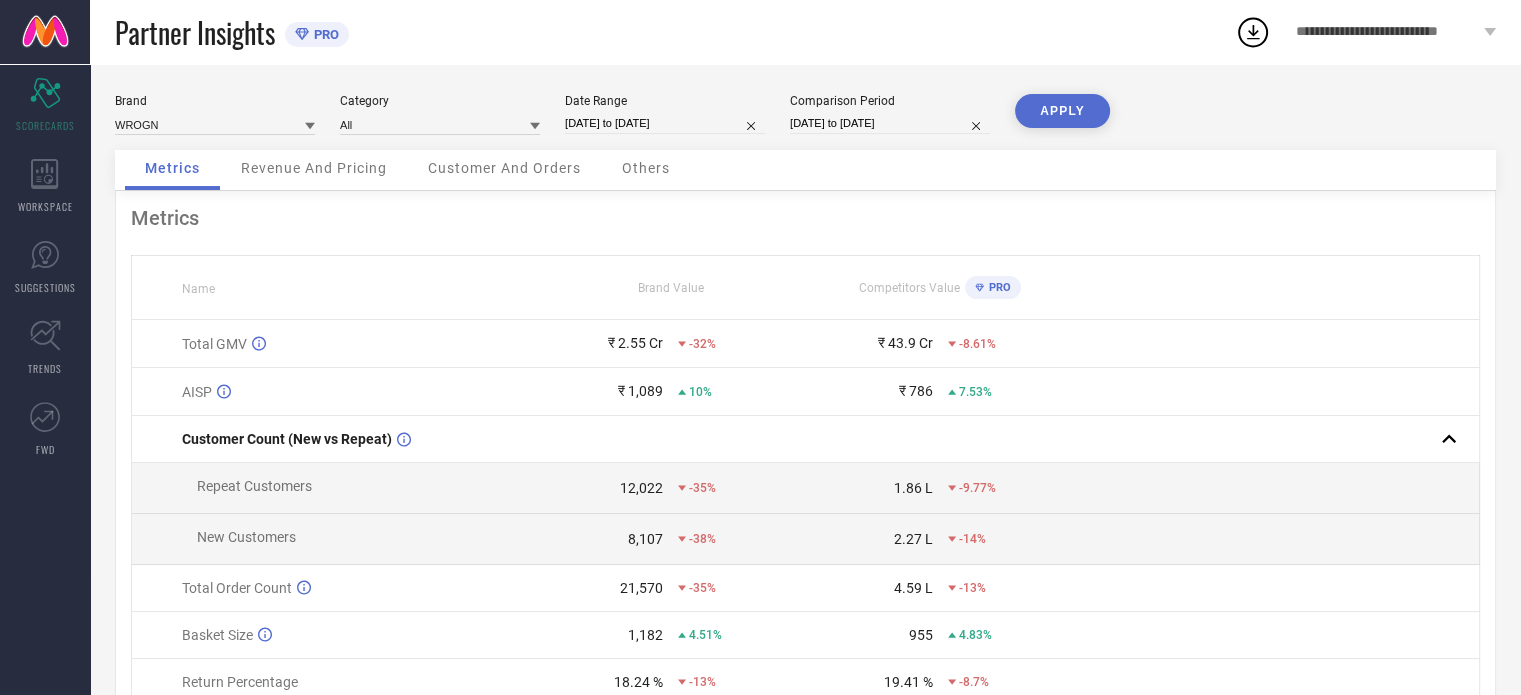click on "APPLY" at bounding box center [1062, 111] 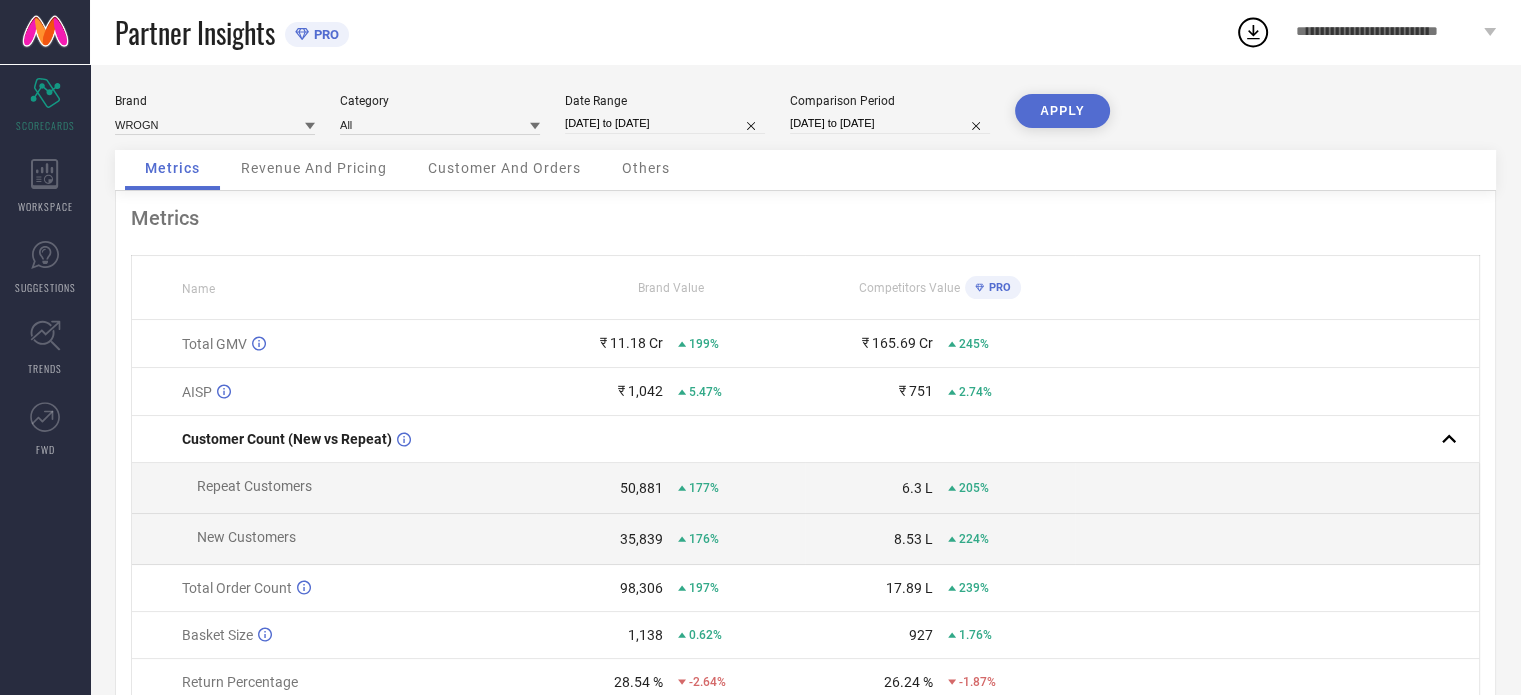 select on "5" 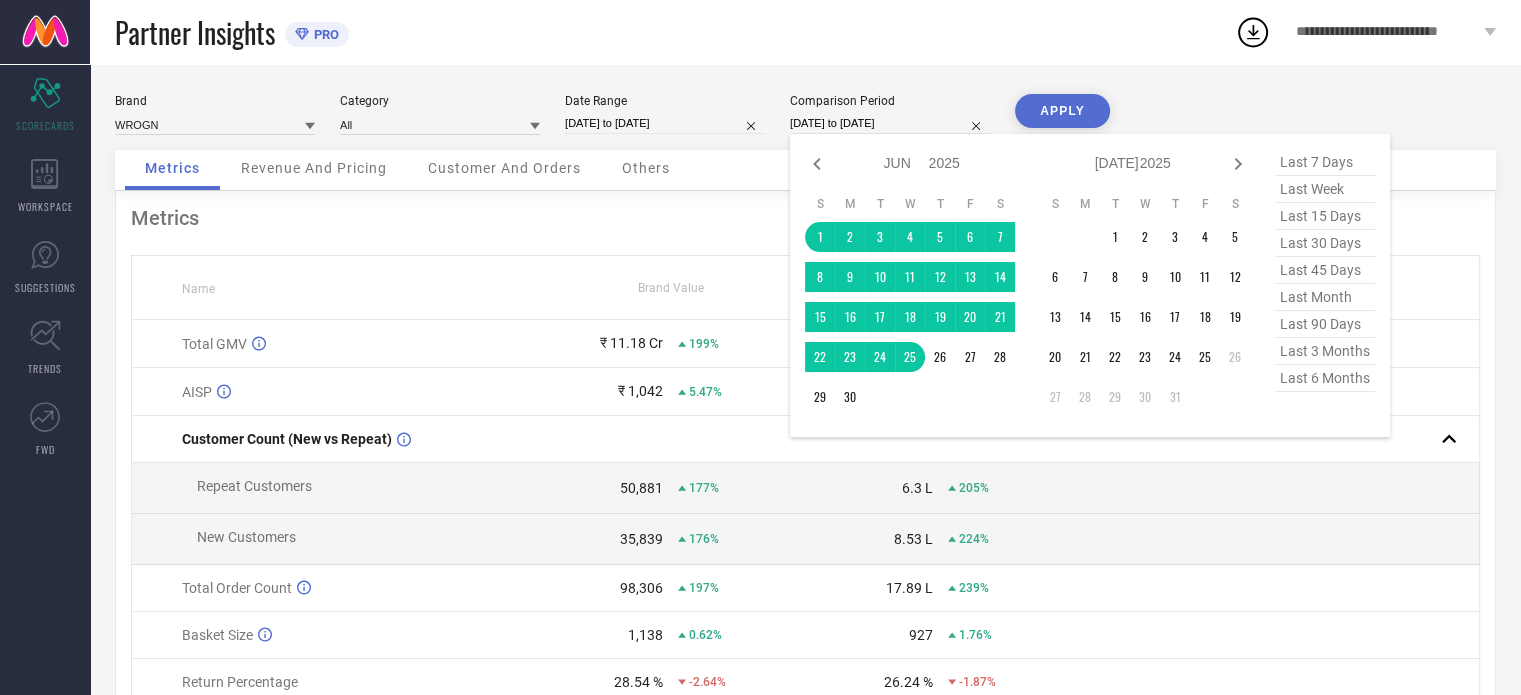 click on "[DATE] to [DATE]" at bounding box center (890, 123) 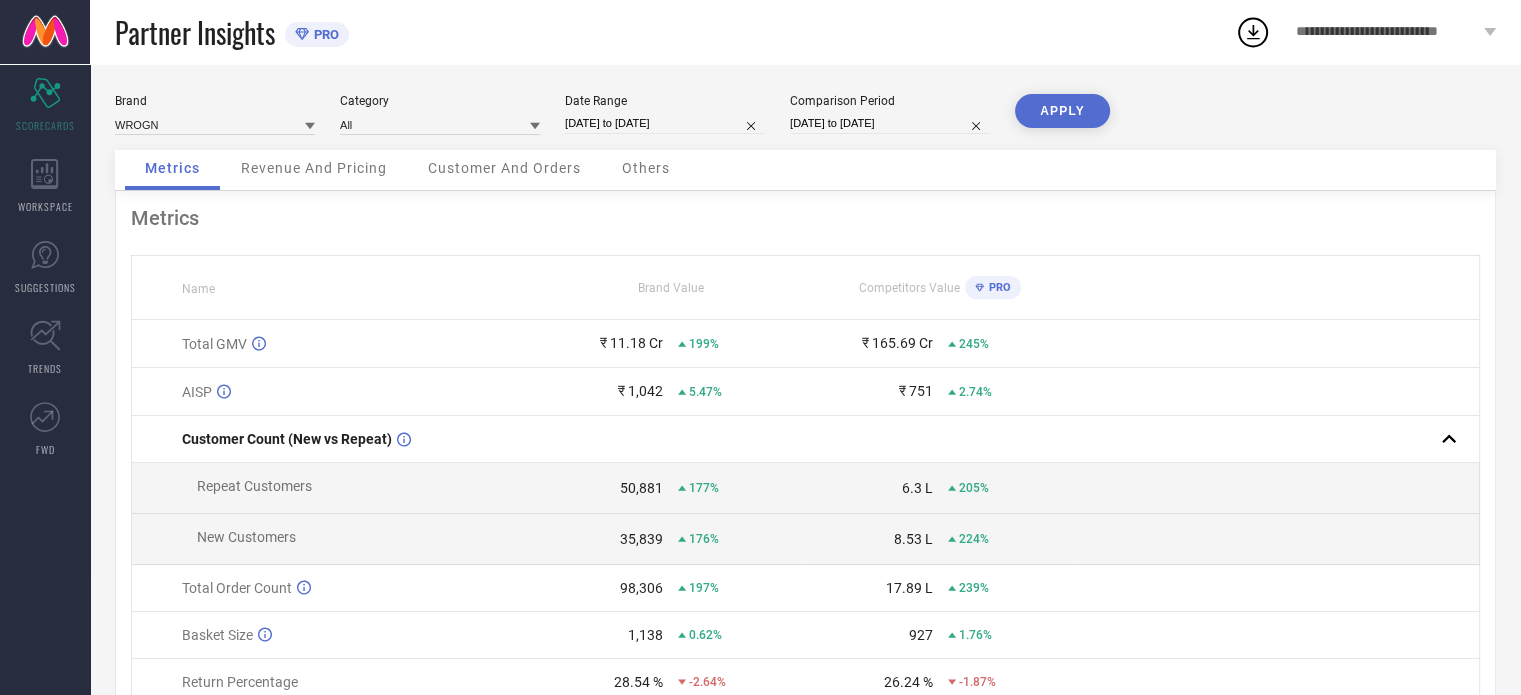 click on "APPLY" at bounding box center [1062, 111] 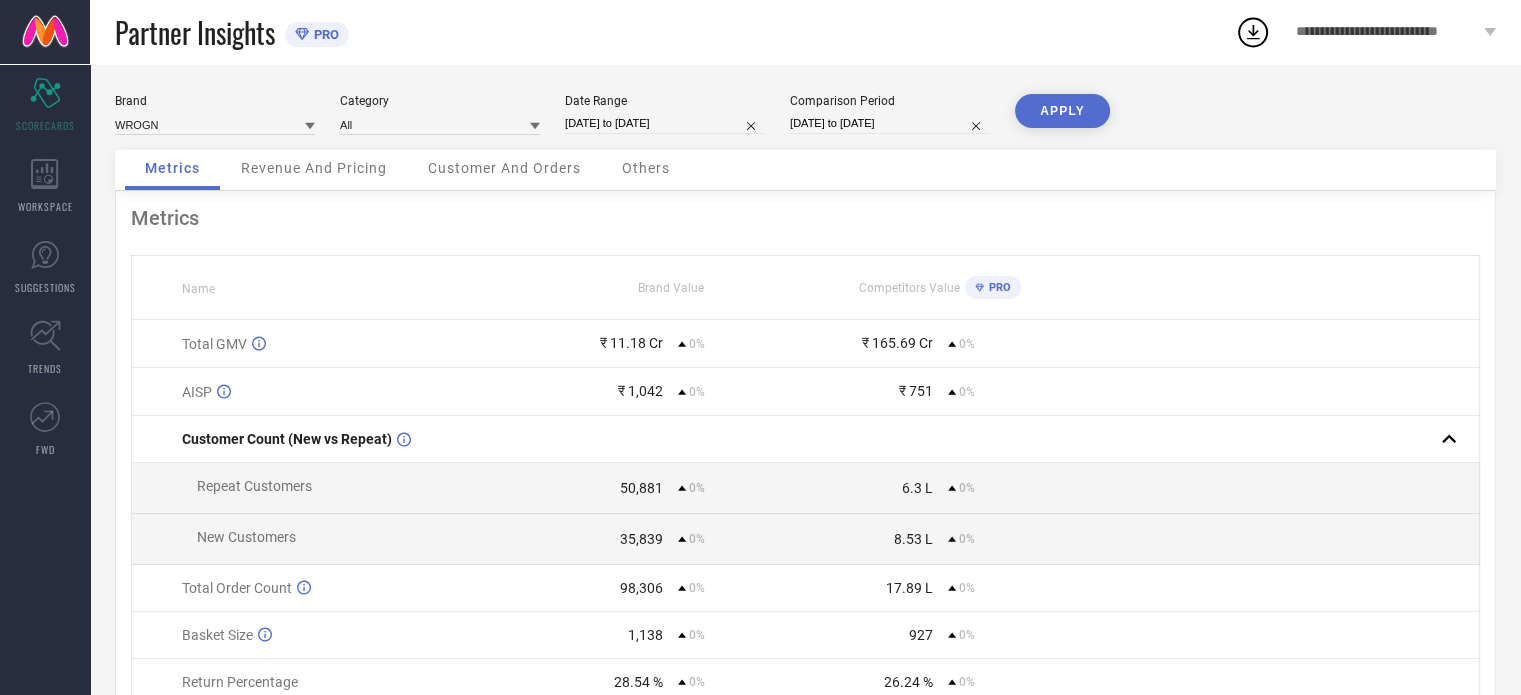 click on "[DATE] to [DATE]" at bounding box center (890, 123) 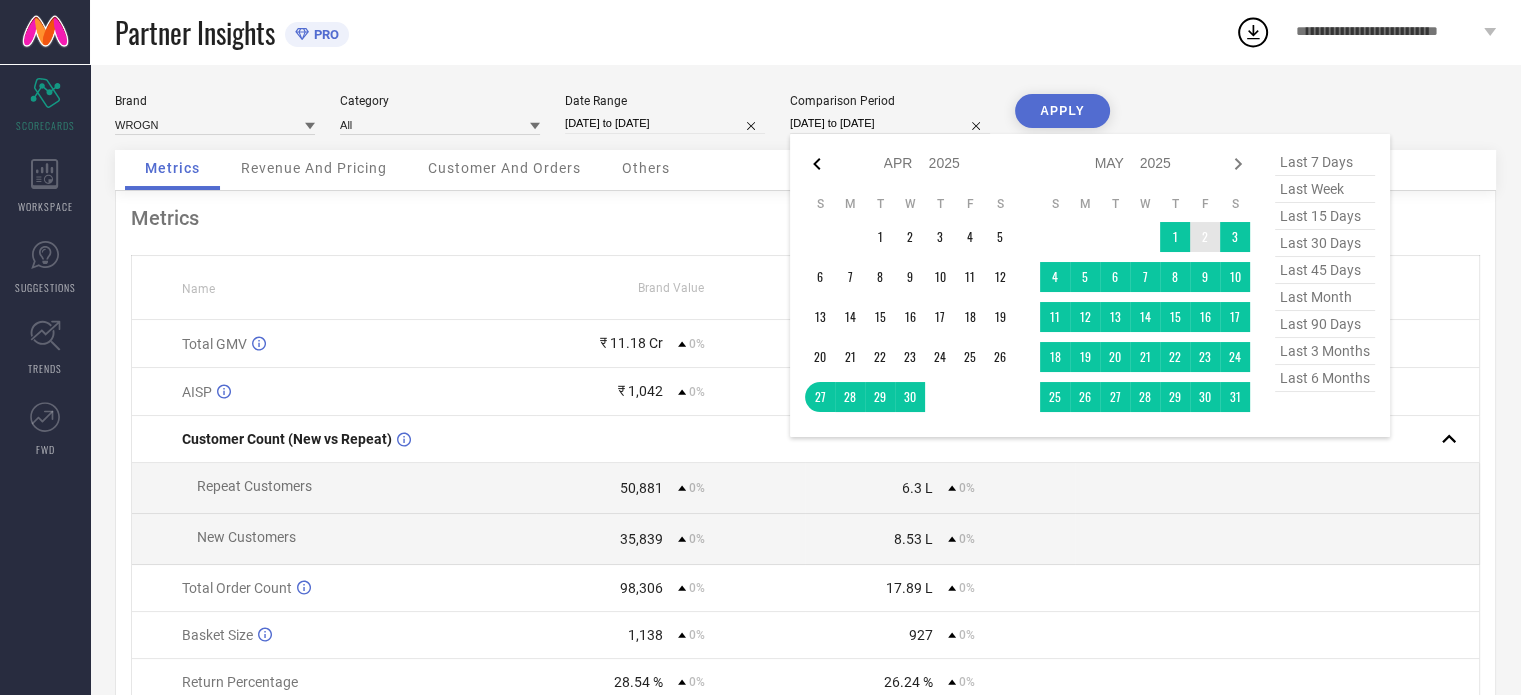 click 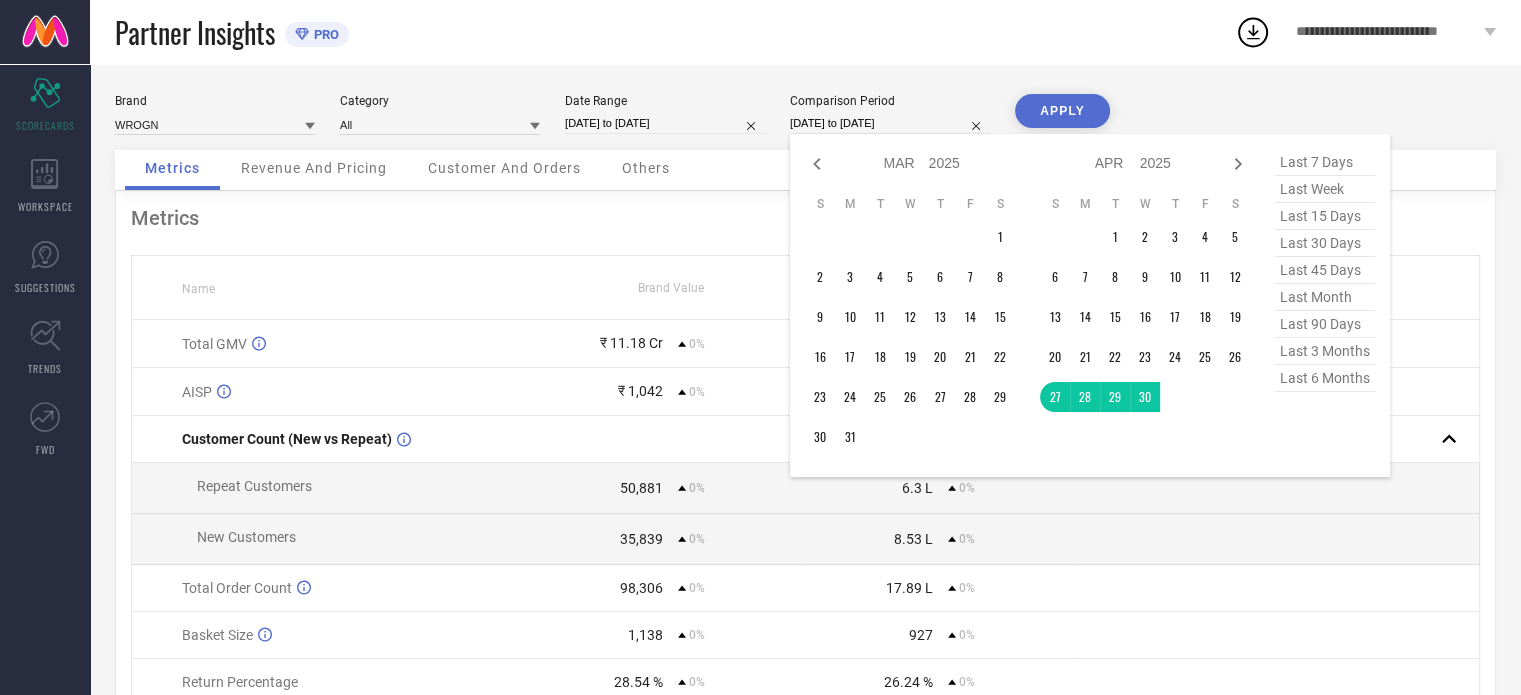 click 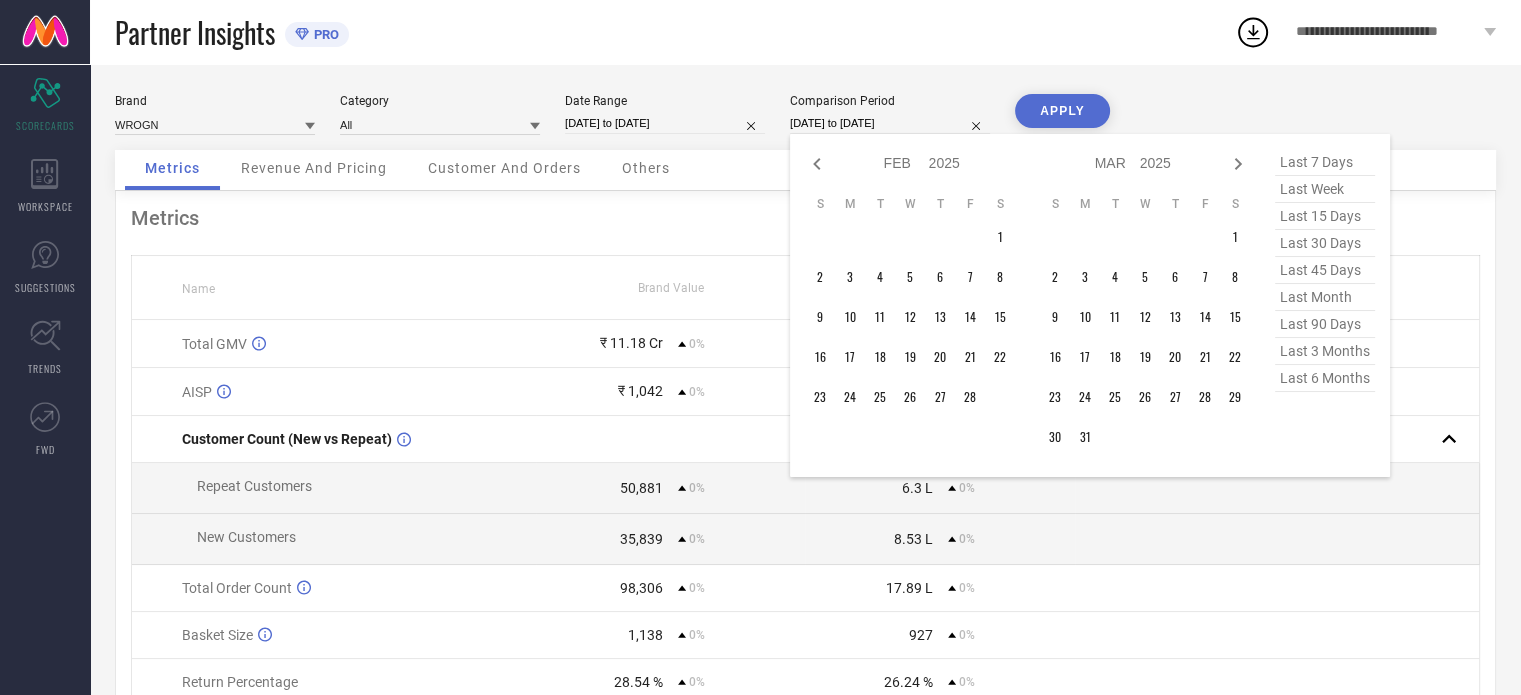click 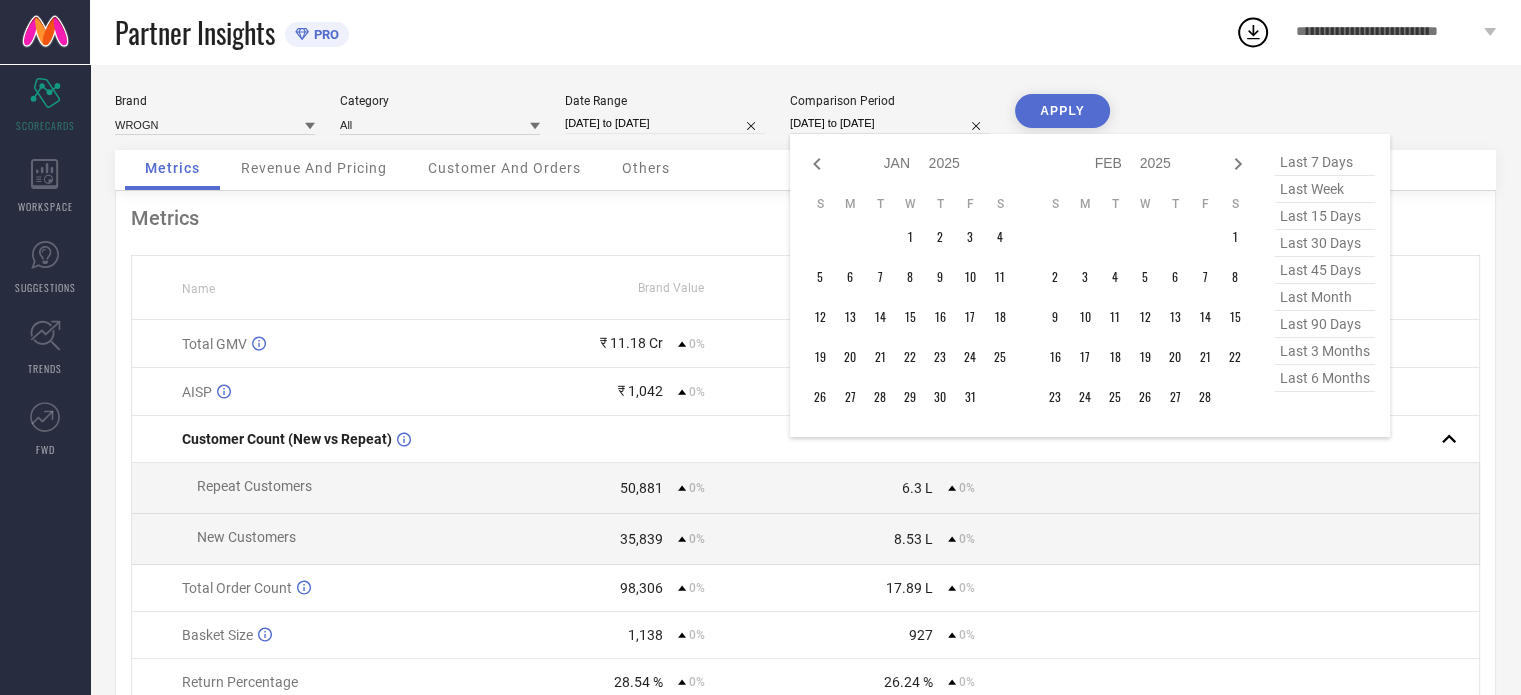 click 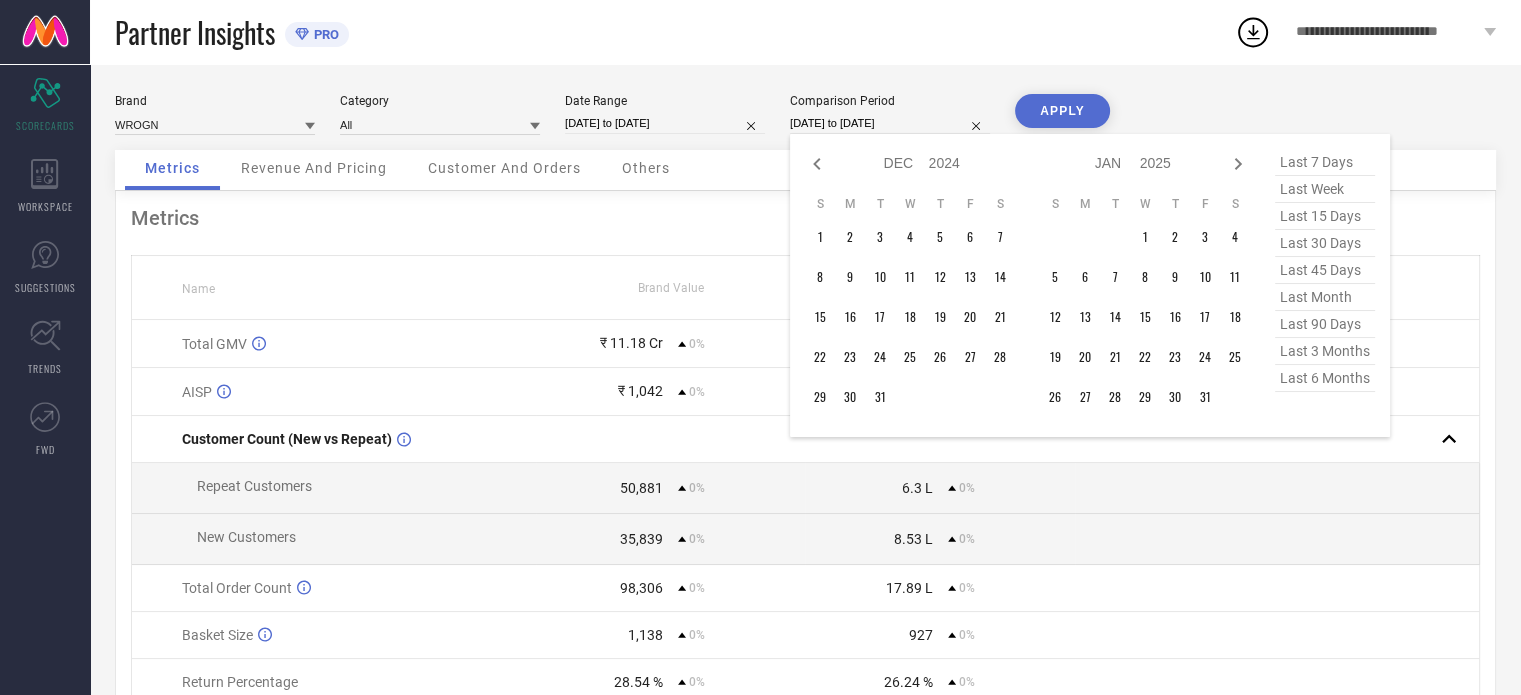 click 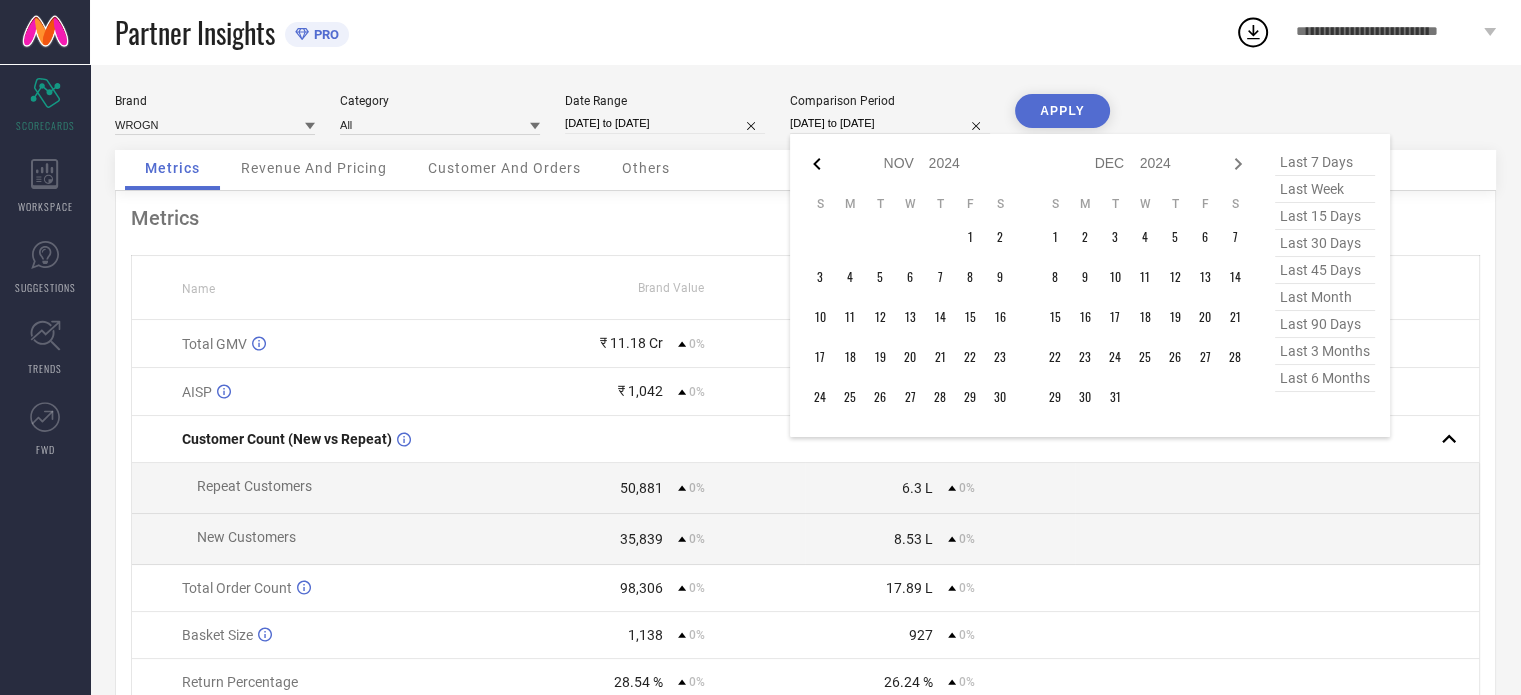 click 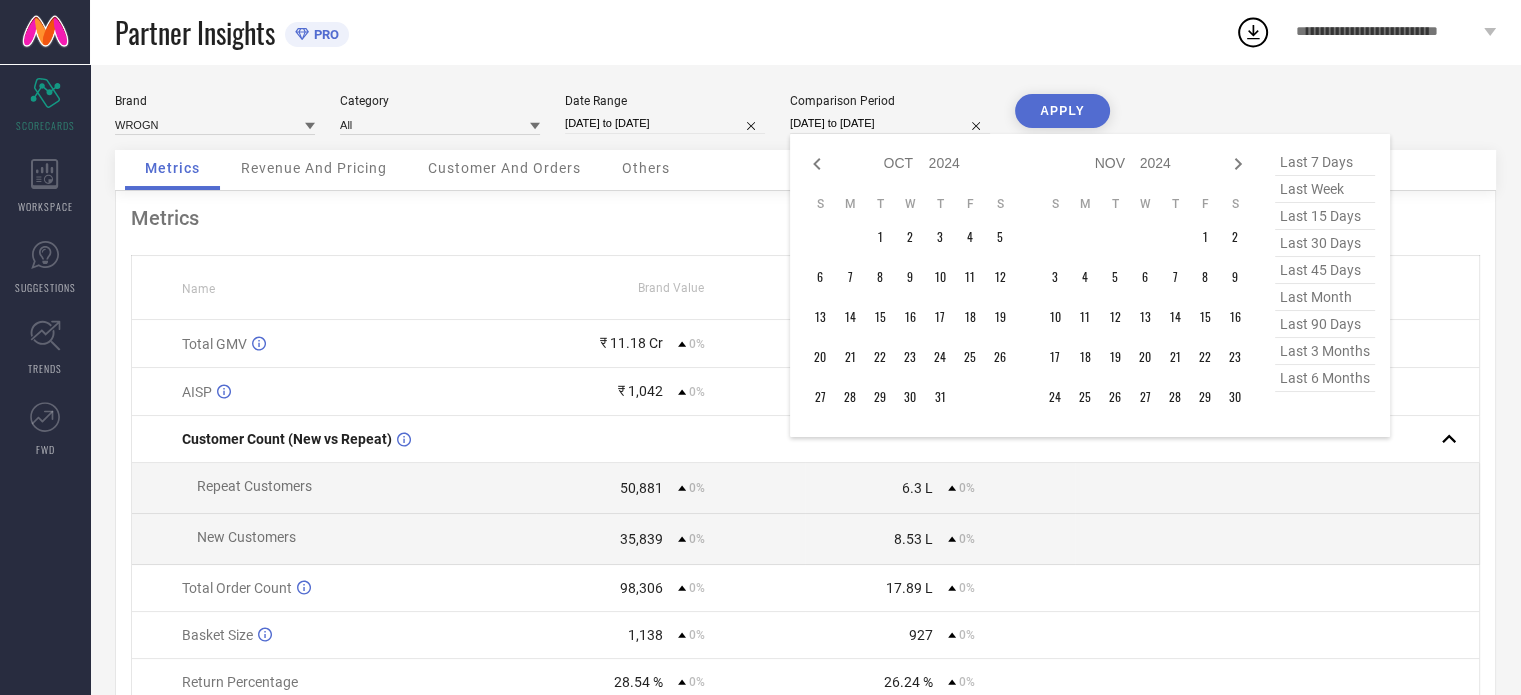 click 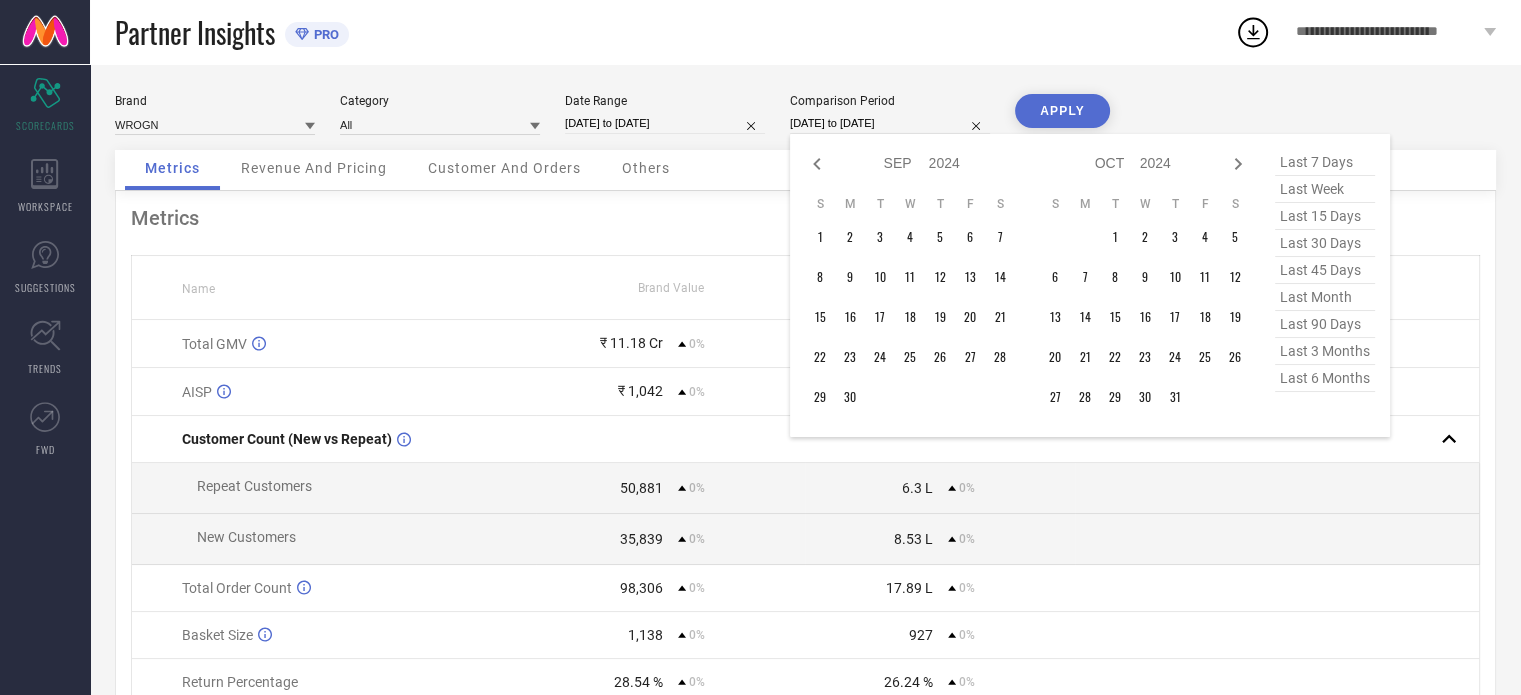 click 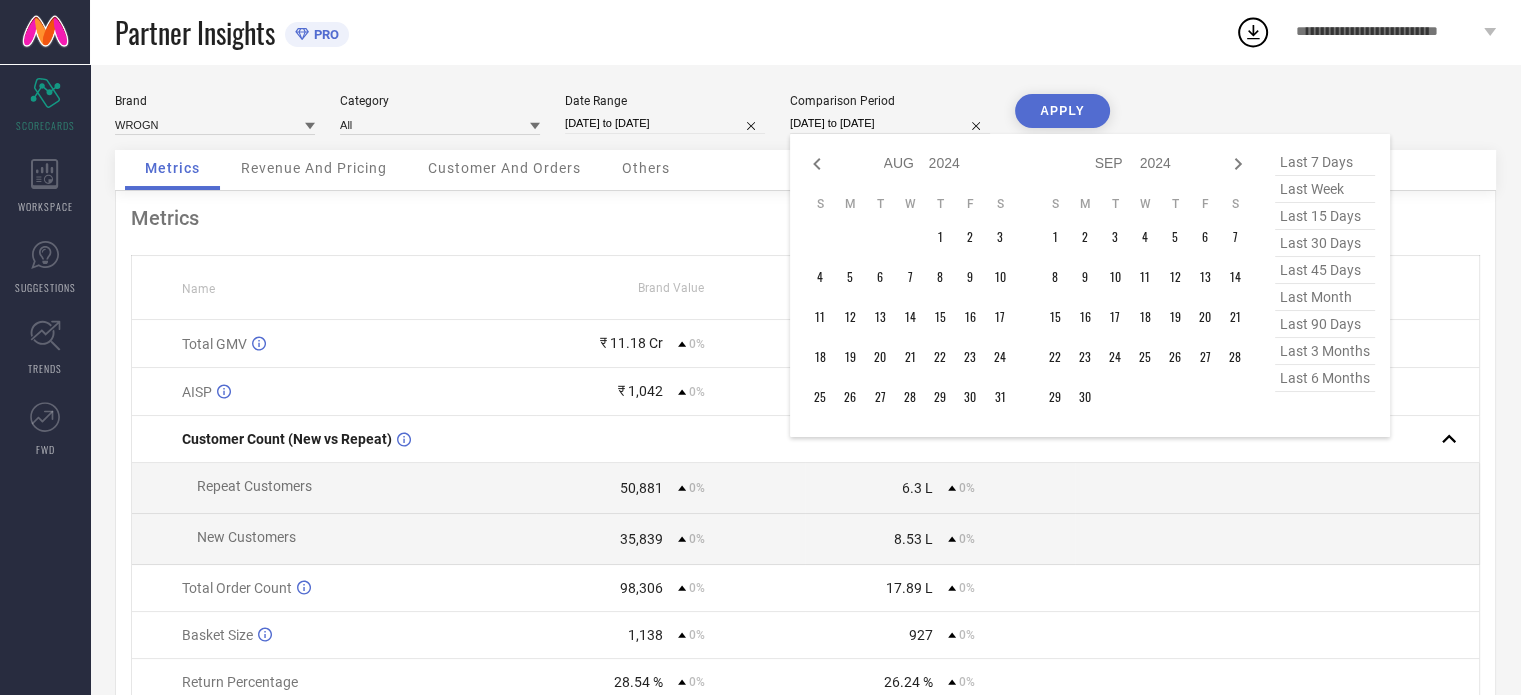 click 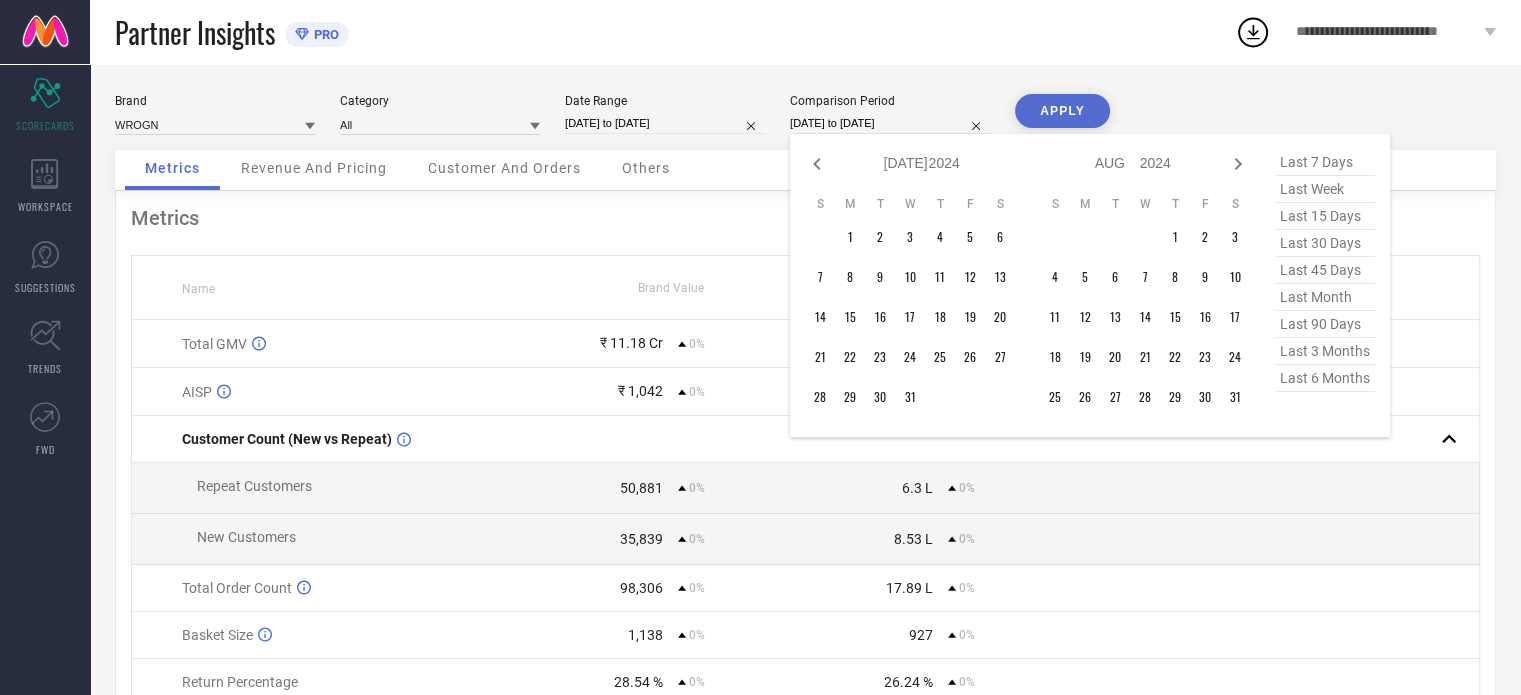 click 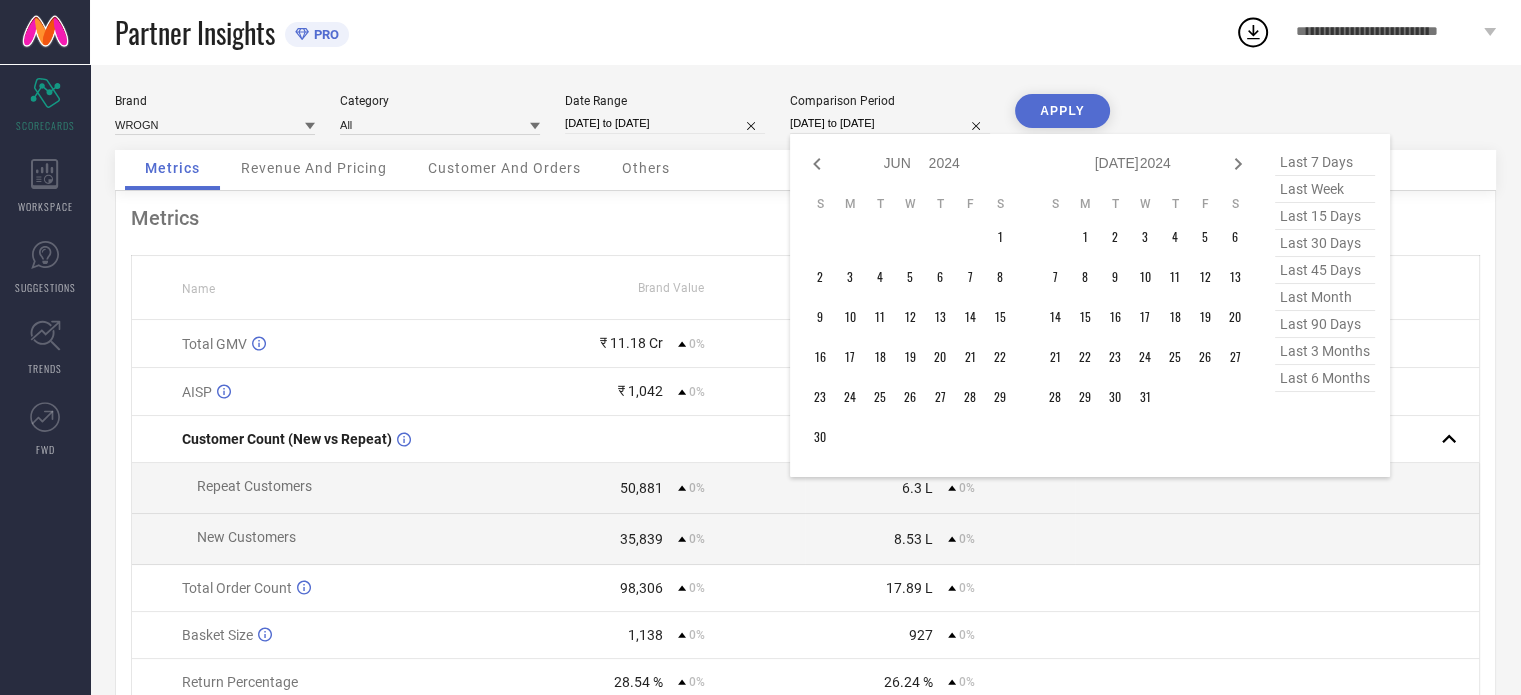 click 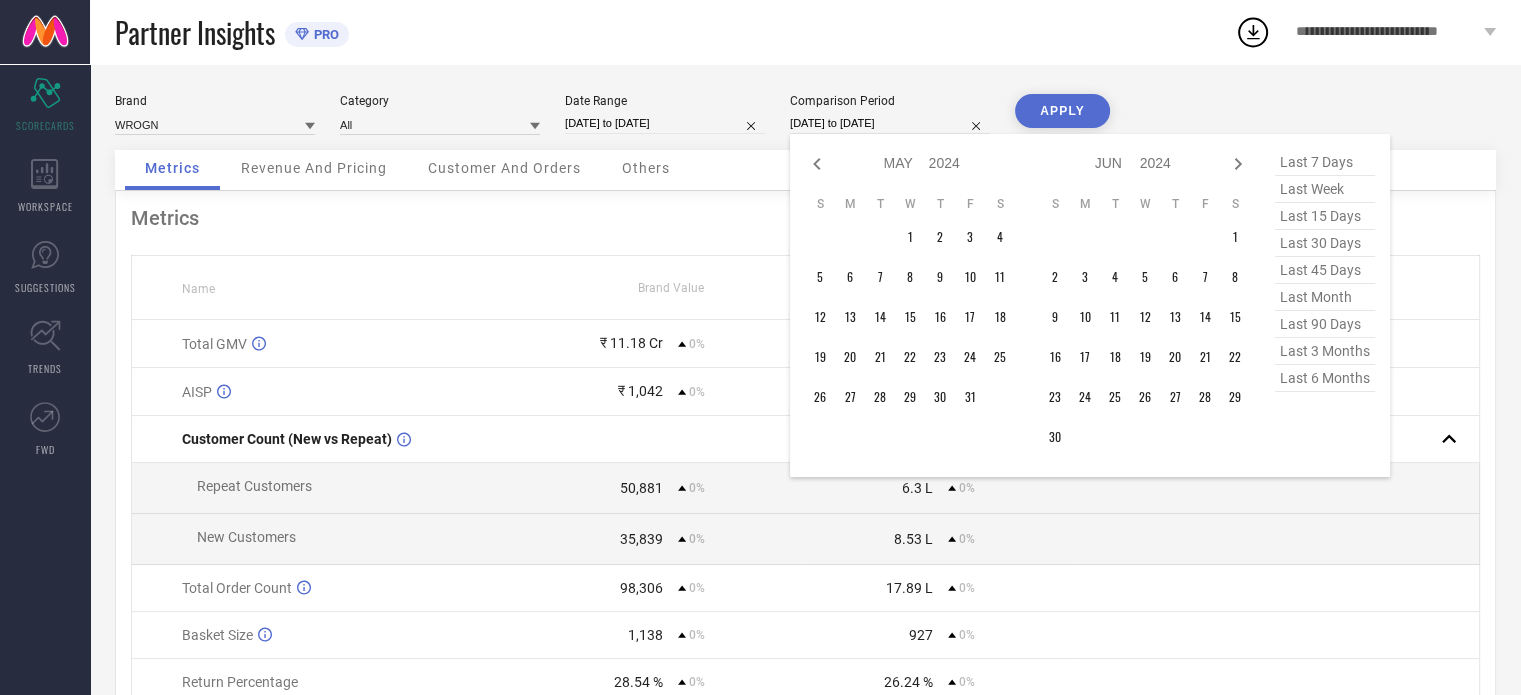 click 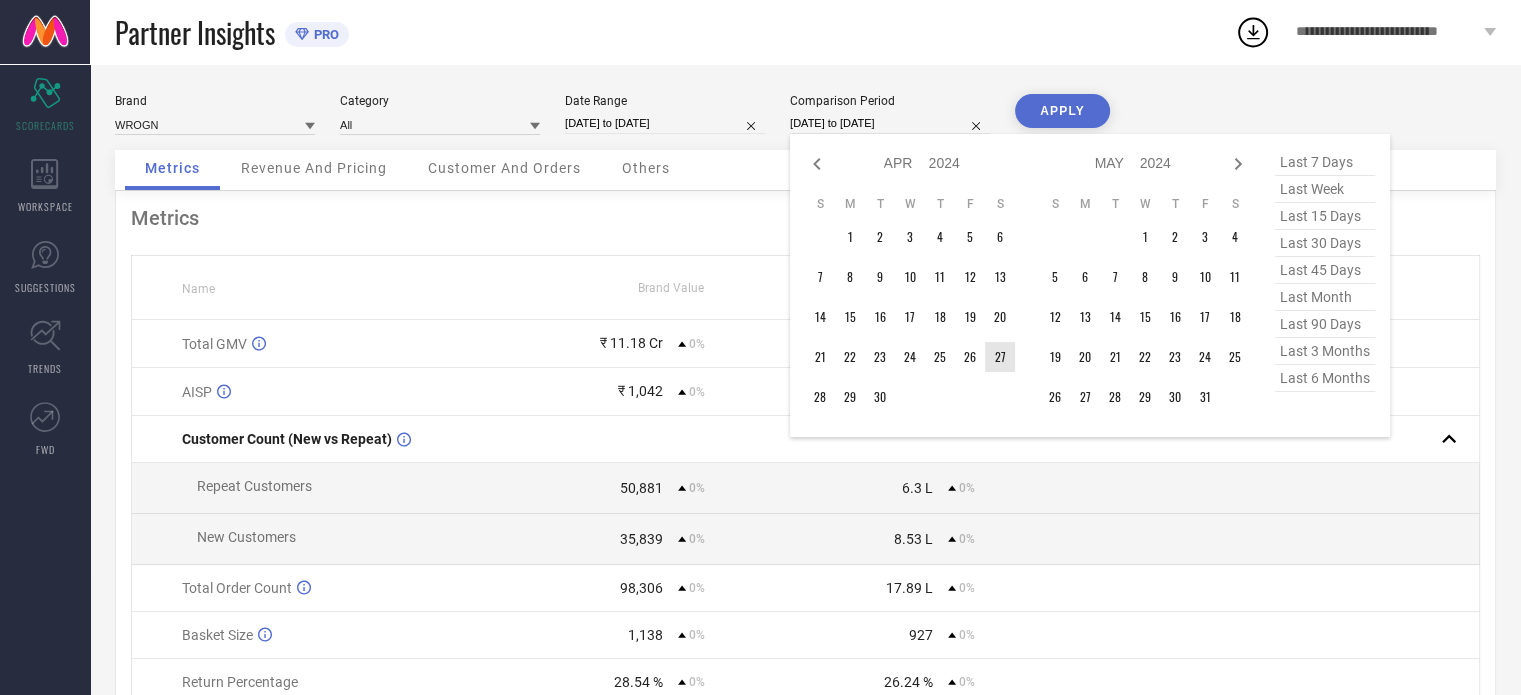 type on "After [DATE]" 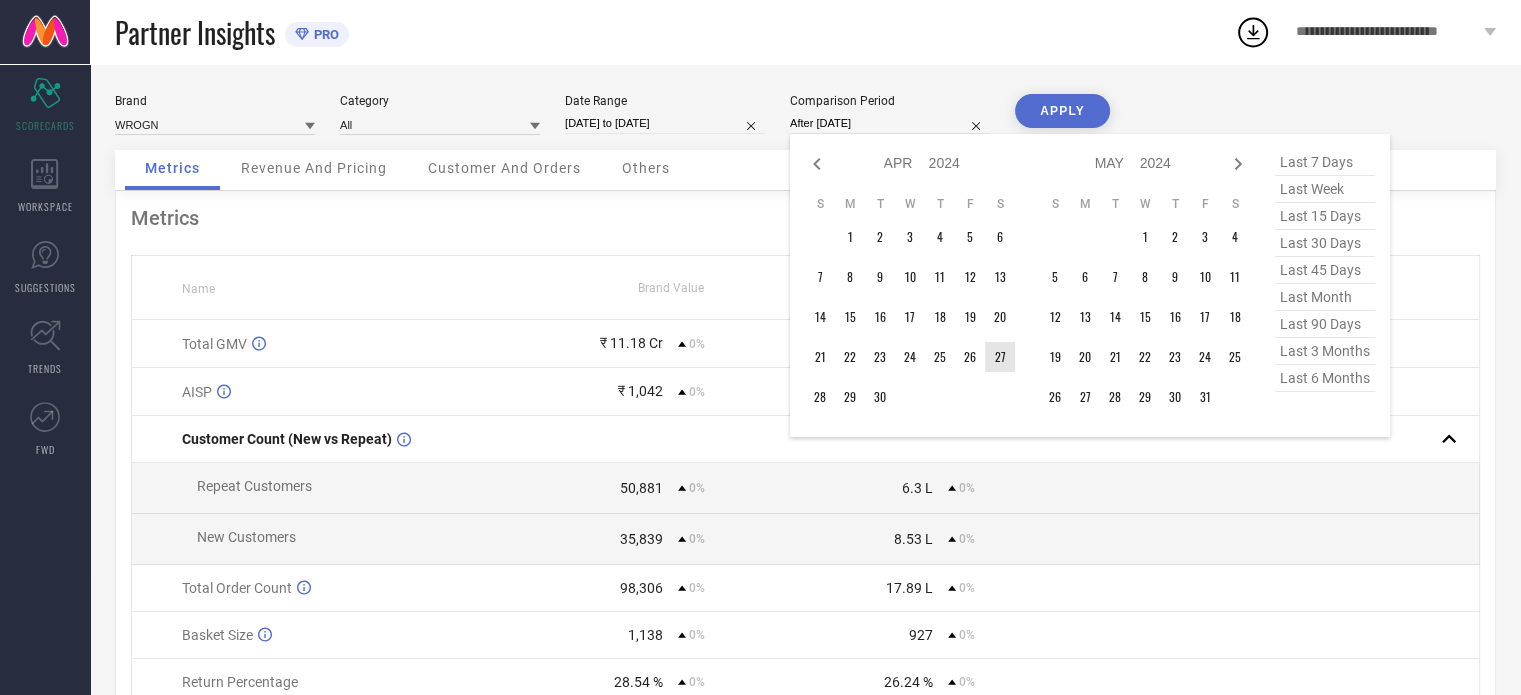 click on "27" at bounding box center [1000, 357] 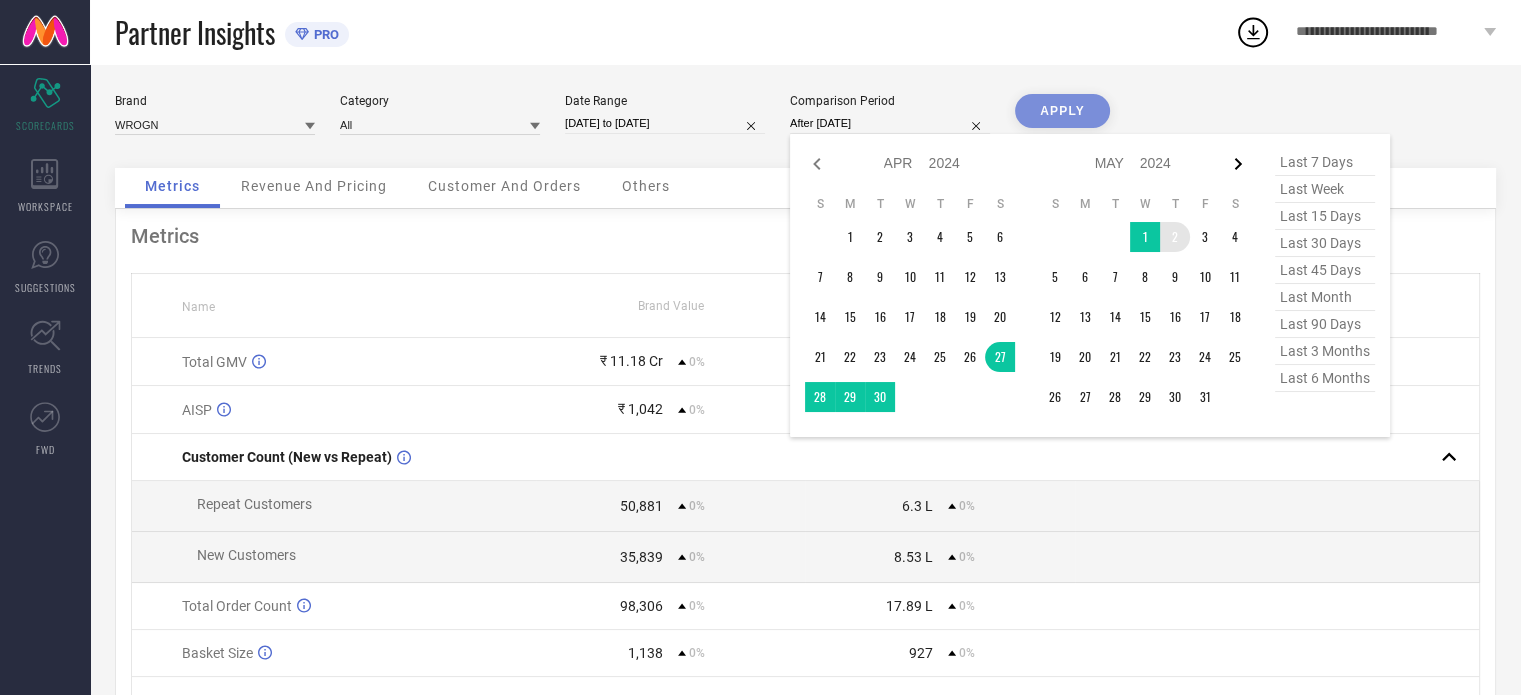 click 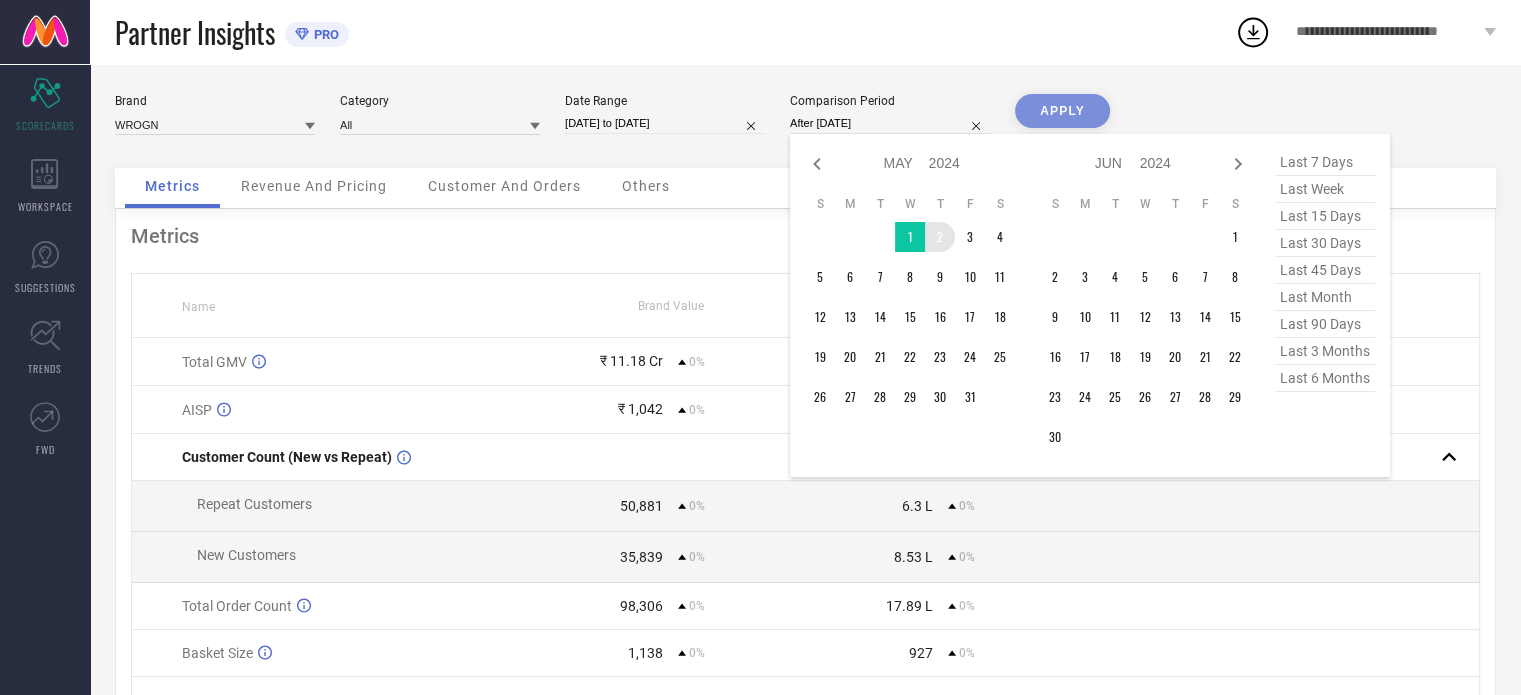 click 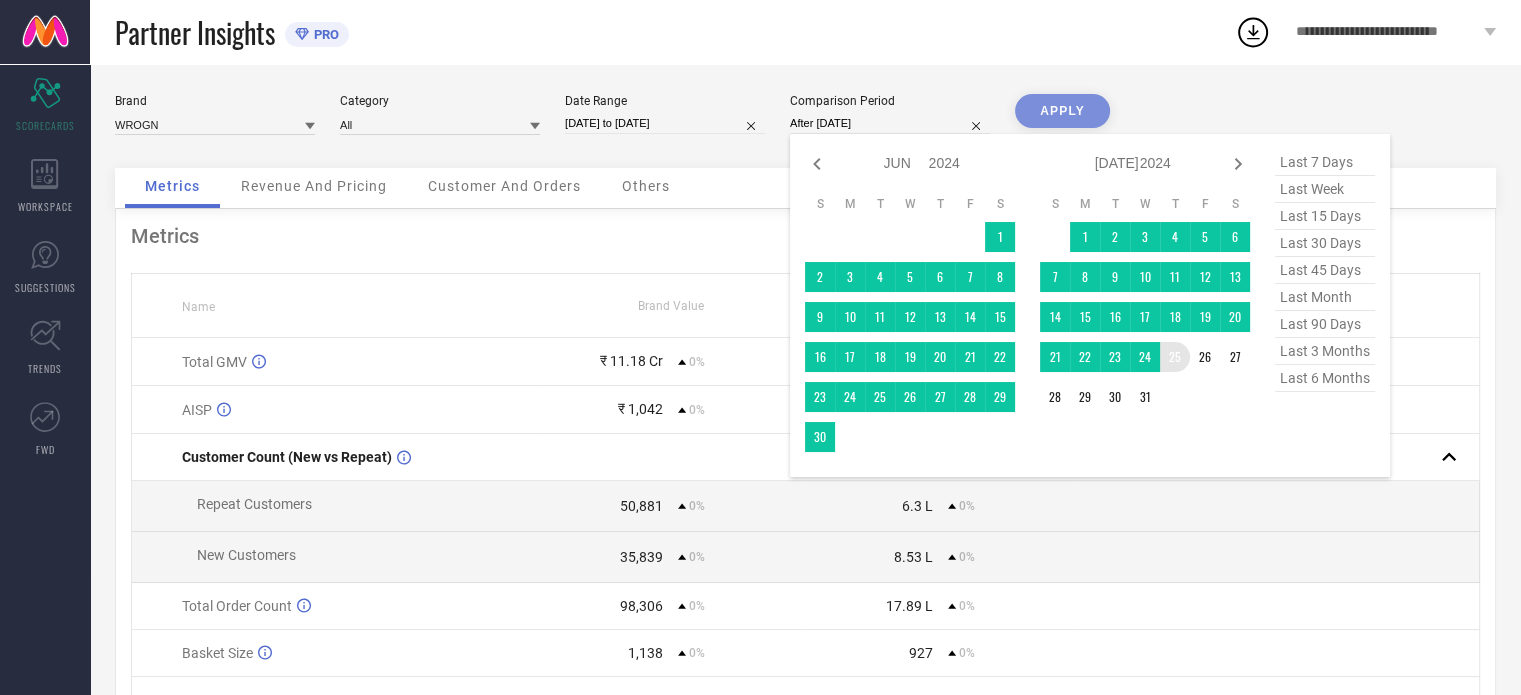 type on "[DATE] to [DATE]" 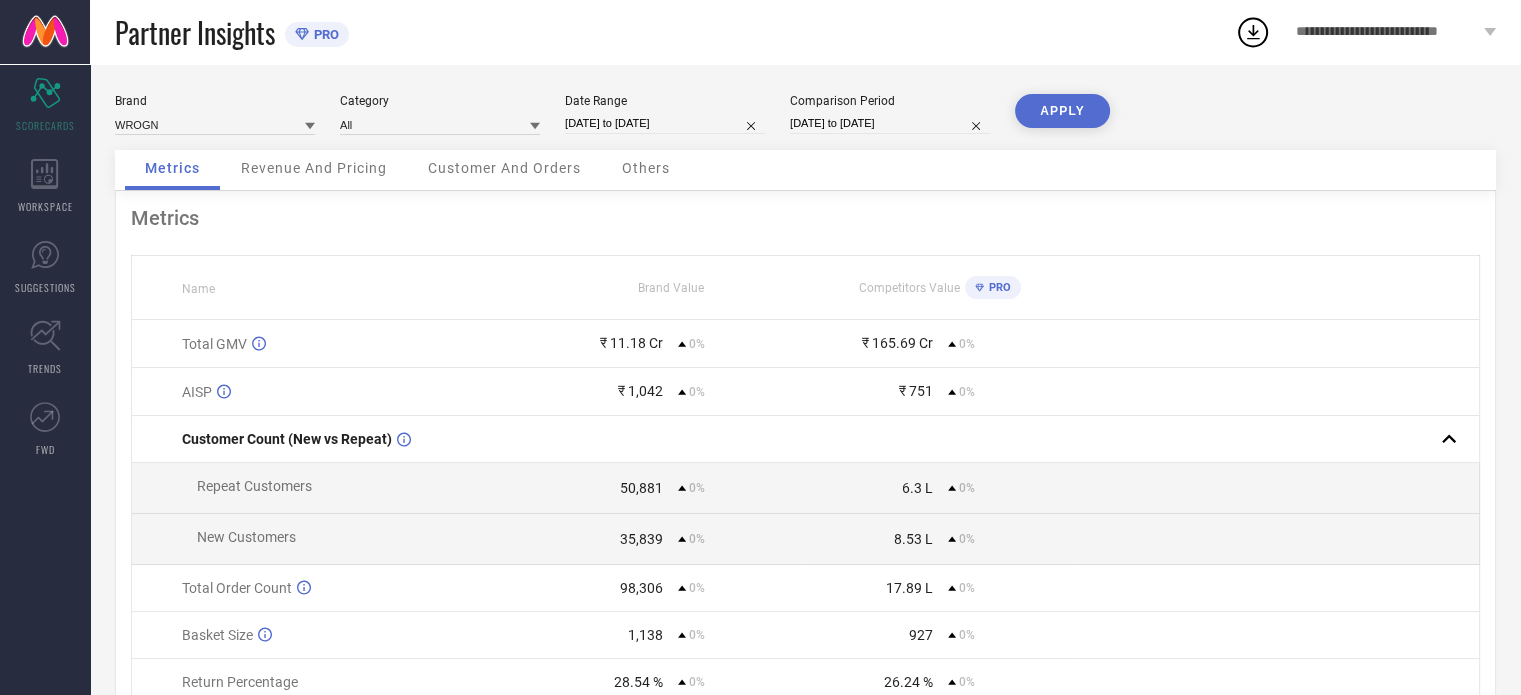 click on "APPLY" at bounding box center (1062, 111) 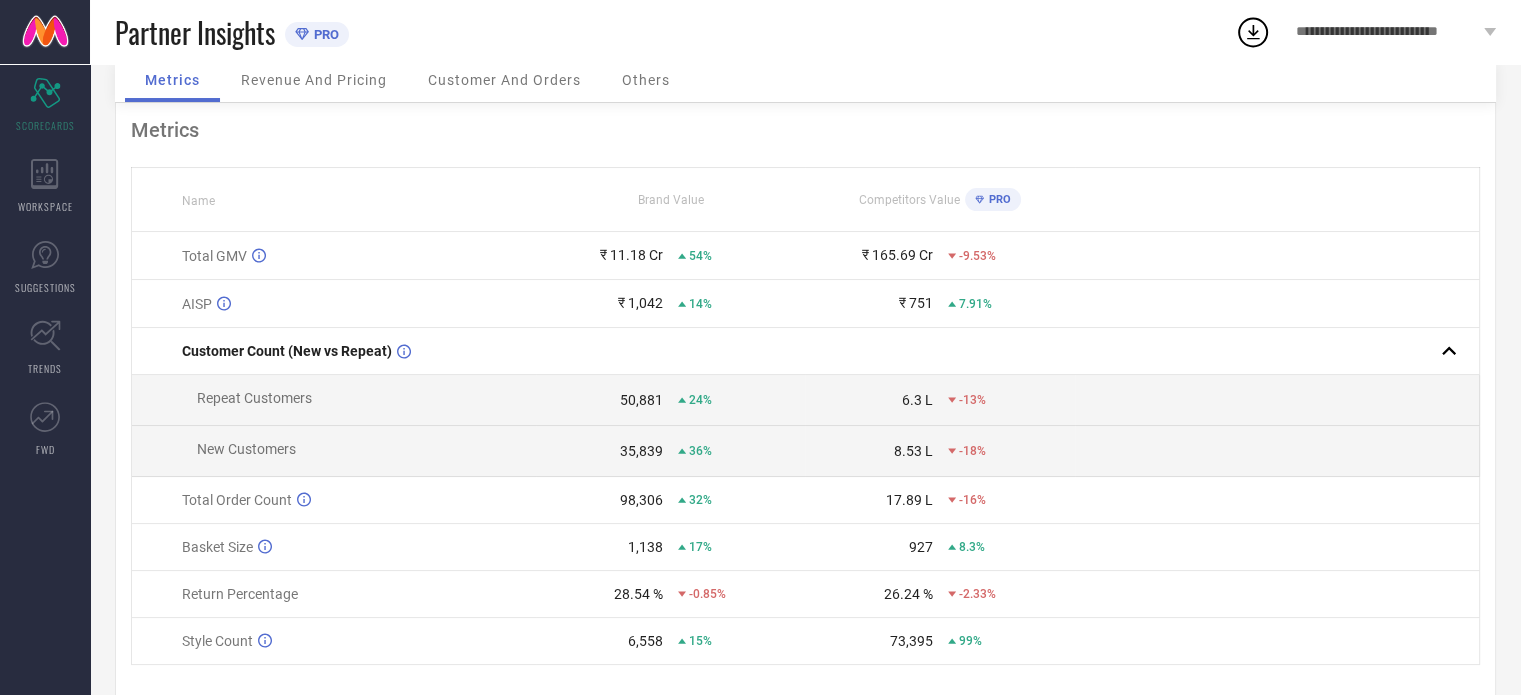 scroll, scrollTop: 144, scrollLeft: 0, axis: vertical 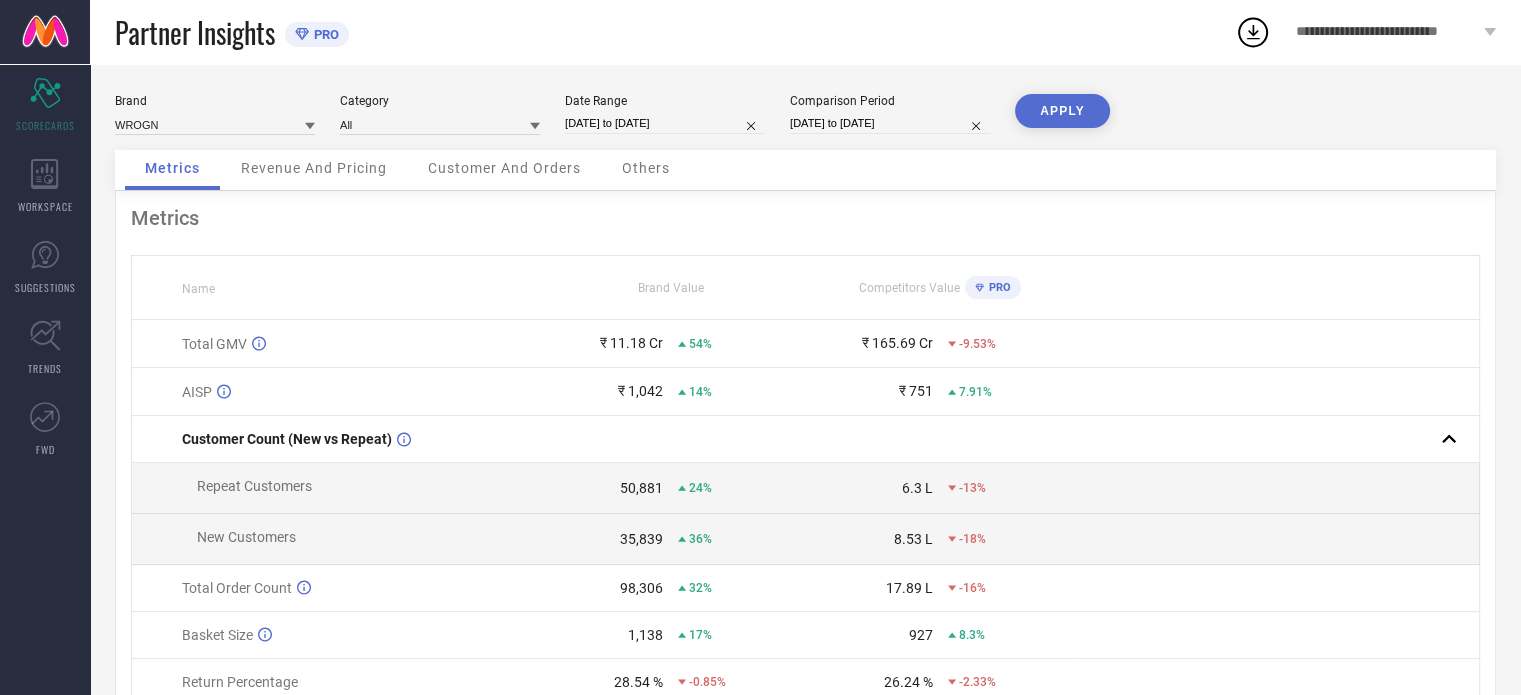 select on "3" 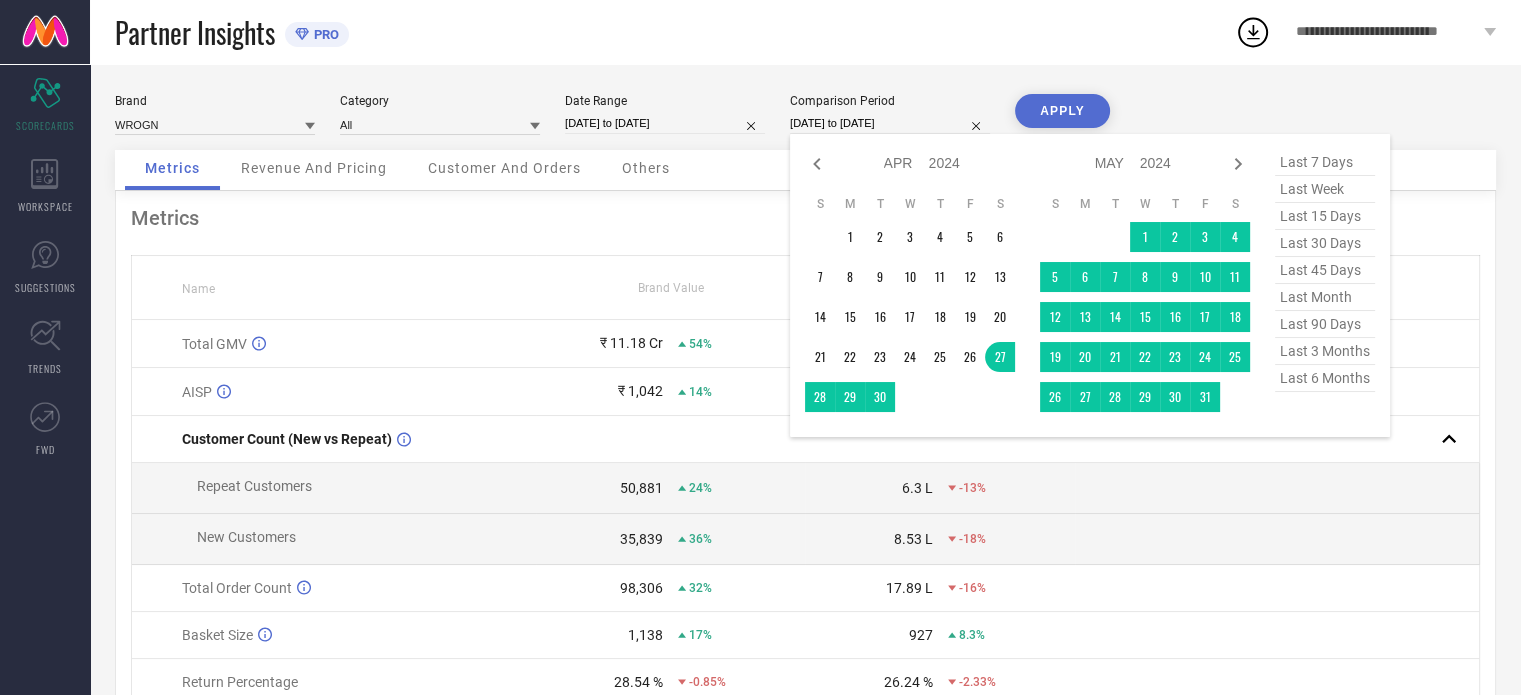 click on "[DATE] to [DATE]" at bounding box center [890, 123] 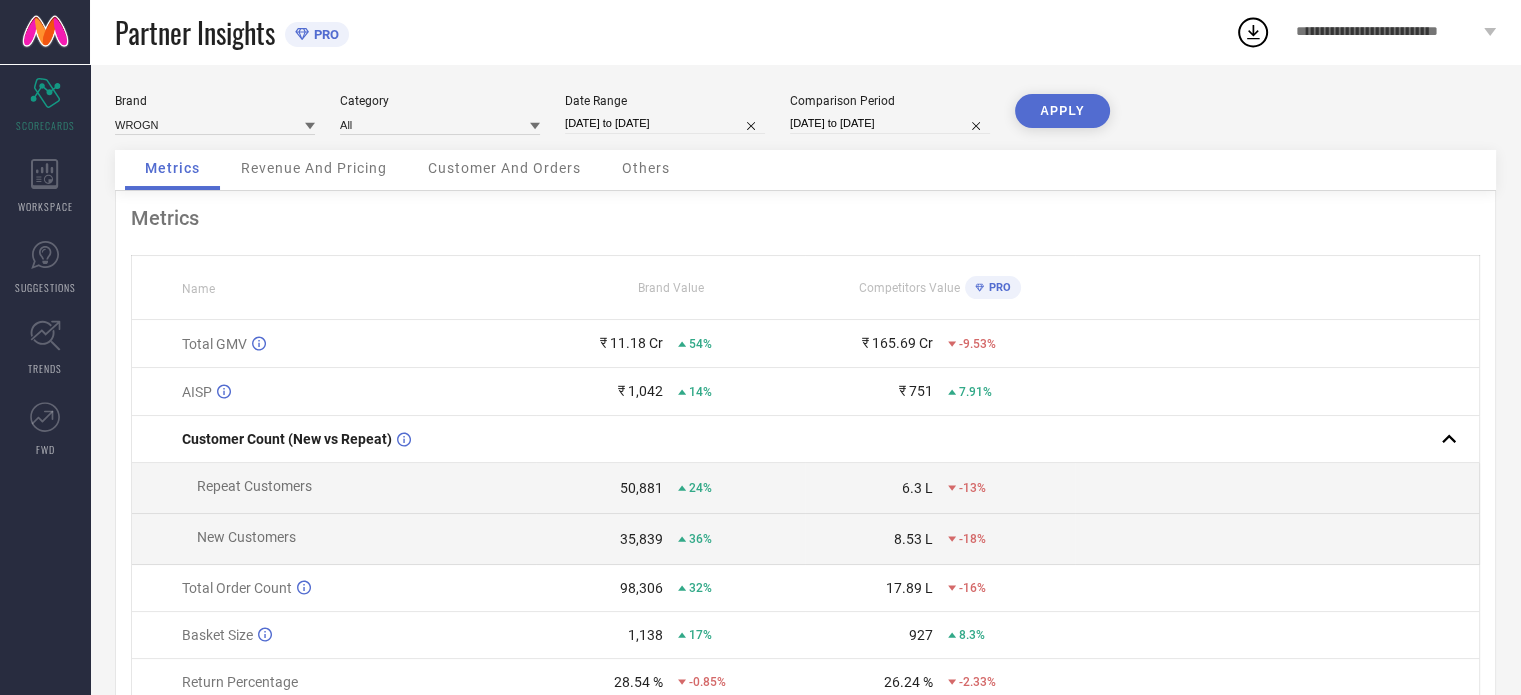 click on "APPLY" at bounding box center [1062, 111] 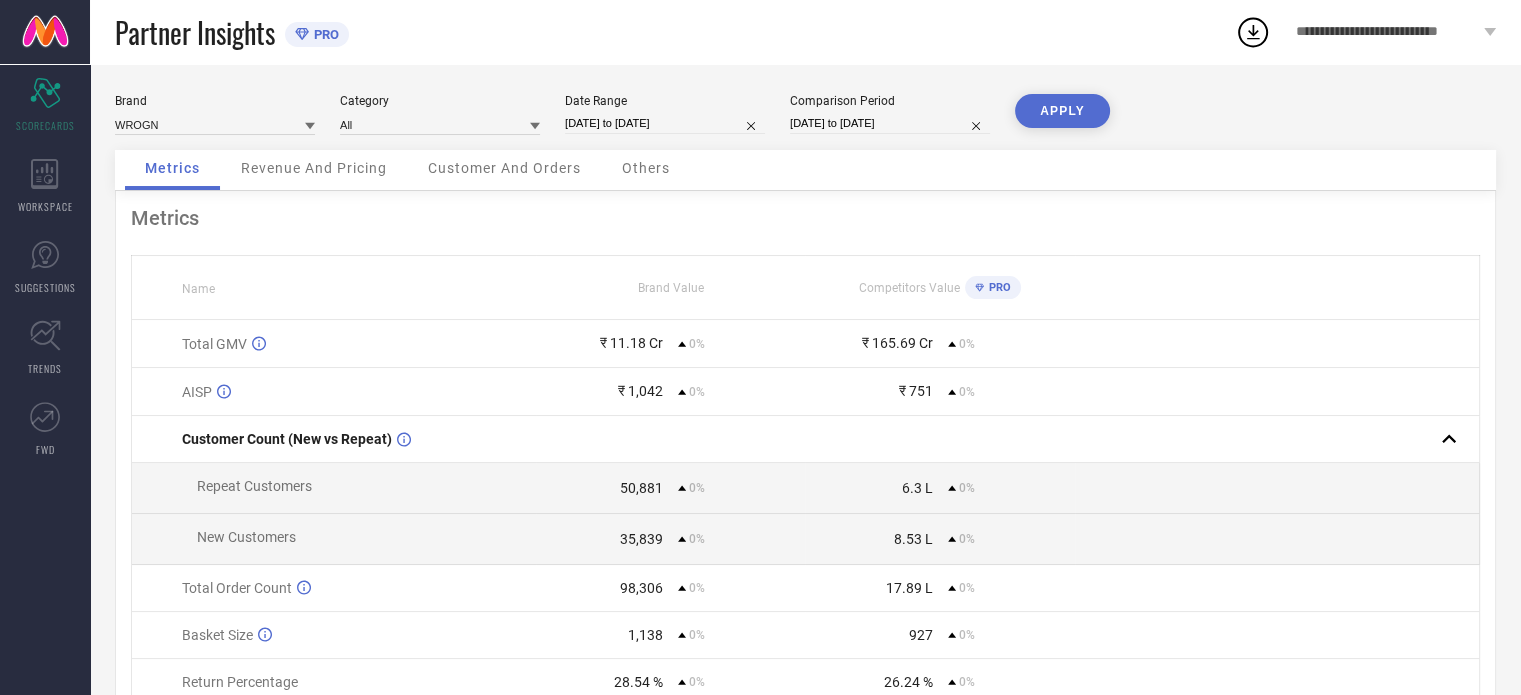 select on "3" 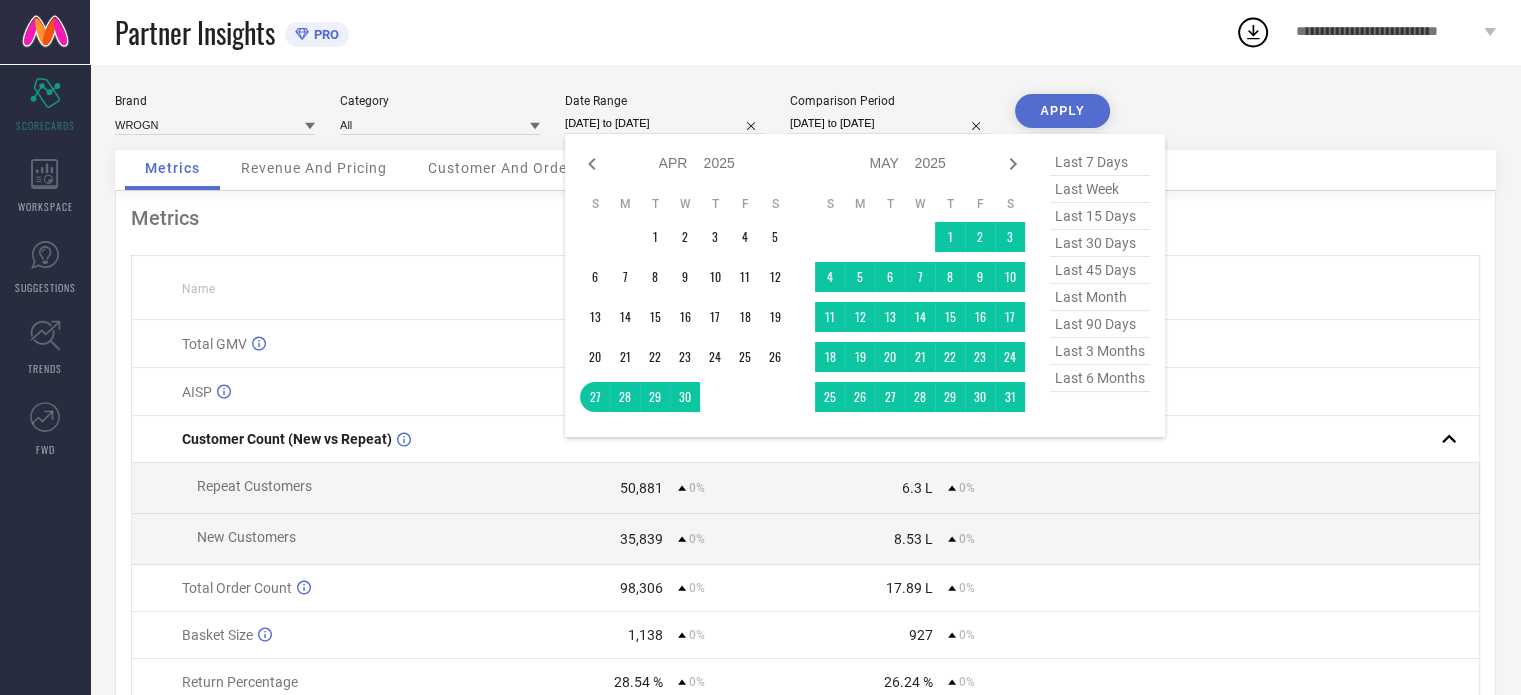 drag, startPoint x: 566, startPoint y: 119, endPoint x: 672, endPoint y: 115, distance: 106.07545 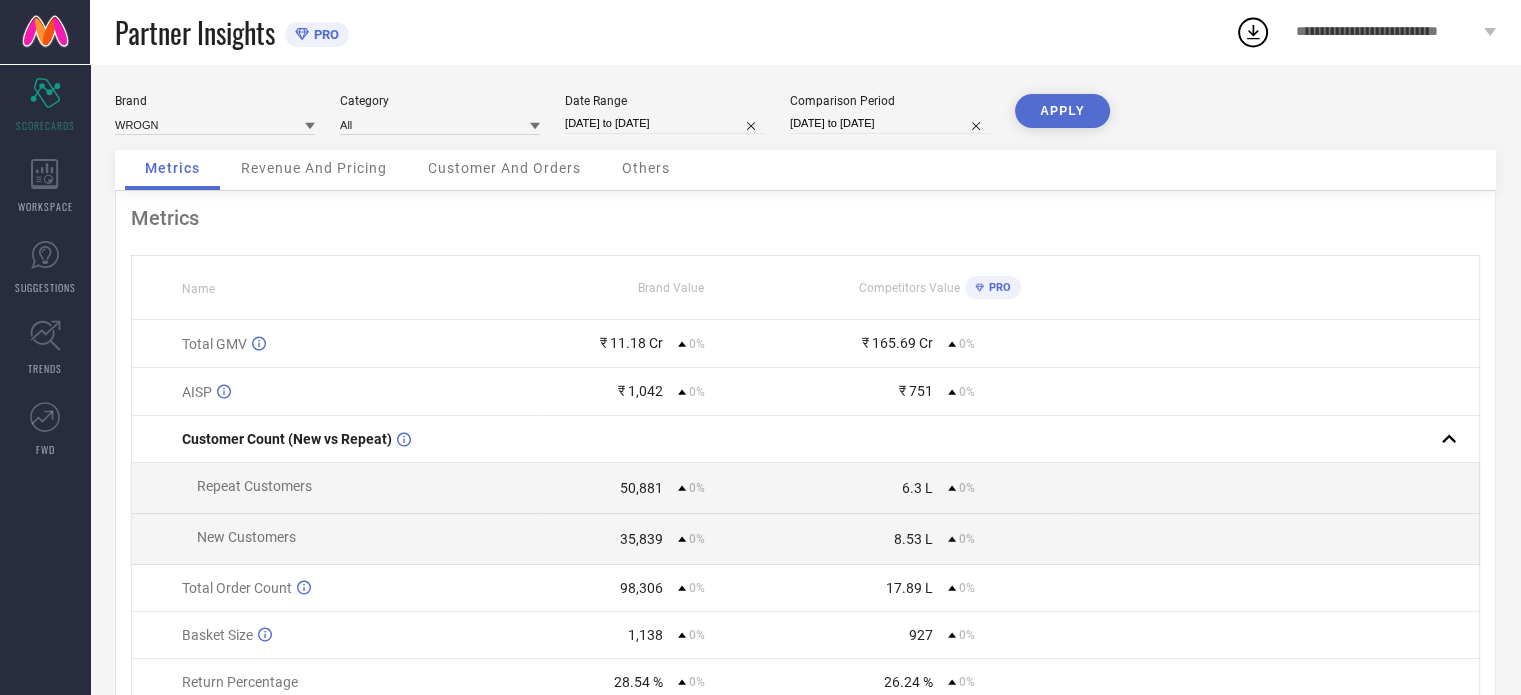 click on "[DATE] to [DATE]" at bounding box center [665, 123] 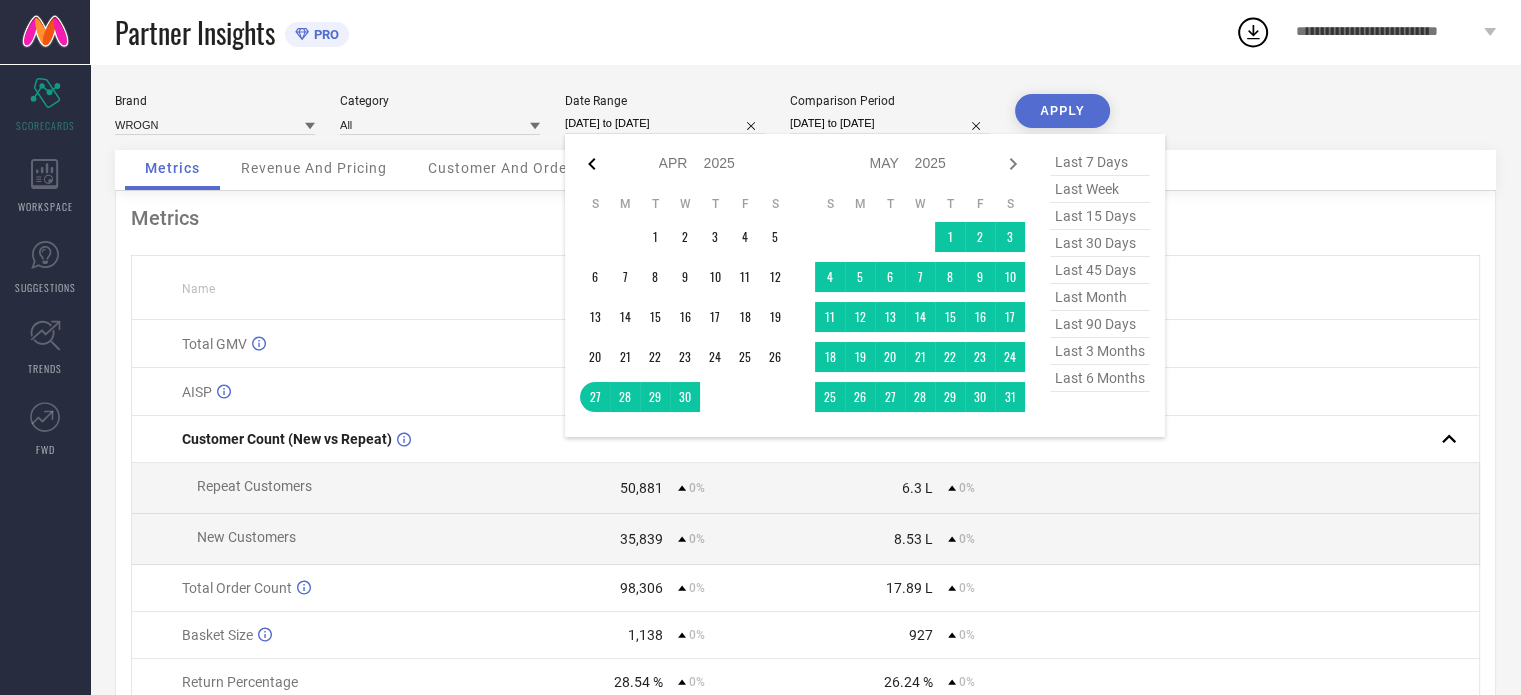click 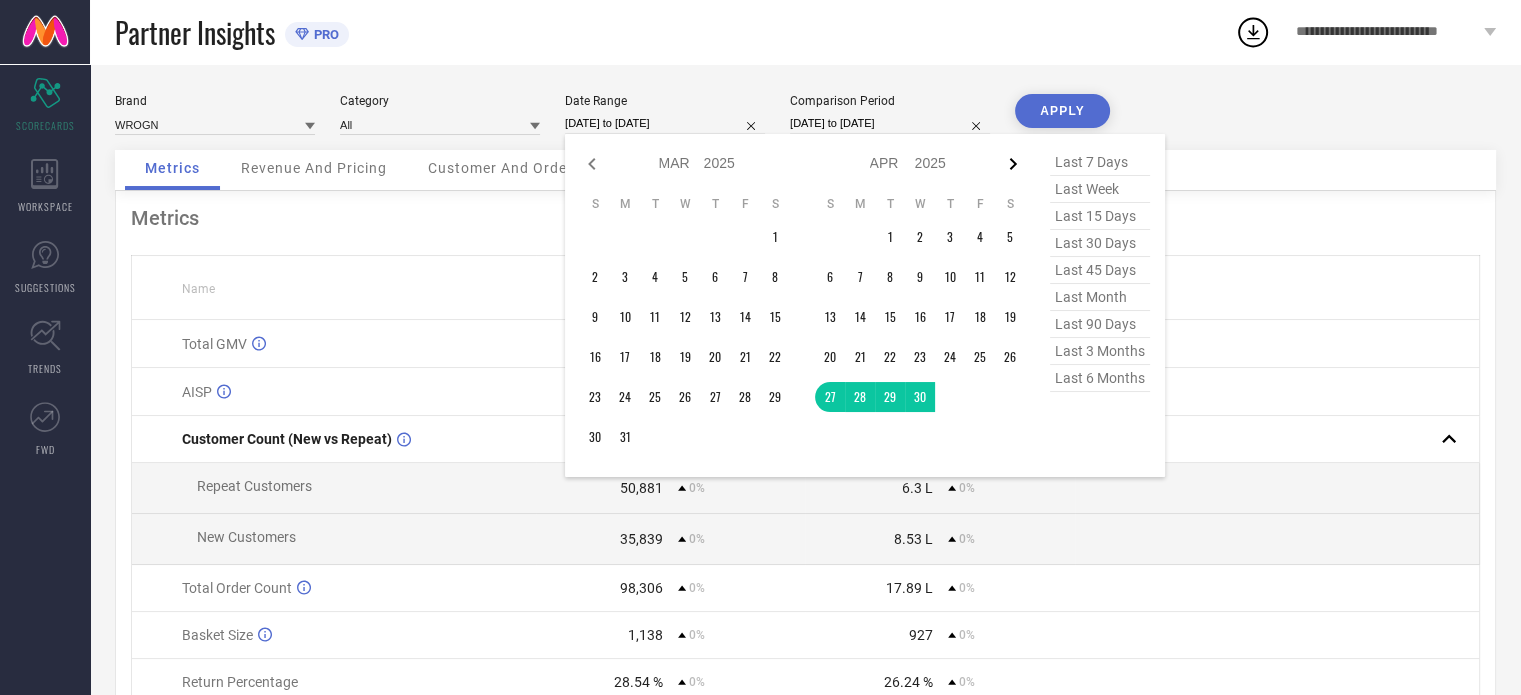 click 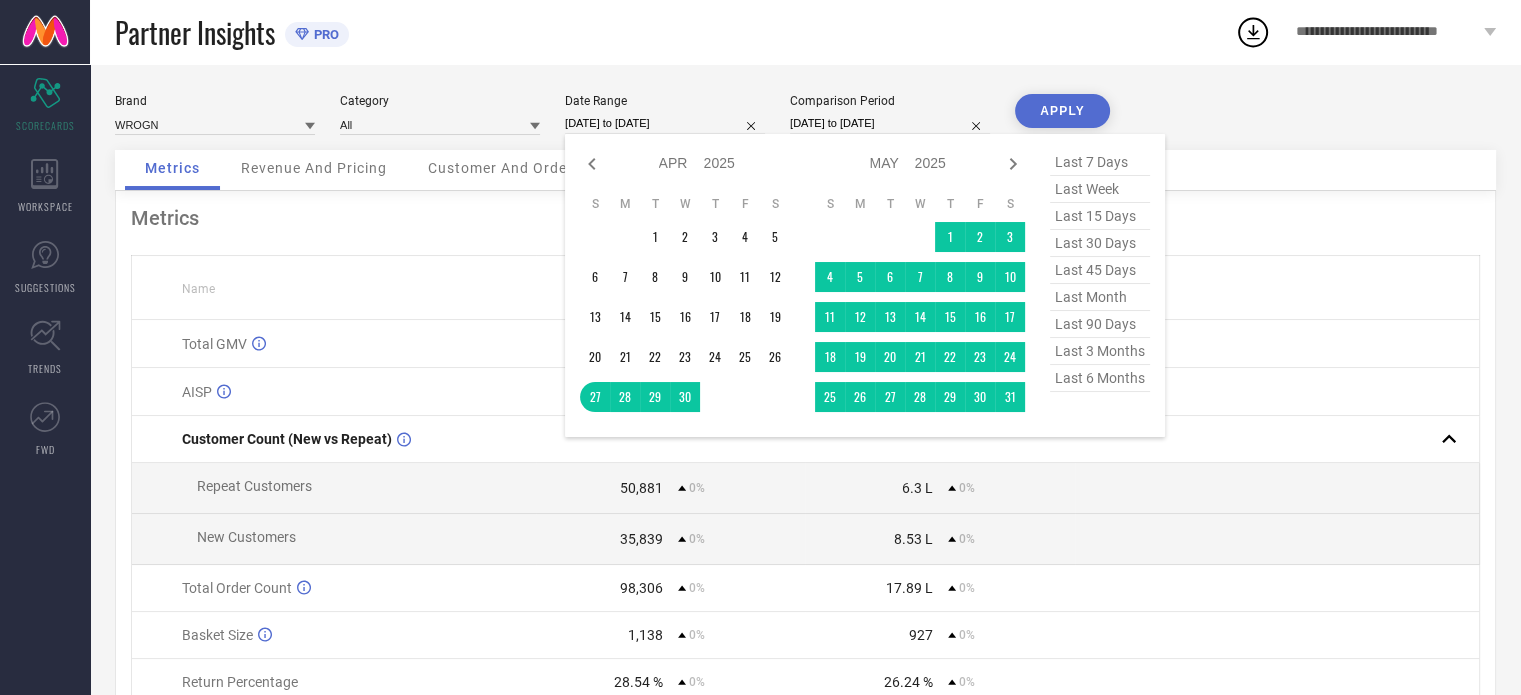 click 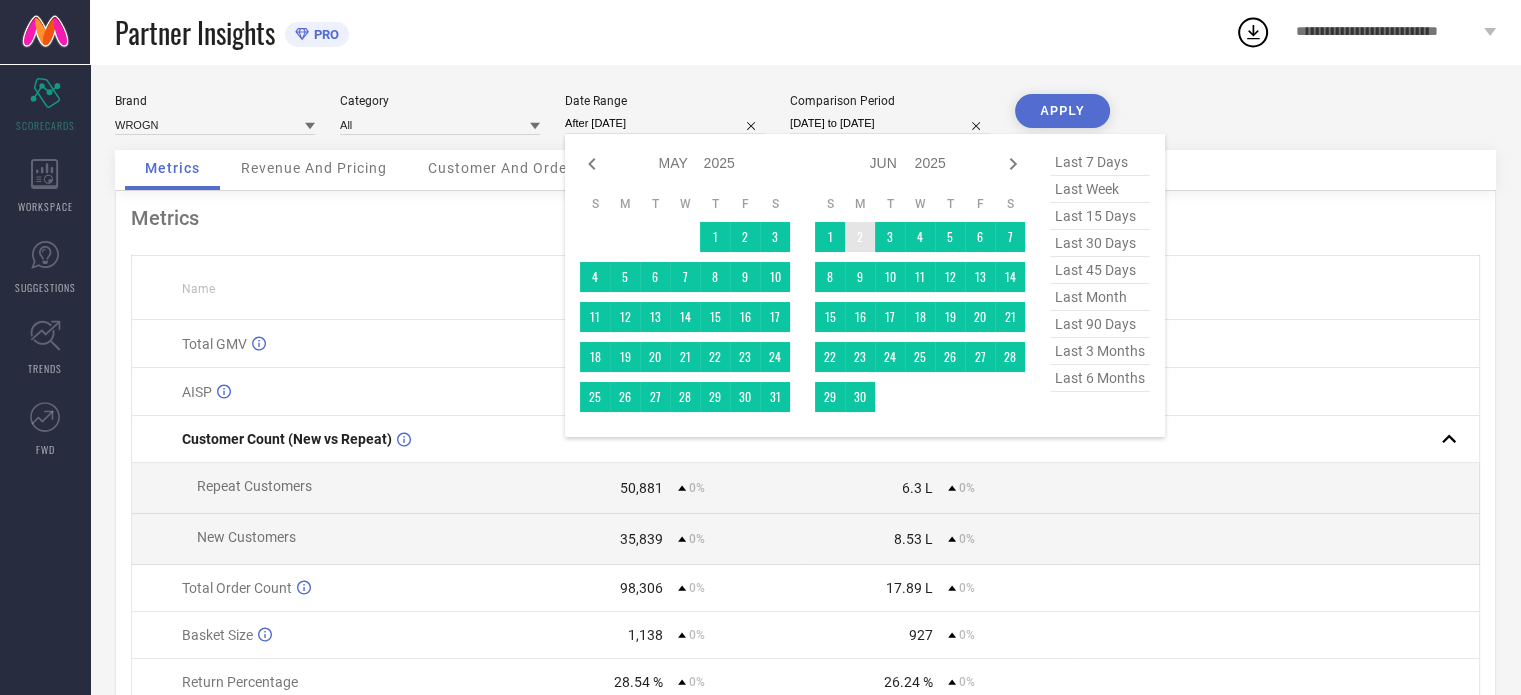 click on "1" at bounding box center (830, 237) 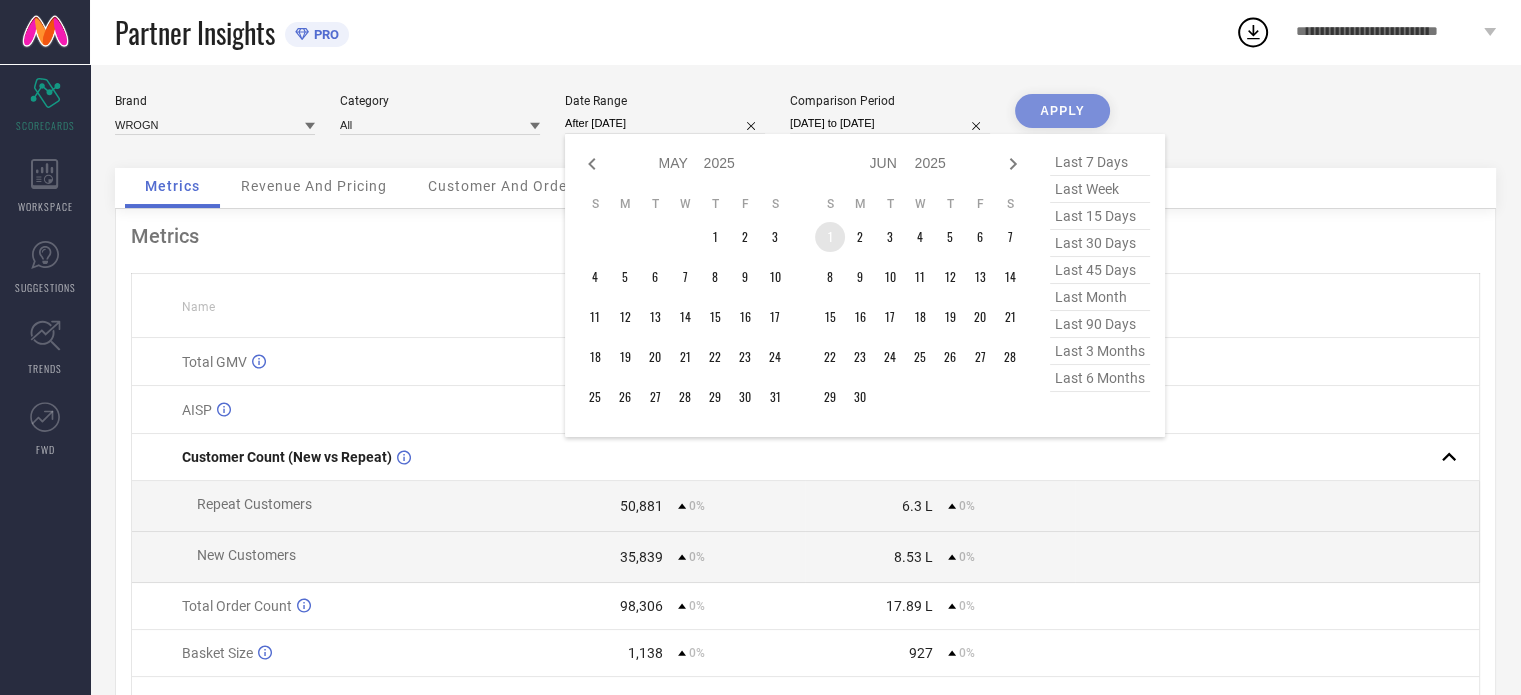 type on "[DATE] to [DATE]" 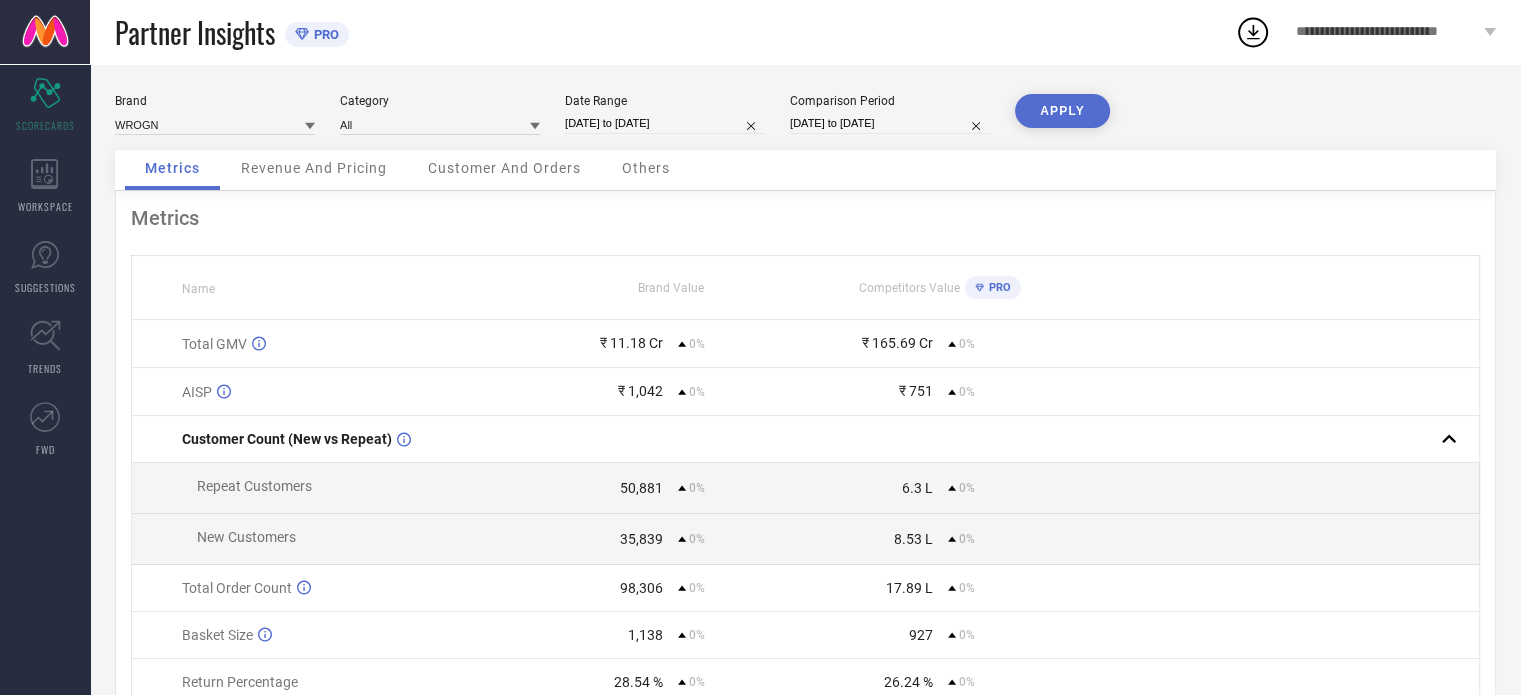 click on "[DATE] to [DATE]" at bounding box center (665, 123) 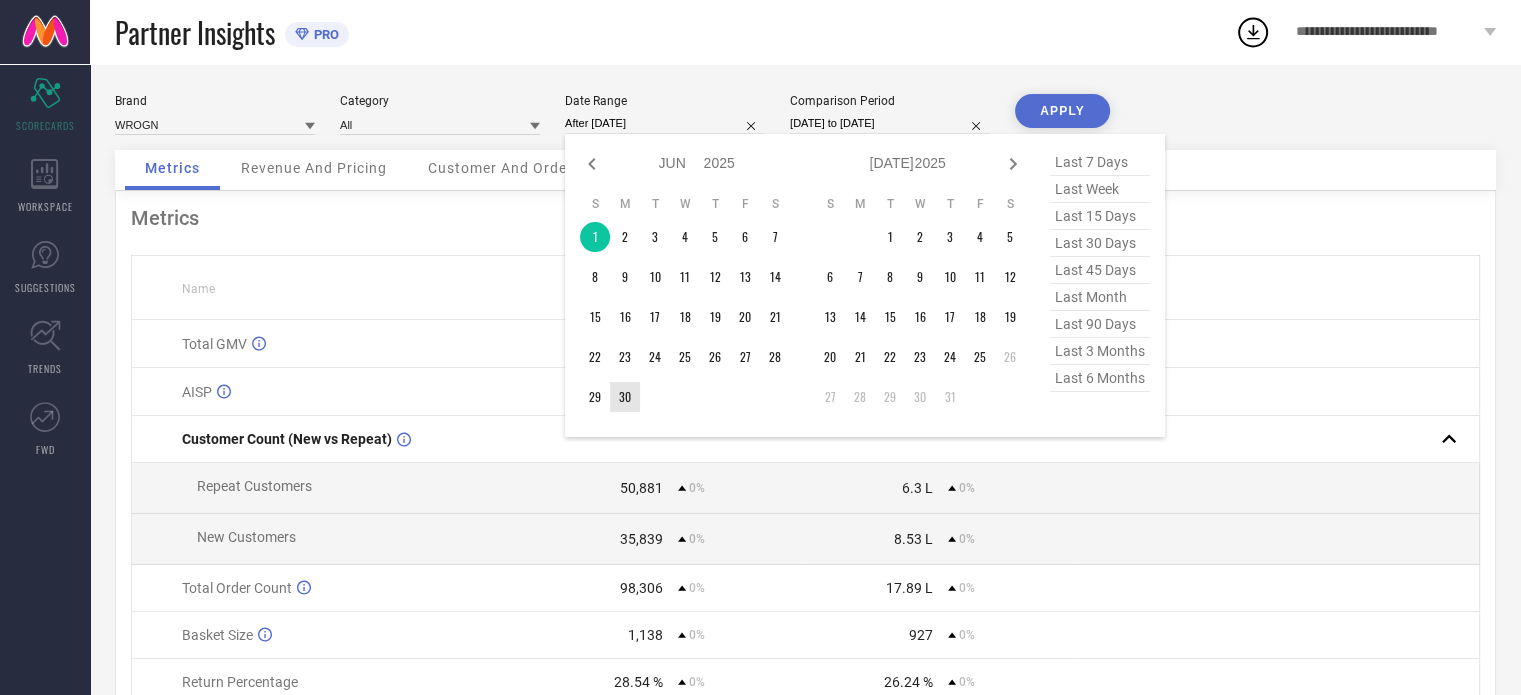 click on "30" at bounding box center [625, 397] 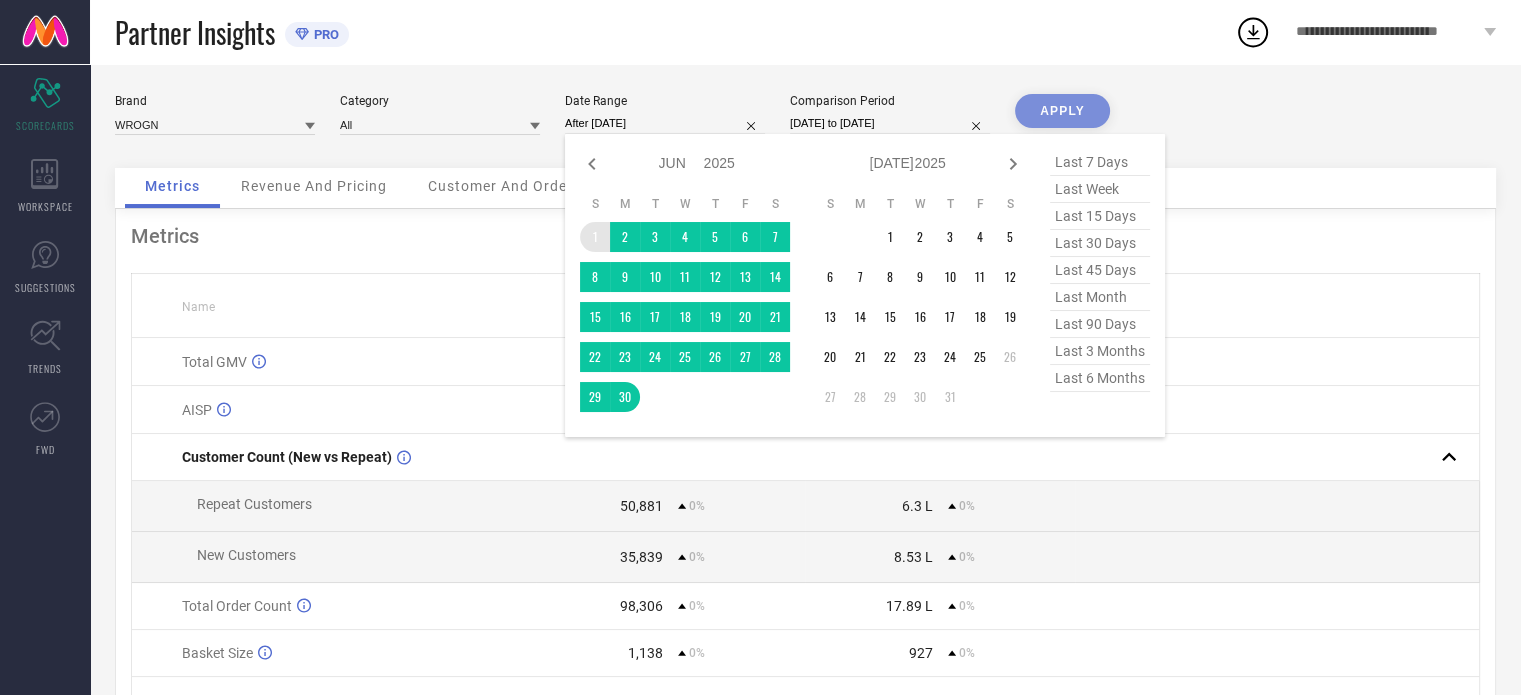 type on "[DATE] to [DATE]" 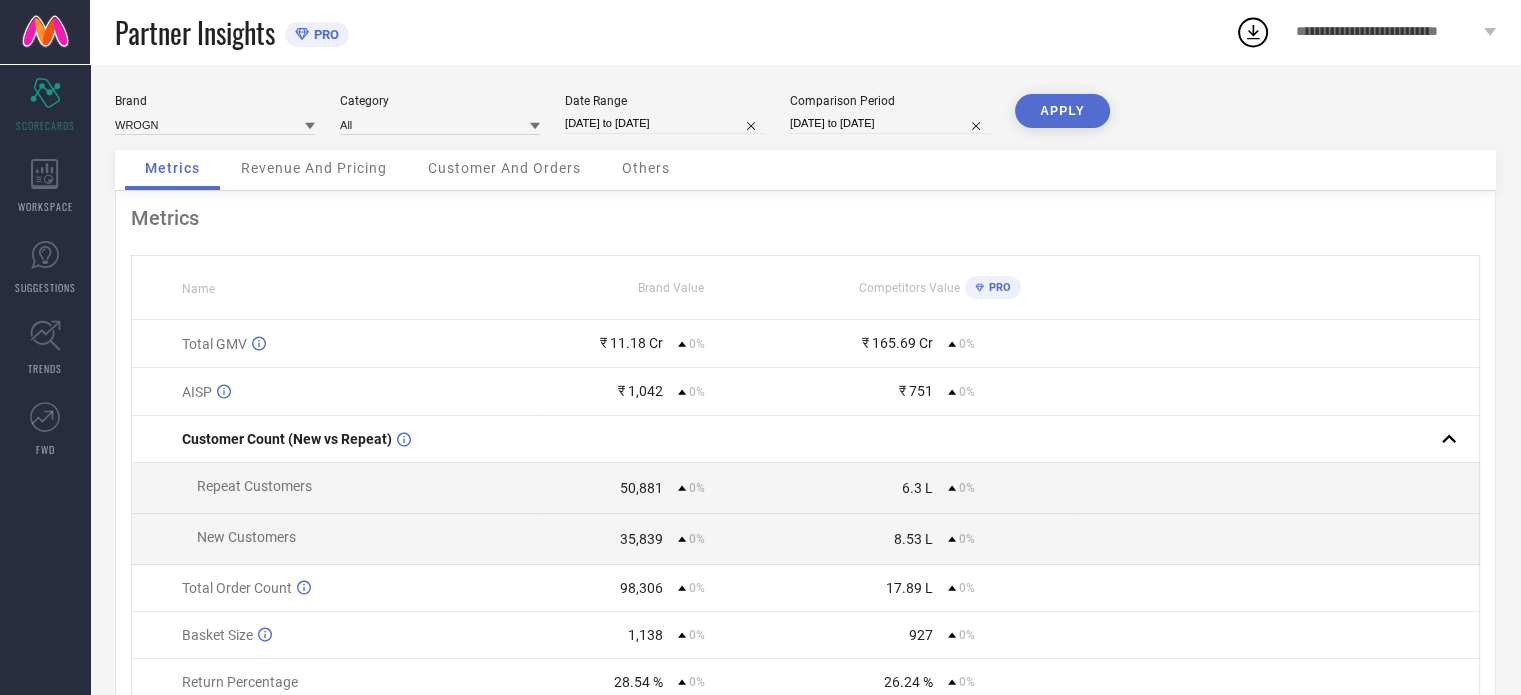 select on "3" 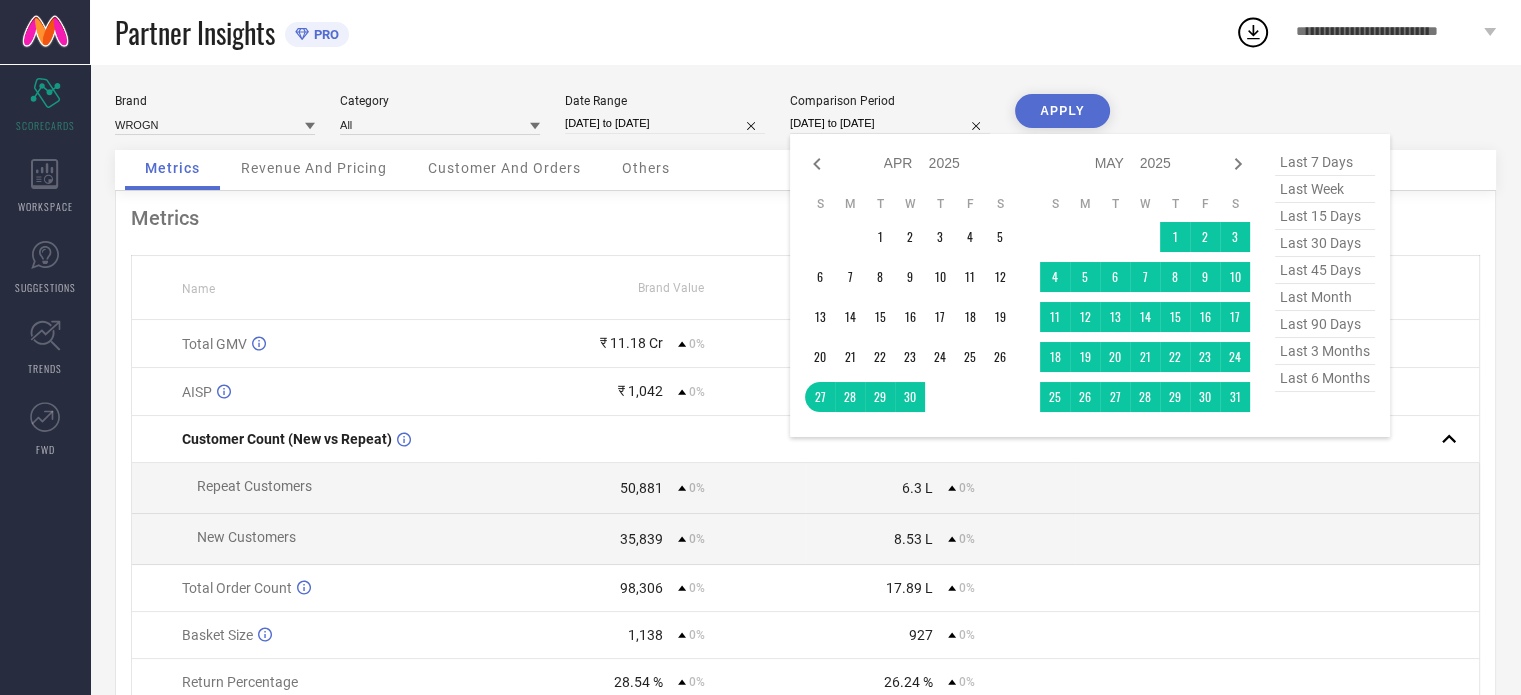 click on "[DATE] to [DATE]" at bounding box center [890, 123] 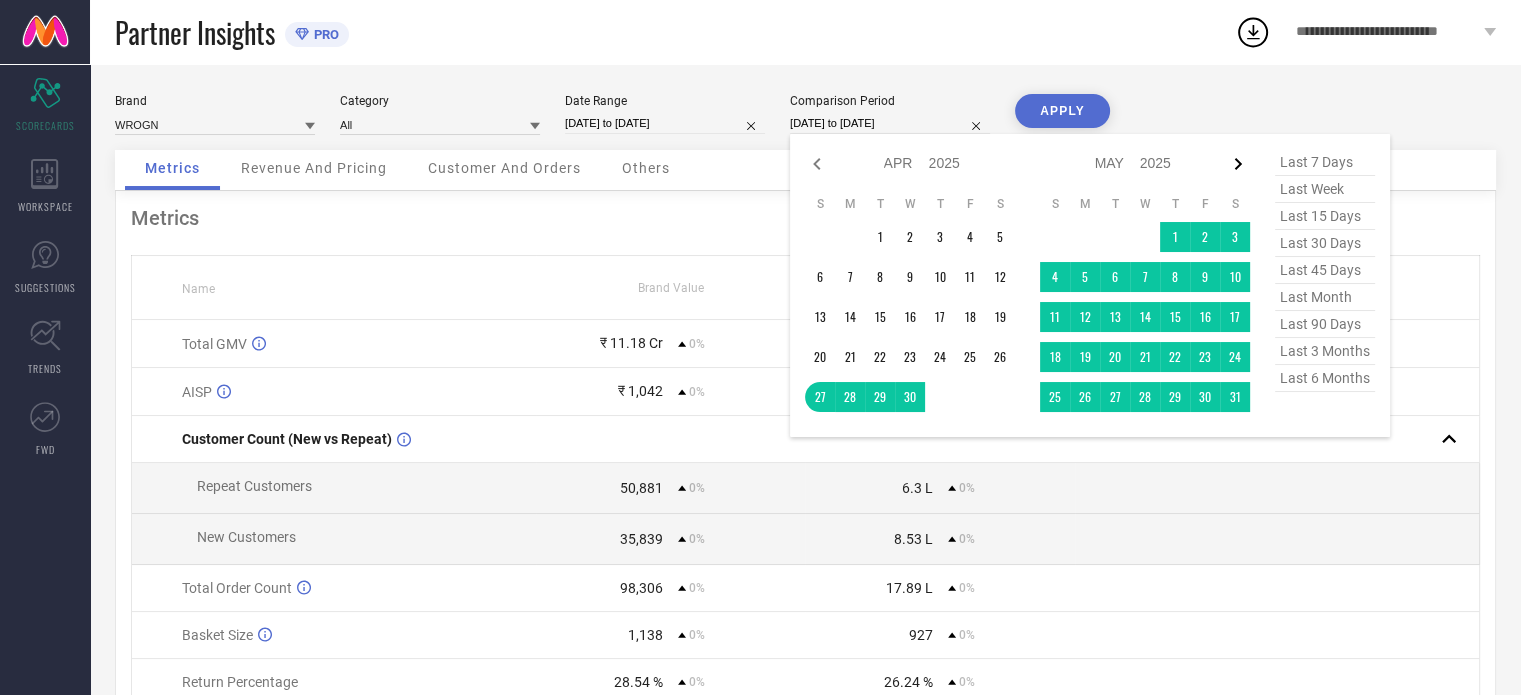 click 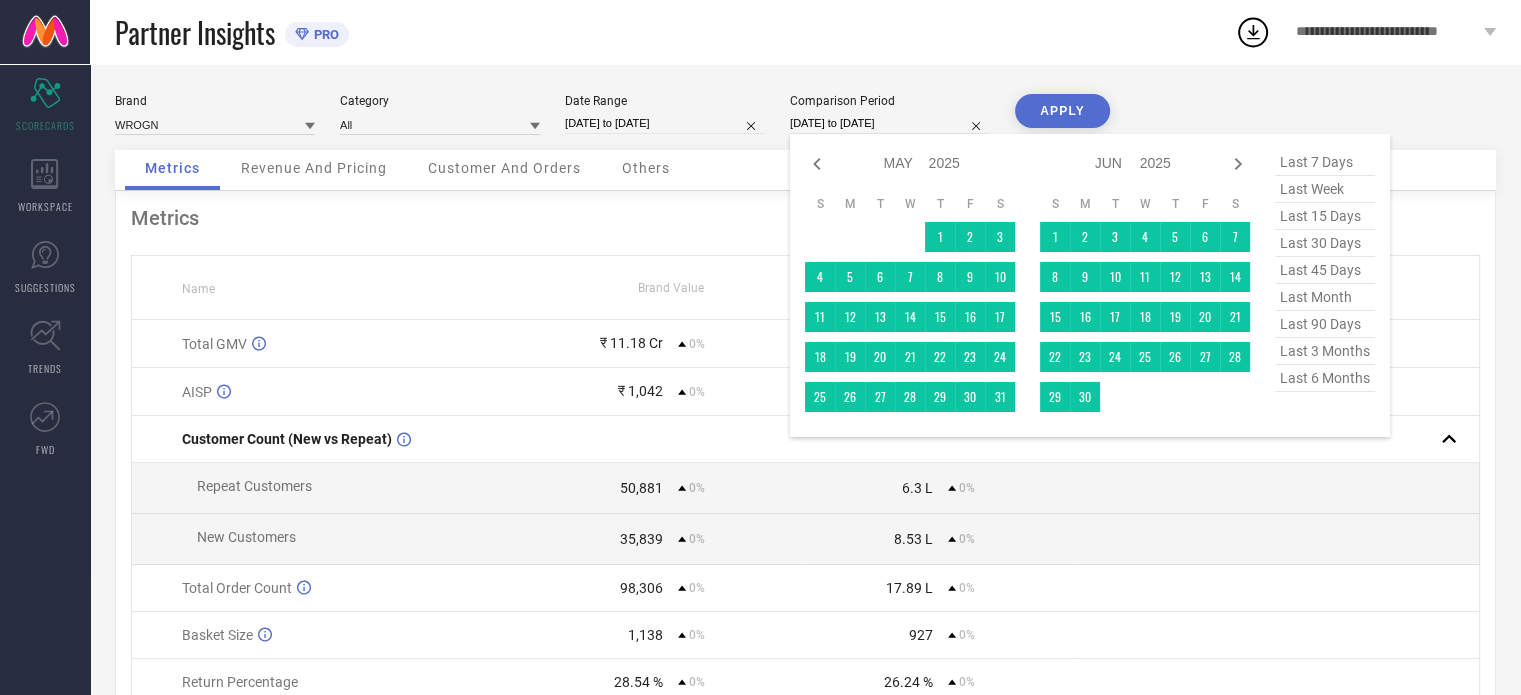 click 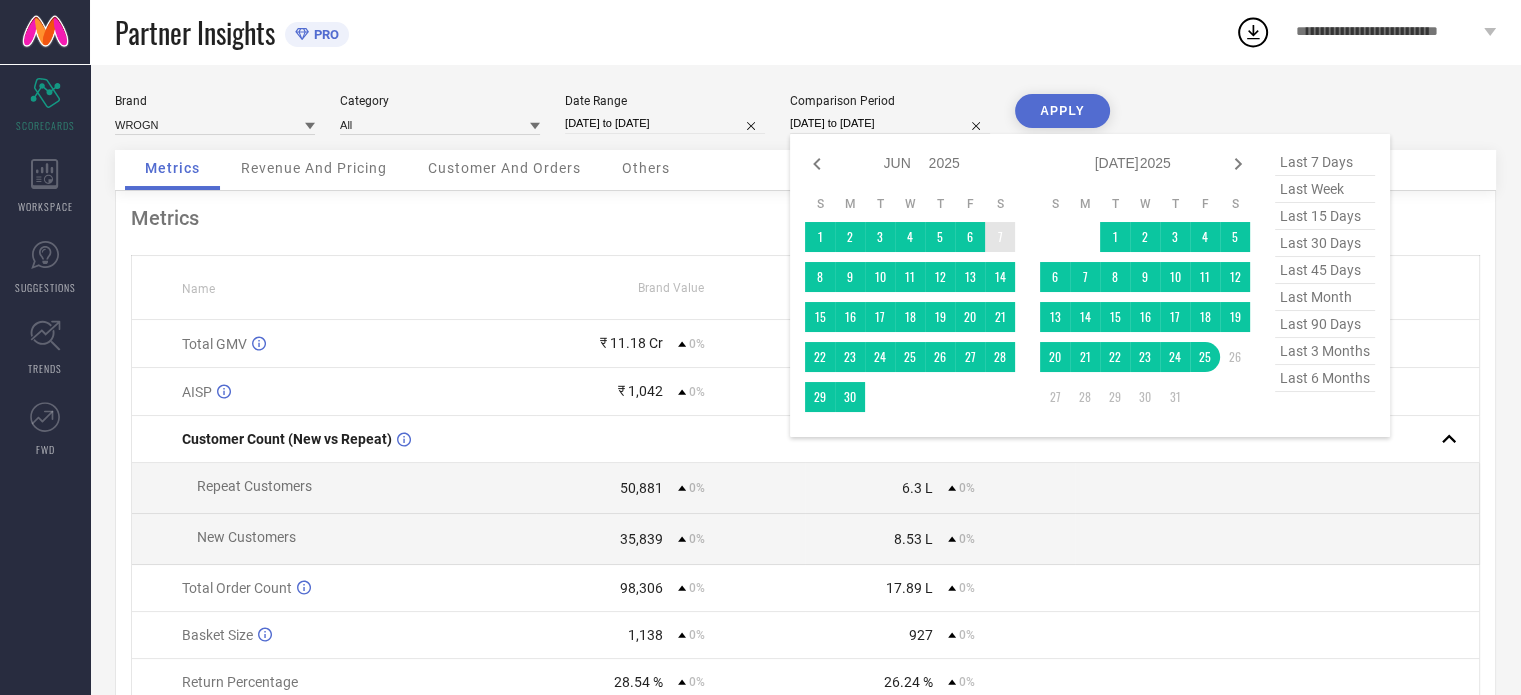 click on "Jan Feb Mar Apr May Jun [DATE] Aug Sep Oct Nov [DATE] 2016 2017 2018 2019 2020 2021 2022 2023 2024 2025 2026 2027 2028 2029 2030 2031 2032 2033 2034" at bounding box center [922, 163] 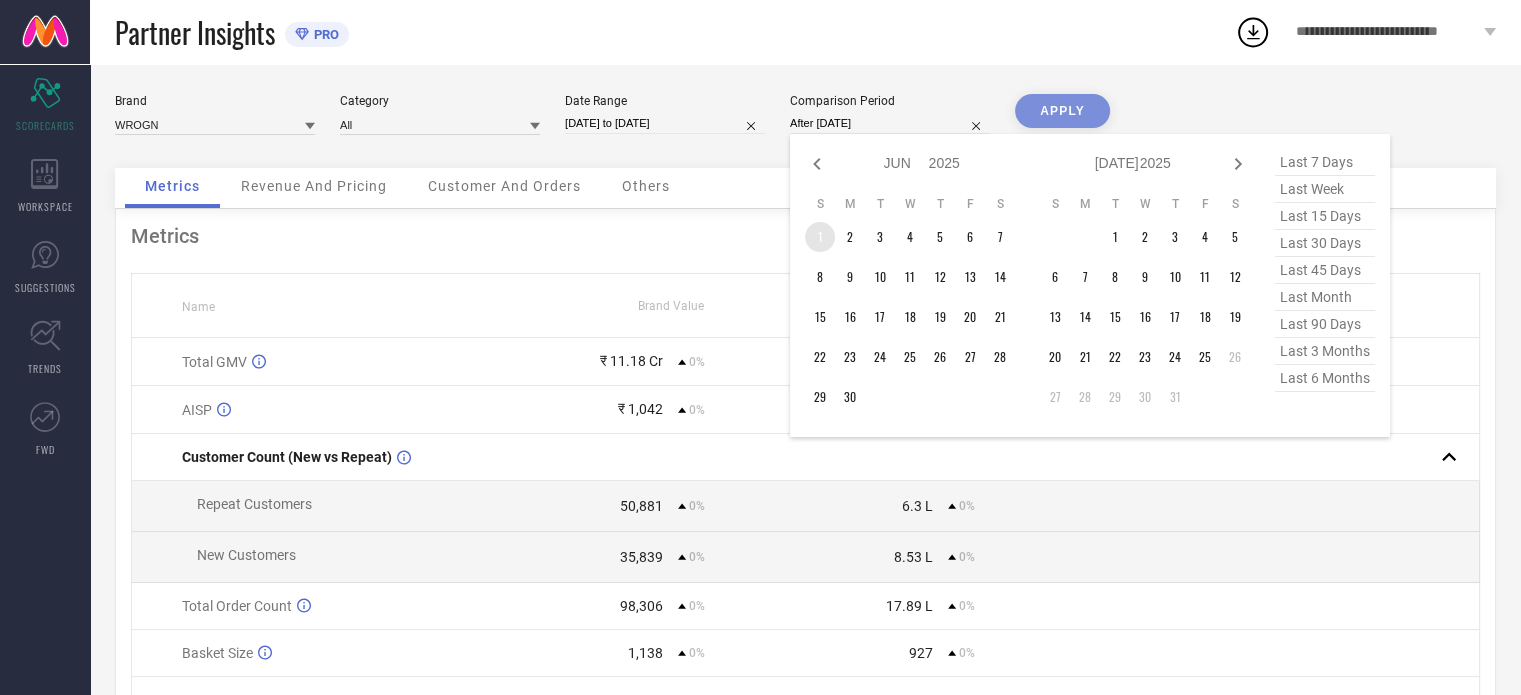 click on "1" at bounding box center [820, 237] 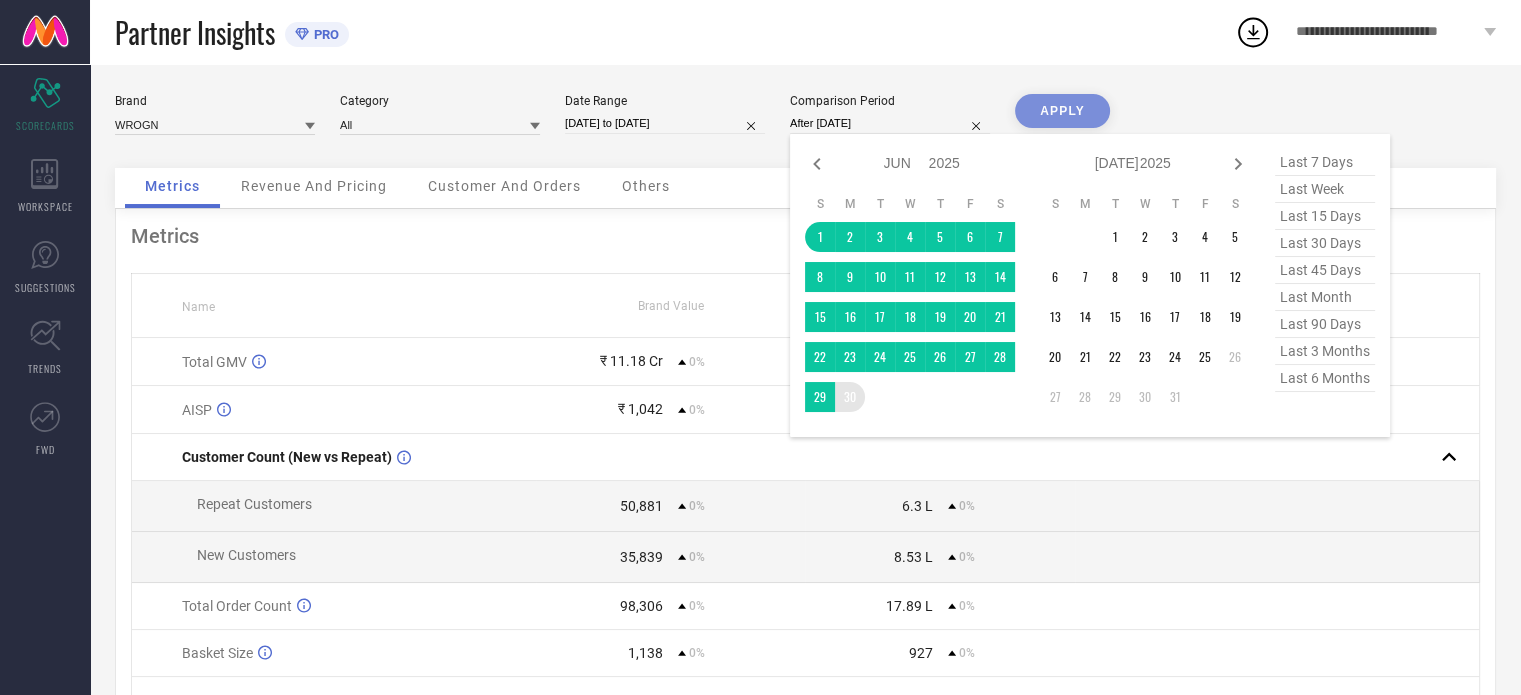 type on "[DATE] to [DATE]" 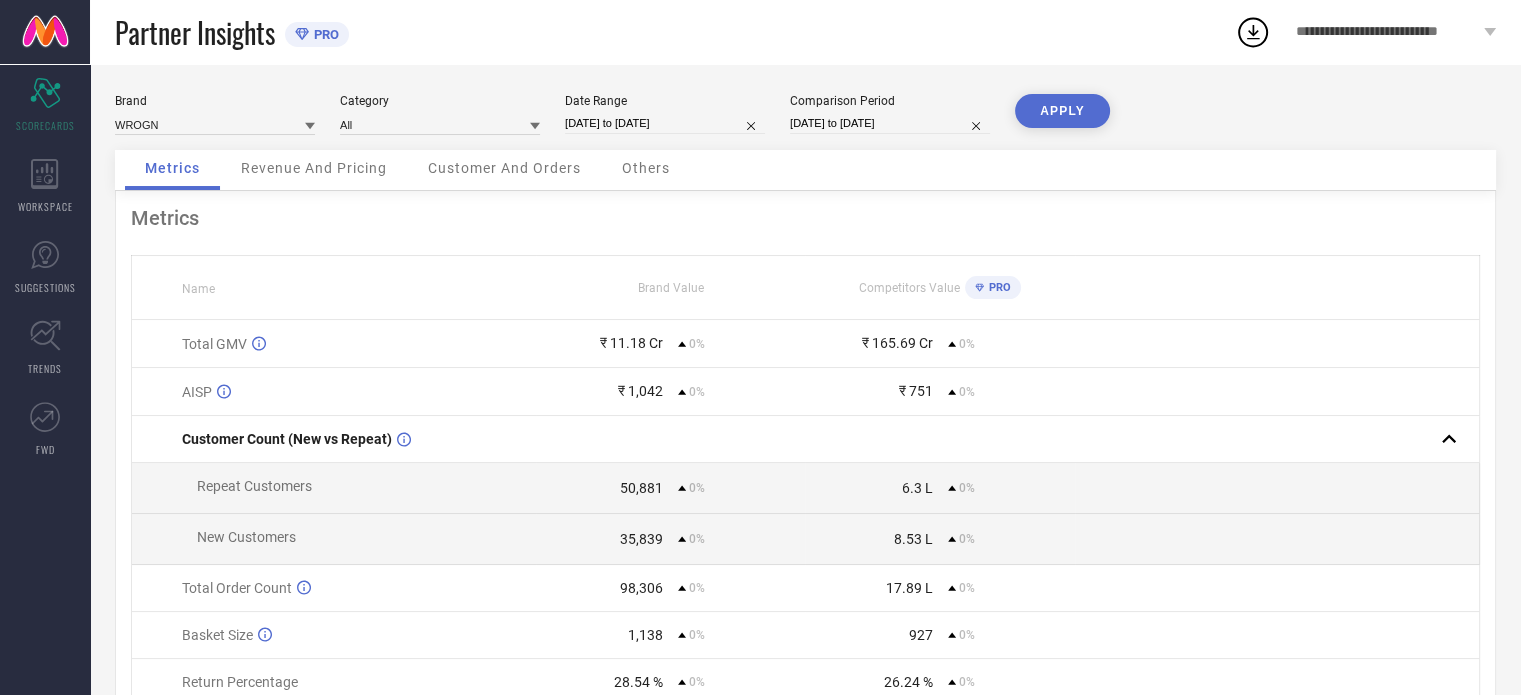 click on "[DATE] to [DATE]" at bounding box center (890, 123) 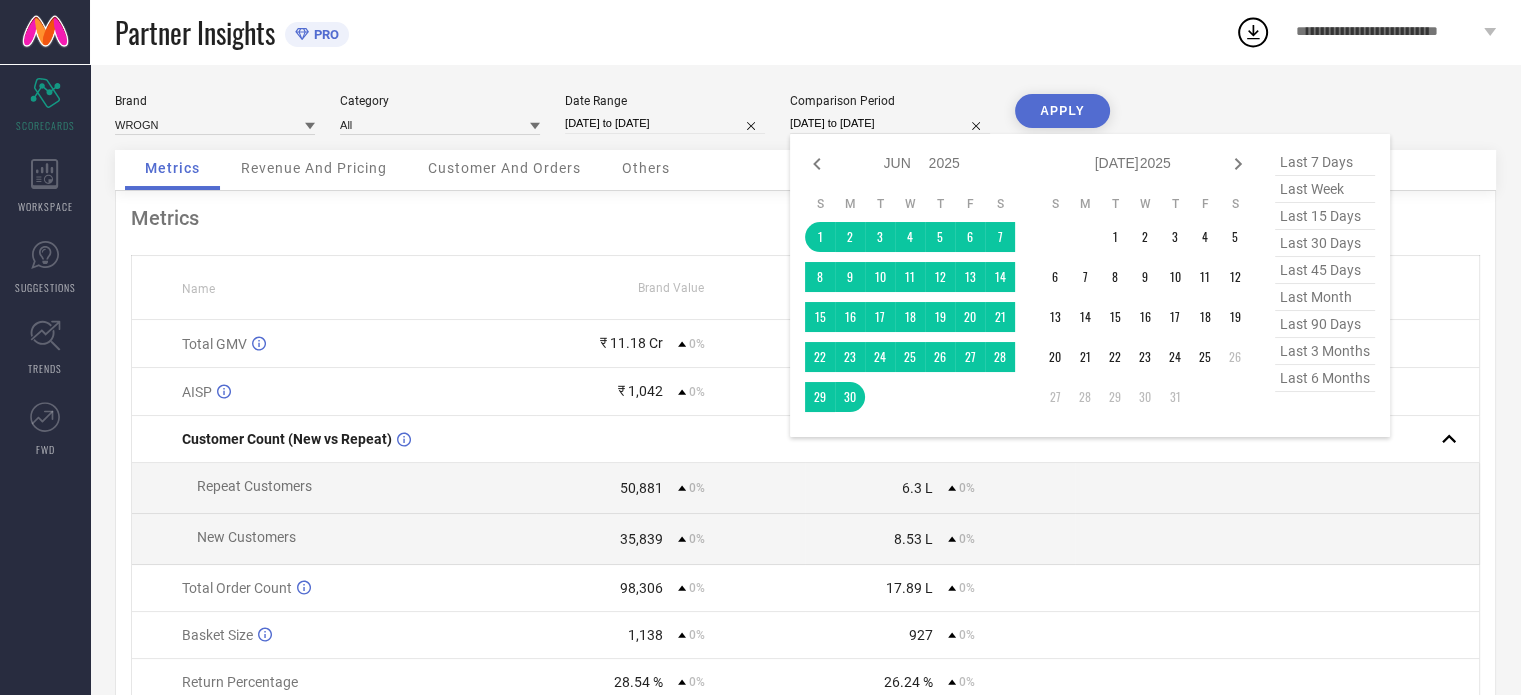 click on "[DATE] to [DATE]" at bounding box center (890, 123) 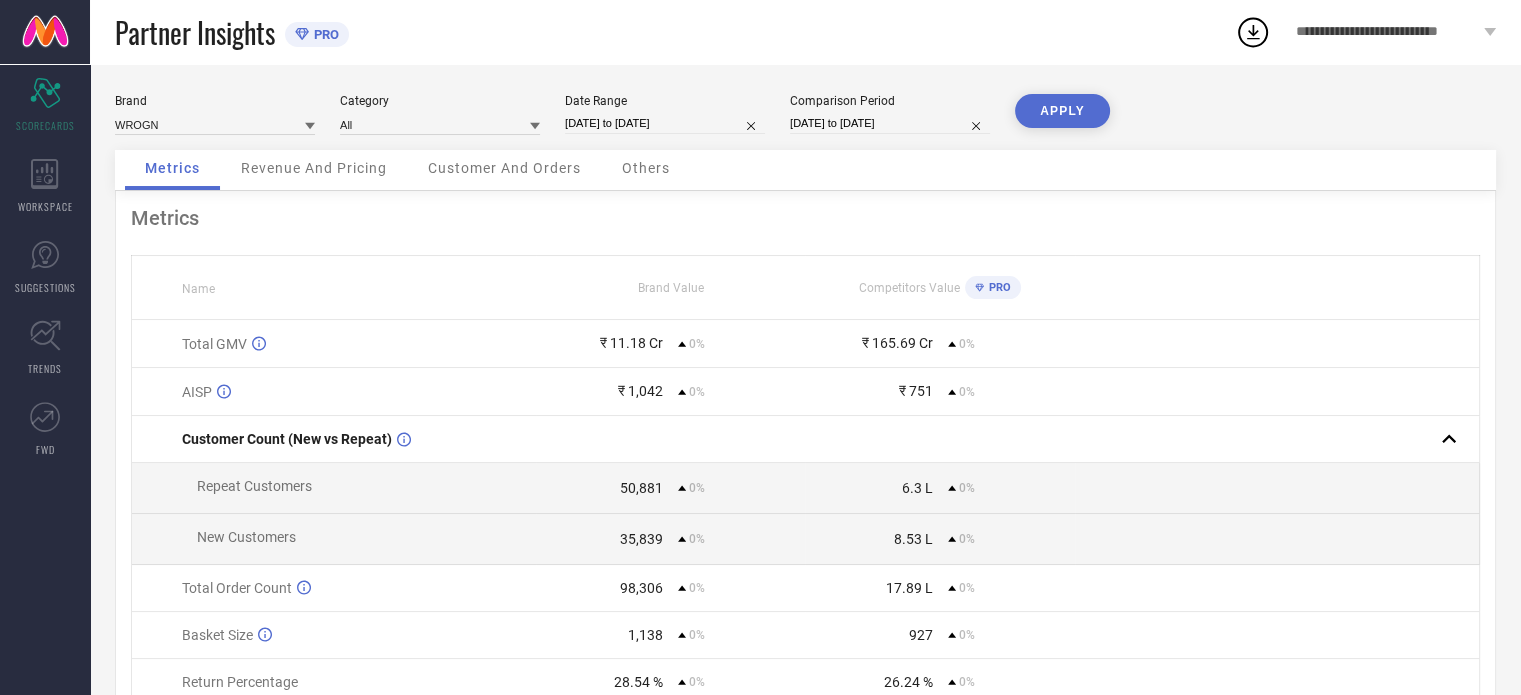 click on "APPLY" at bounding box center (1062, 111) 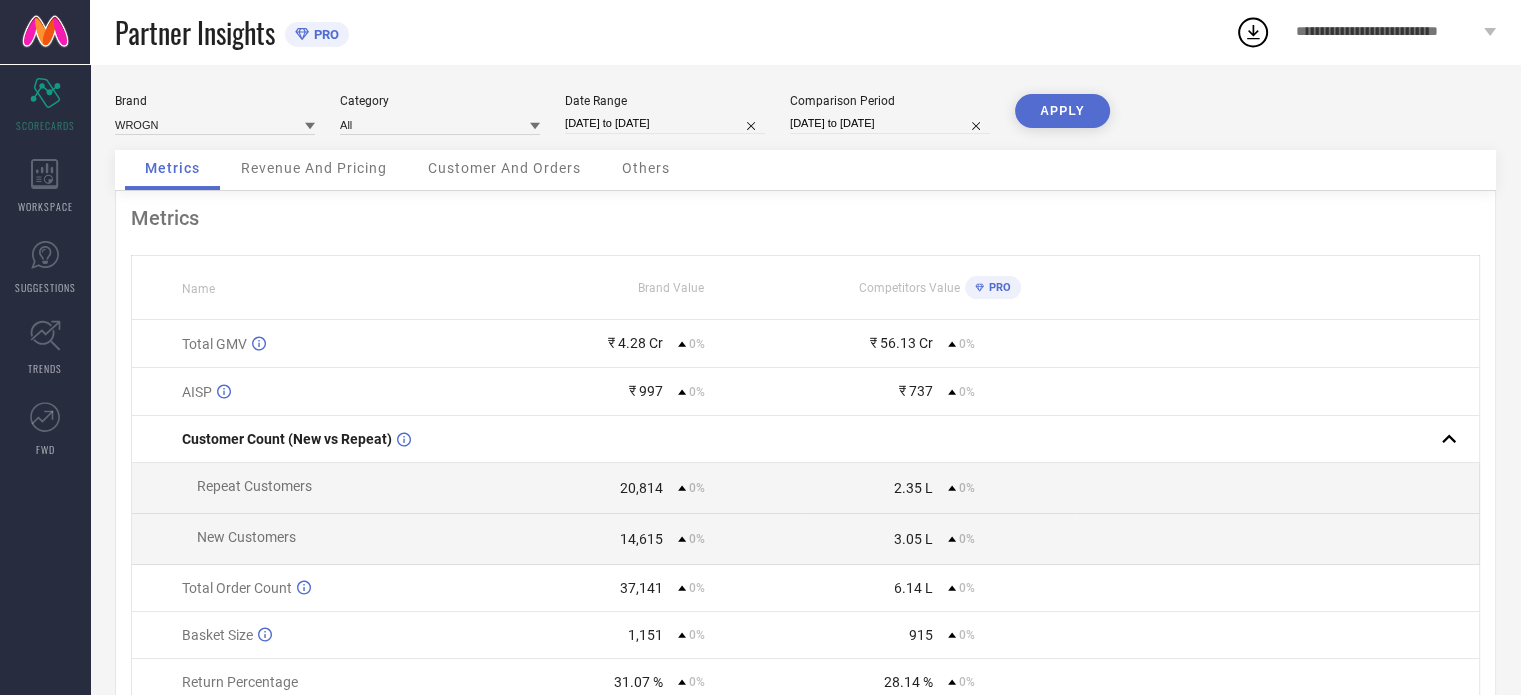 click on "[DATE] to [DATE]" at bounding box center [890, 123] 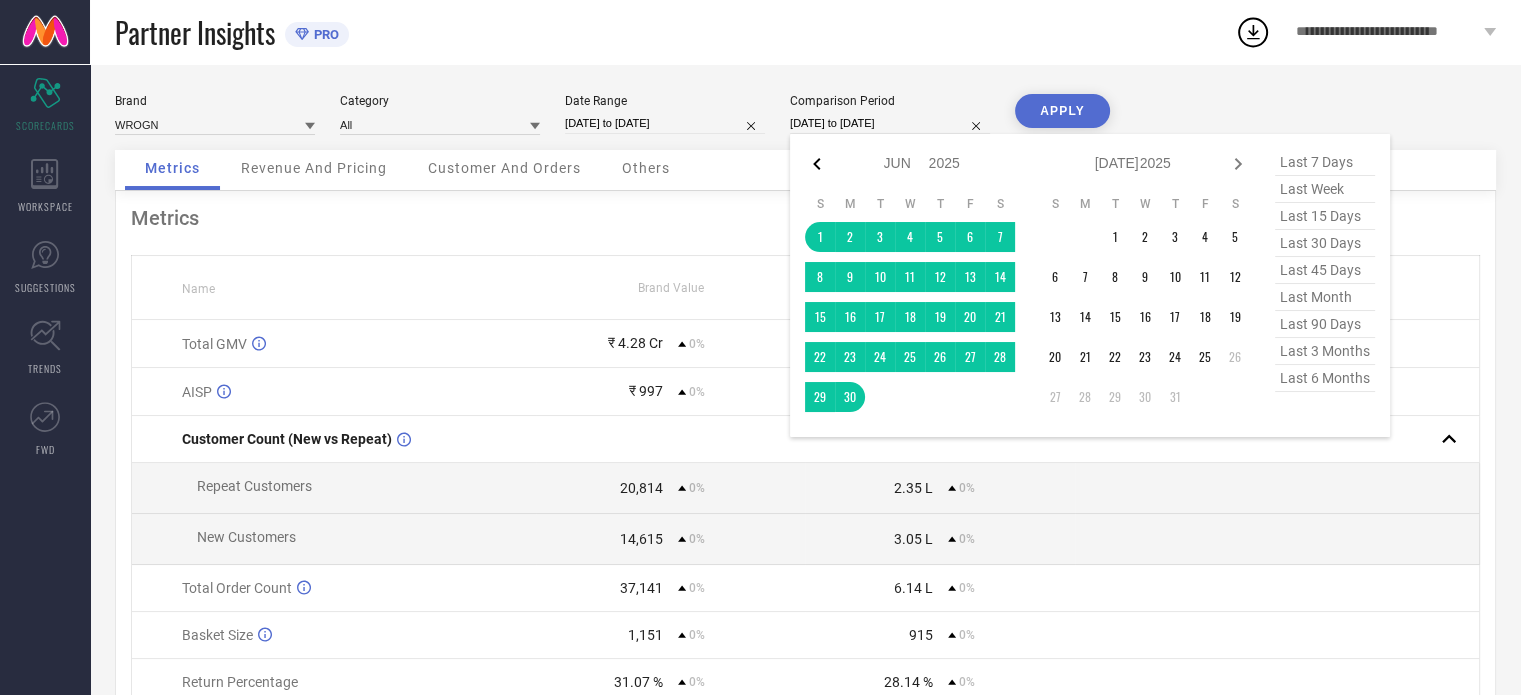 click 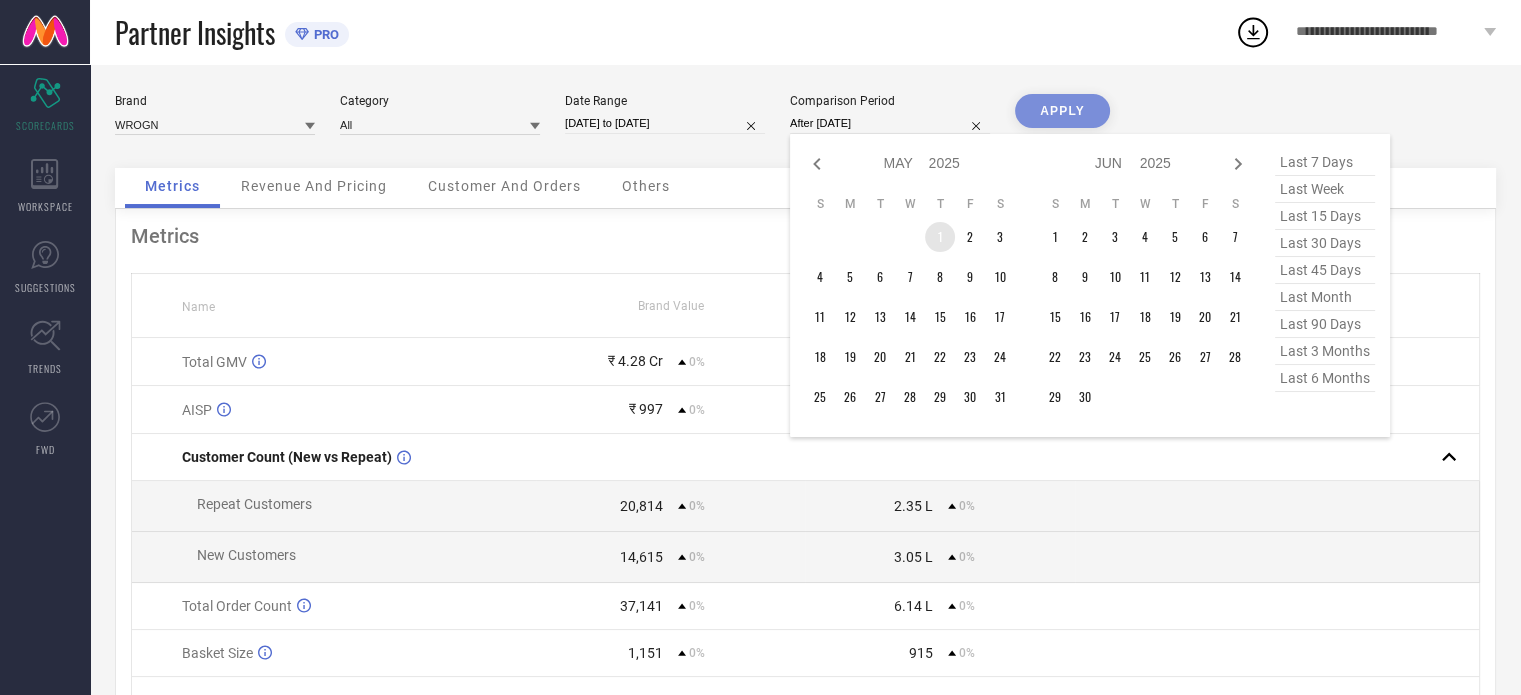 click on "1" at bounding box center [940, 237] 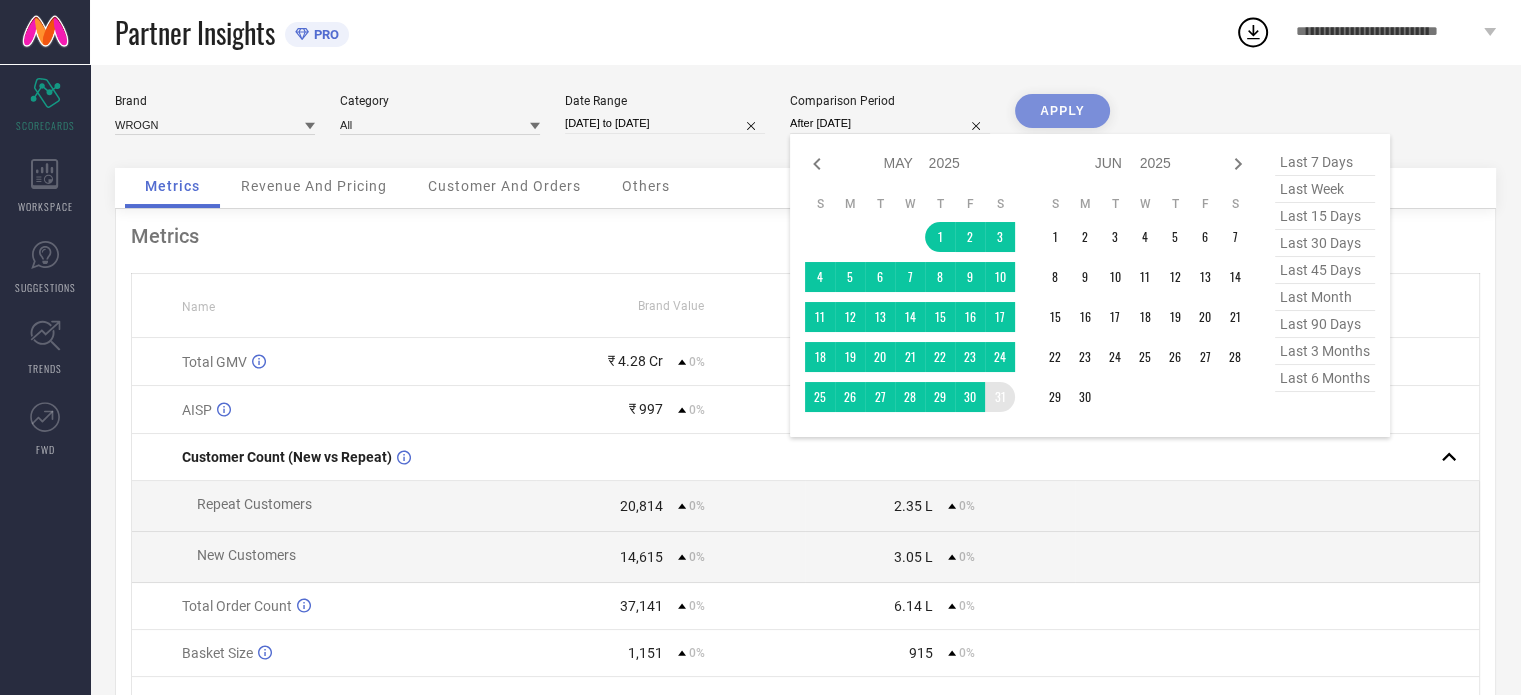 type on "[DATE] to [DATE]" 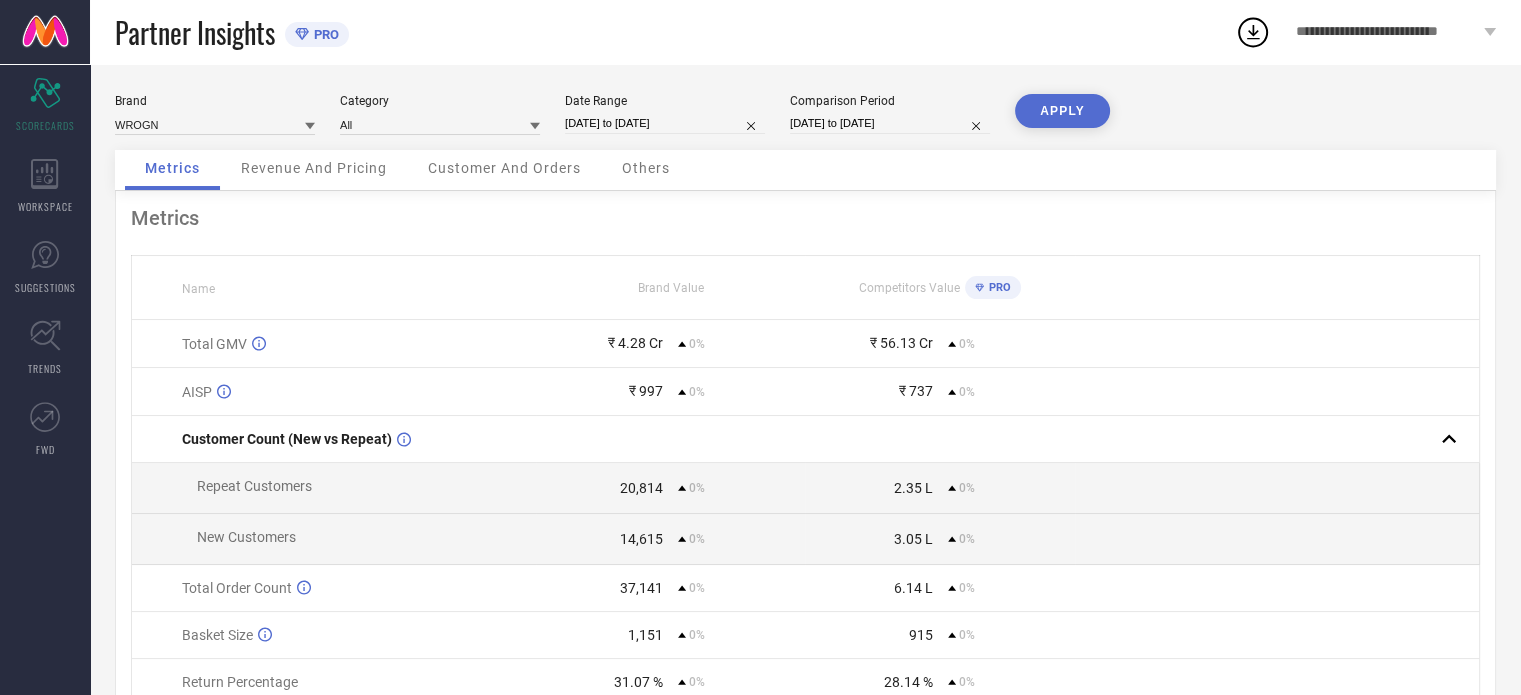 click on "APPLY" at bounding box center [1062, 111] 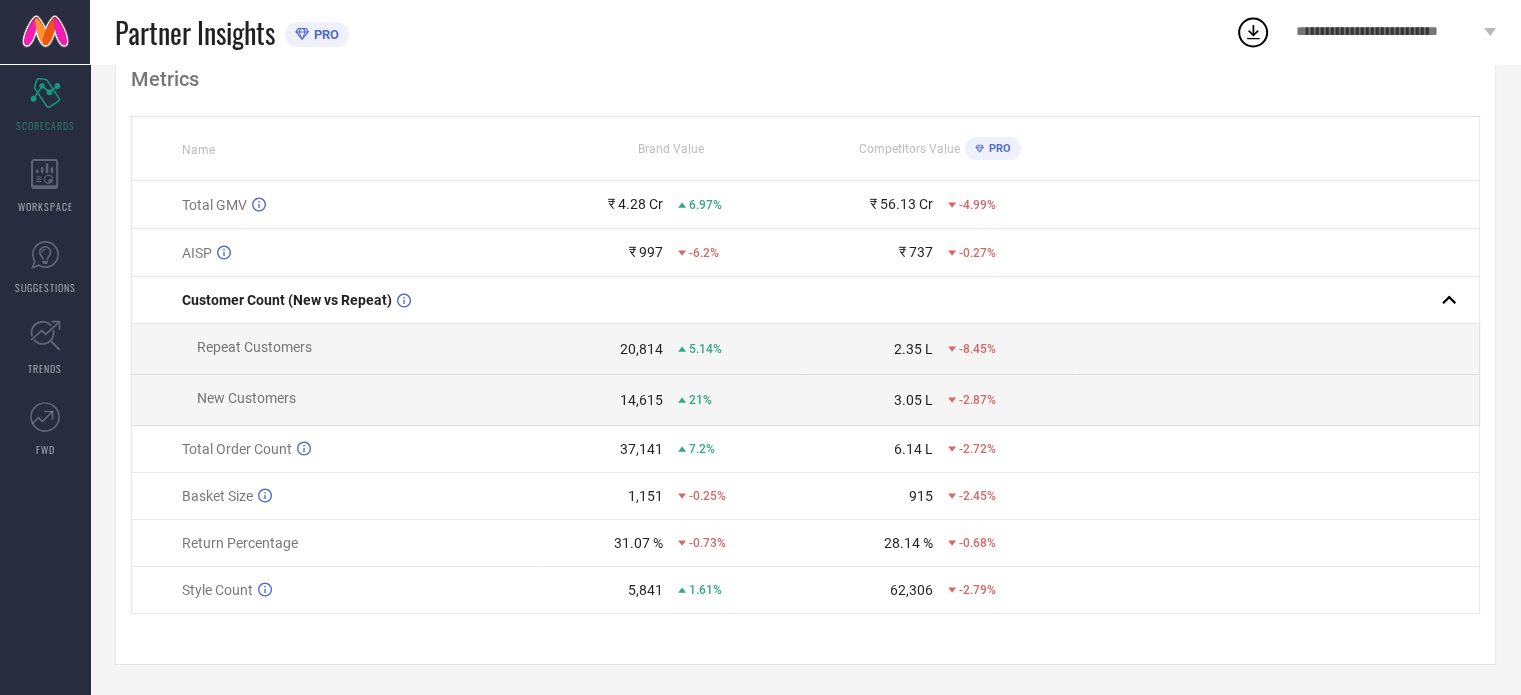 scroll, scrollTop: 144, scrollLeft: 0, axis: vertical 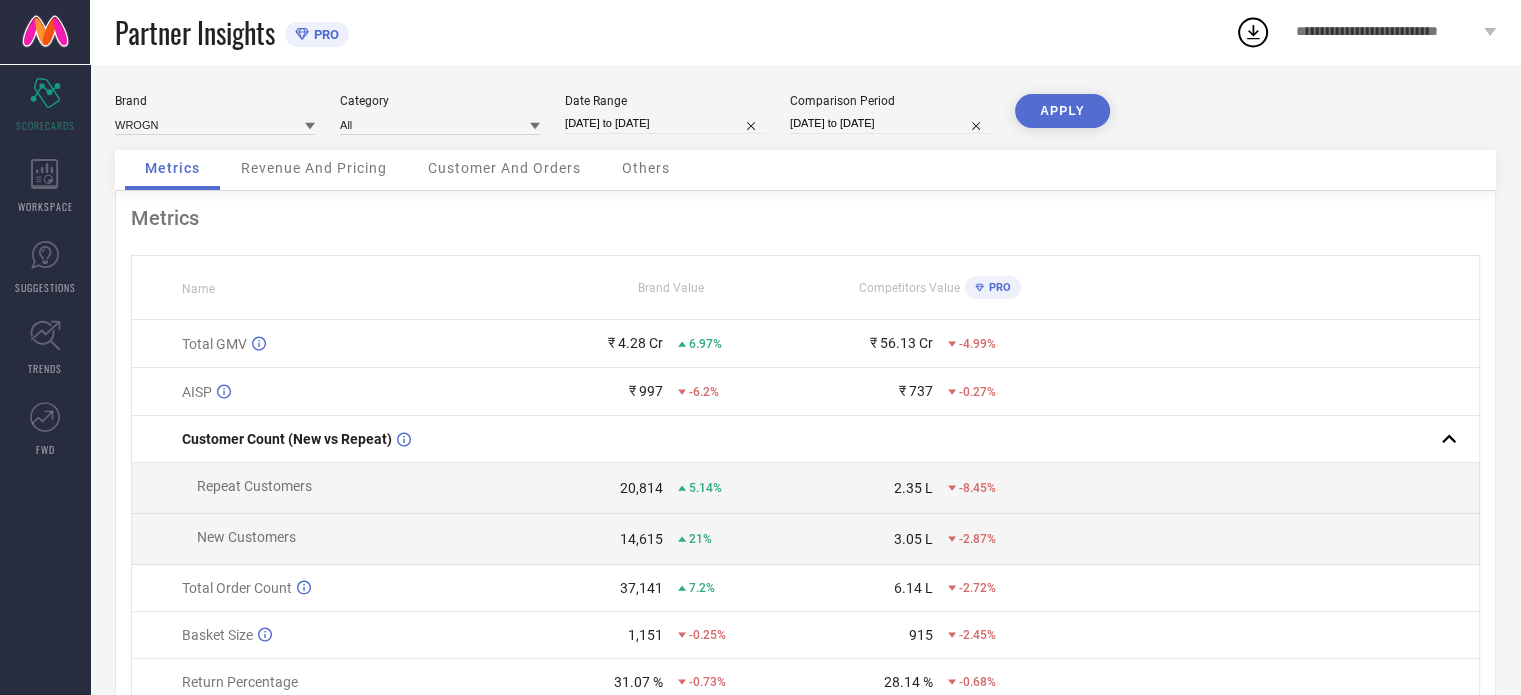 click on "[DATE] to [DATE]" at bounding box center (665, 123) 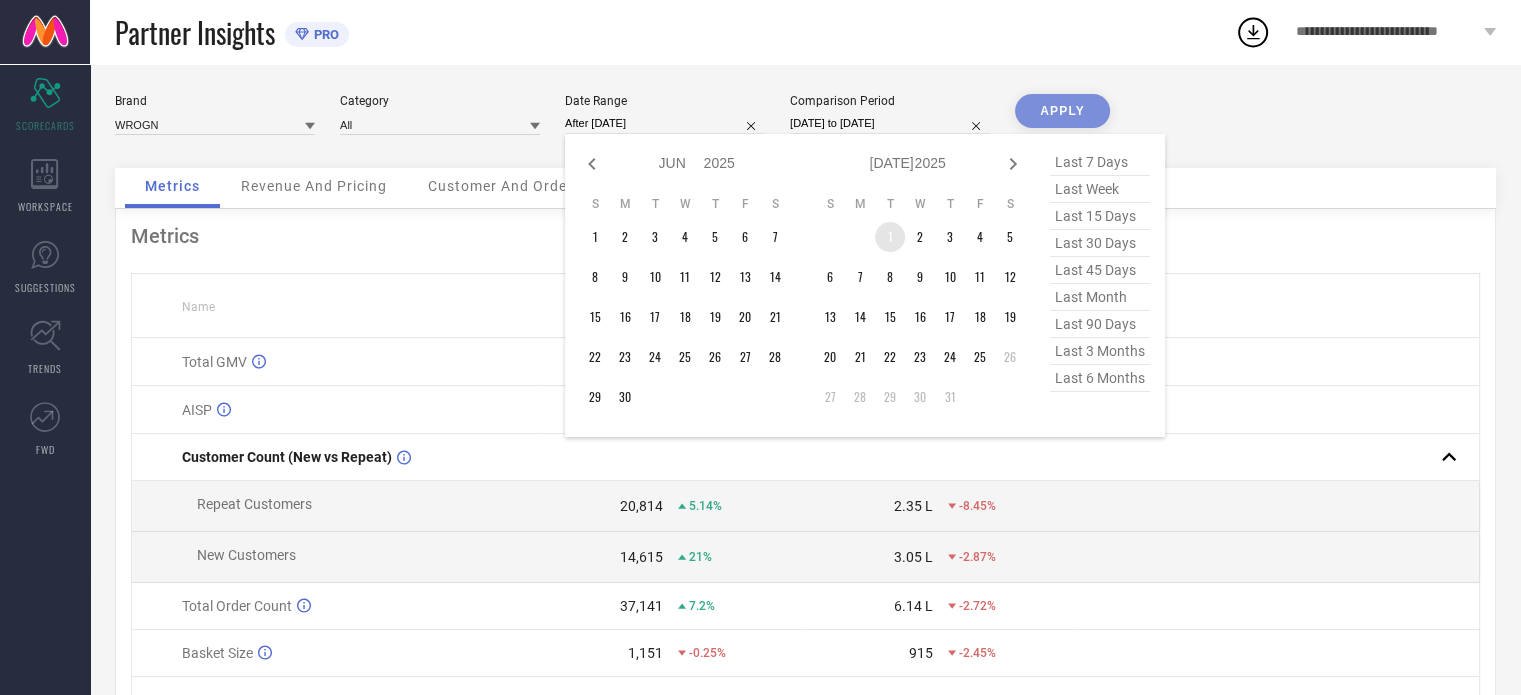 click on "1" at bounding box center [890, 237] 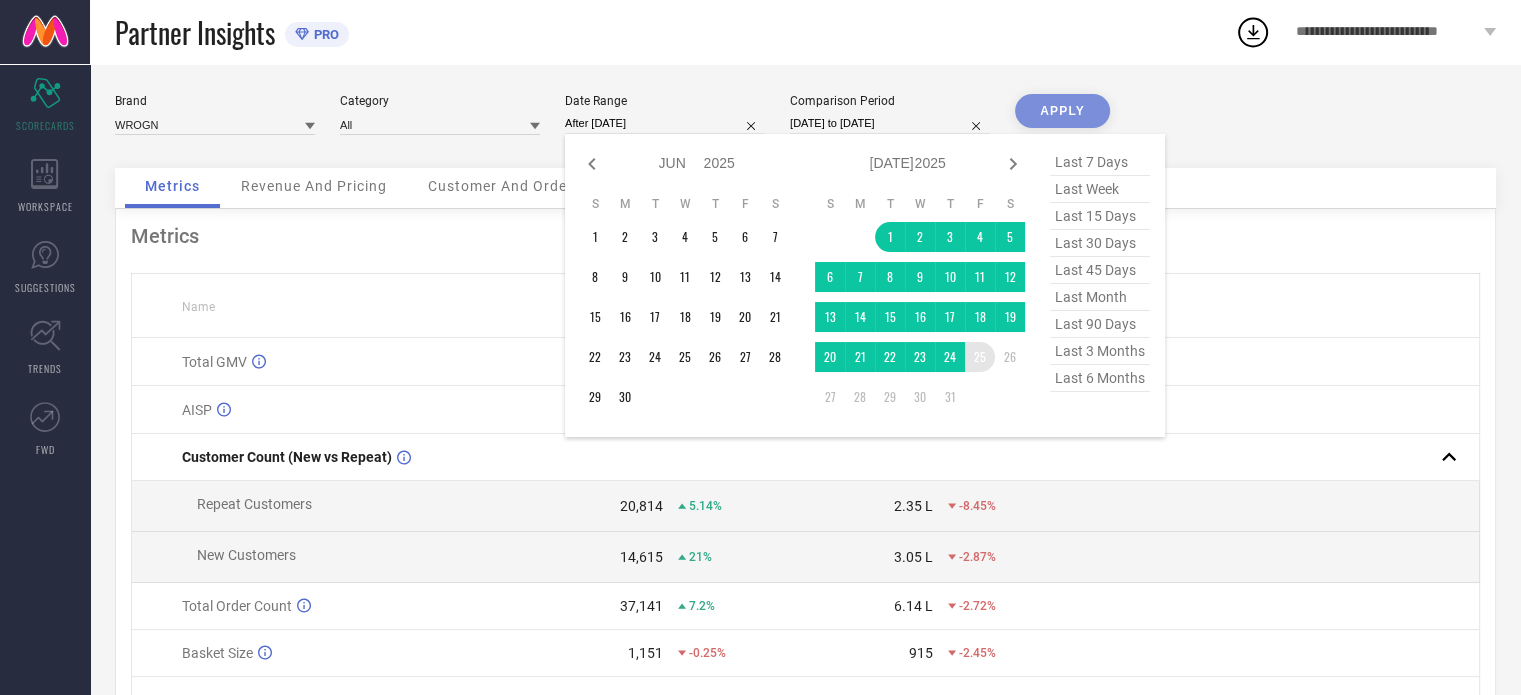 type on "[DATE] to [DATE]" 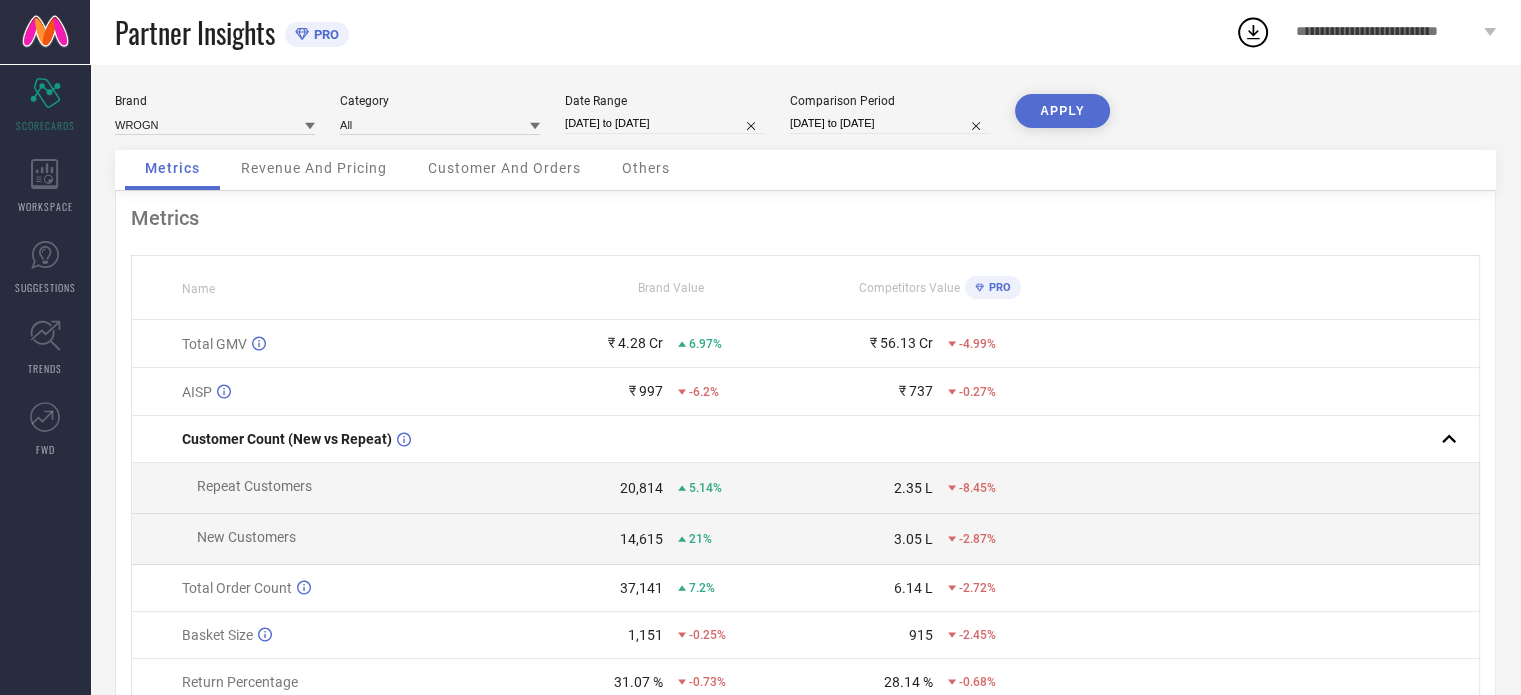 click on "[DATE] to [DATE]" at bounding box center [890, 123] 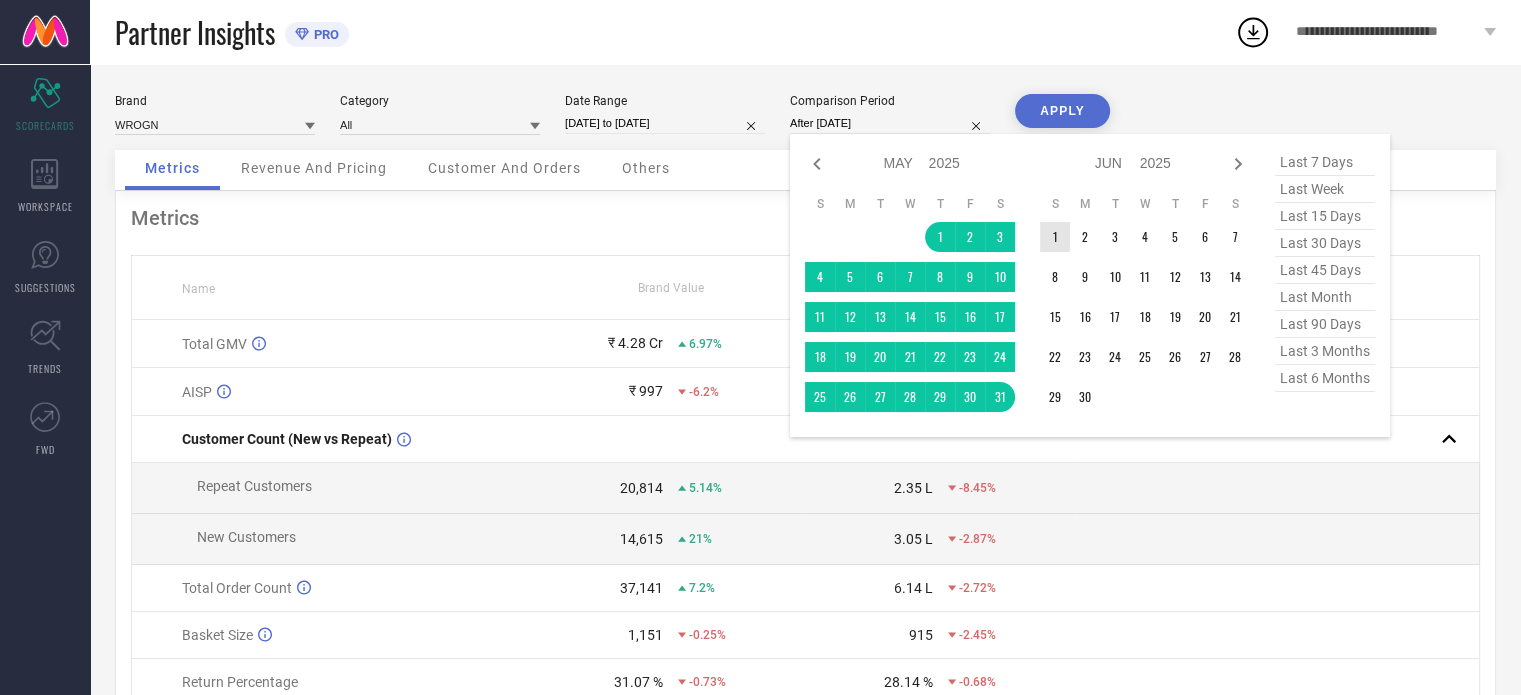 click on "1" at bounding box center [1055, 237] 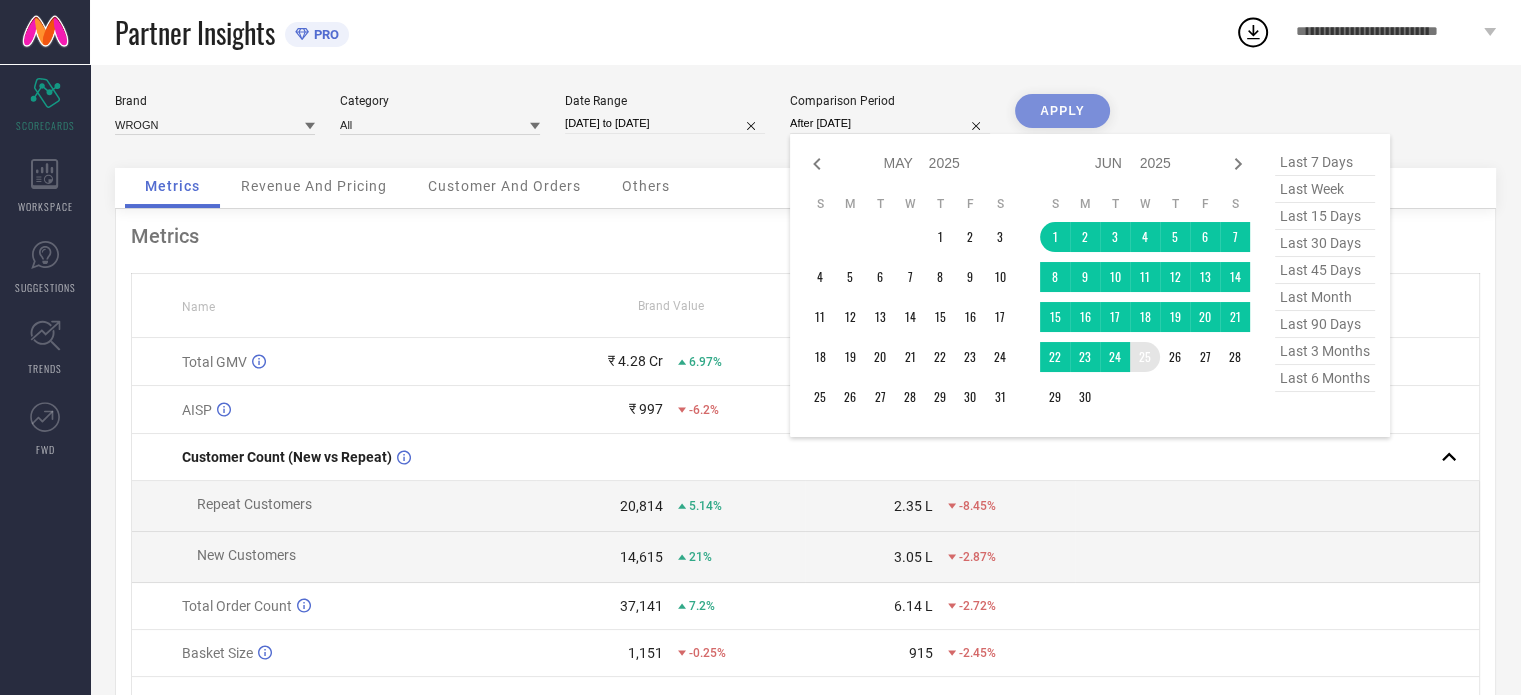 type on "[DATE] to [DATE]" 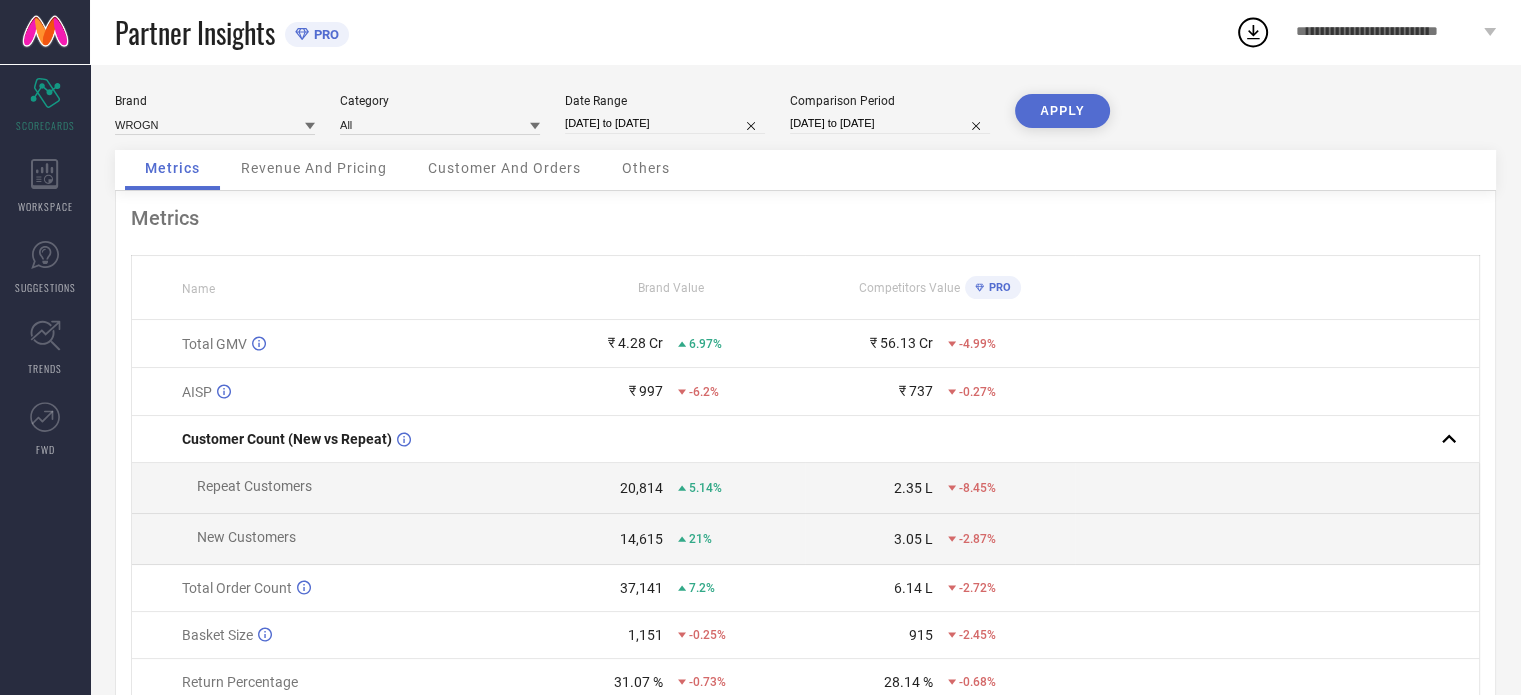 click on "APPLY" at bounding box center (1062, 111) 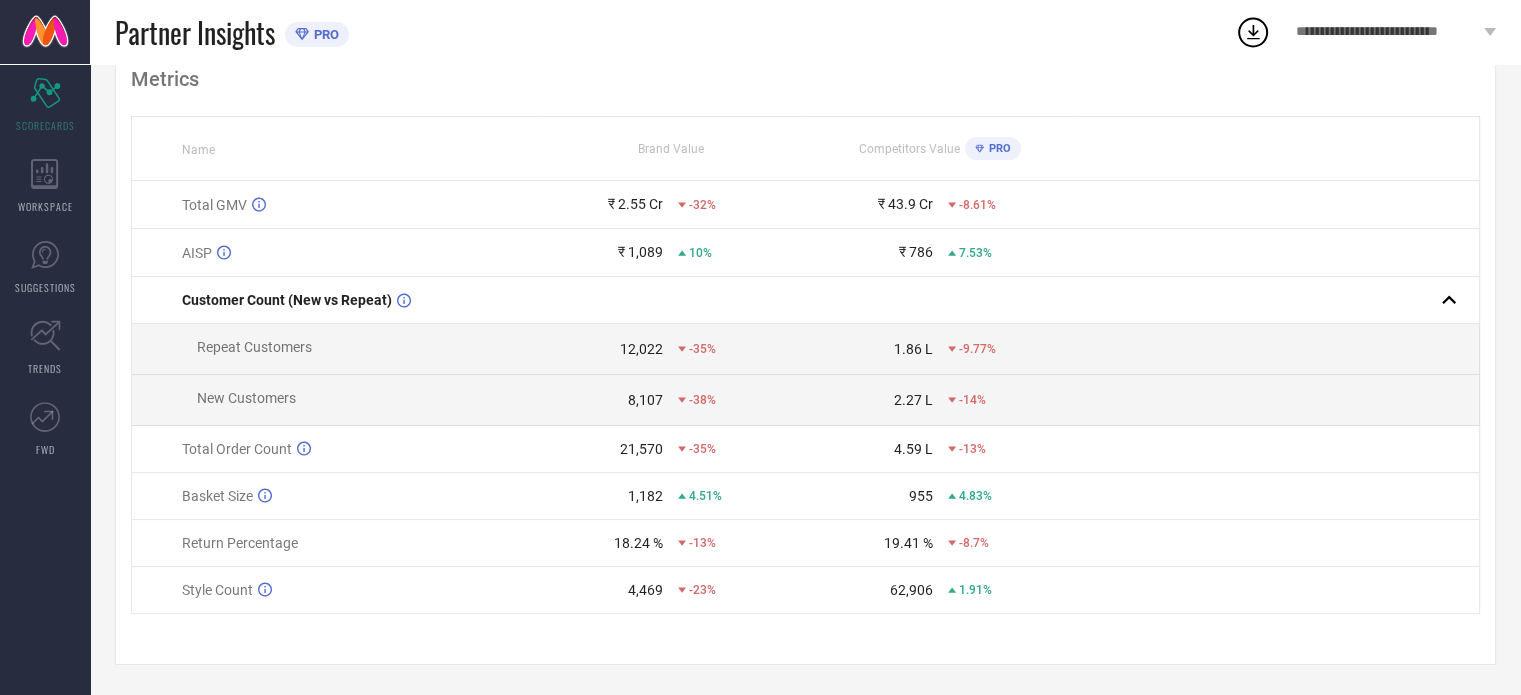 scroll, scrollTop: 144, scrollLeft: 0, axis: vertical 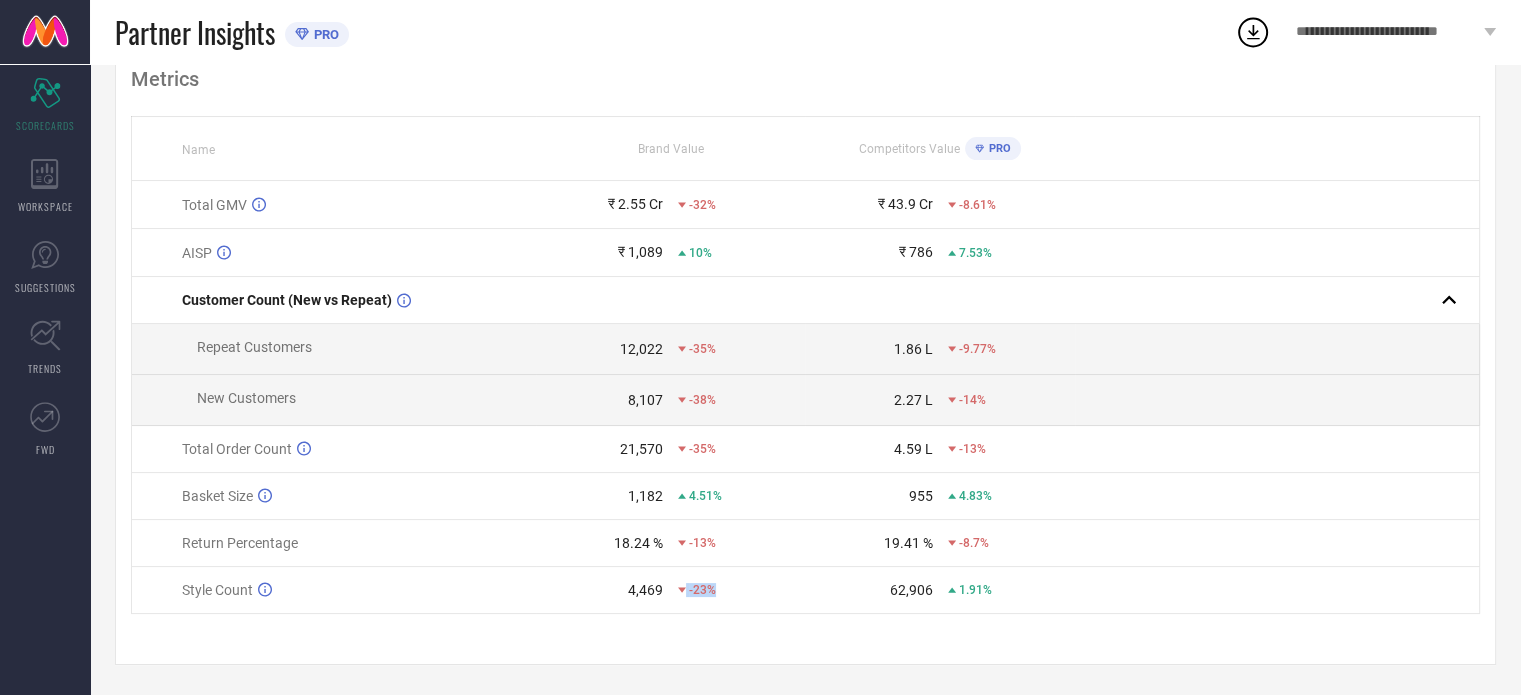 drag, startPoint x: 714, startPoint y: 587, endPoint x: 664, endPoint y: 595, distance: 50.635956 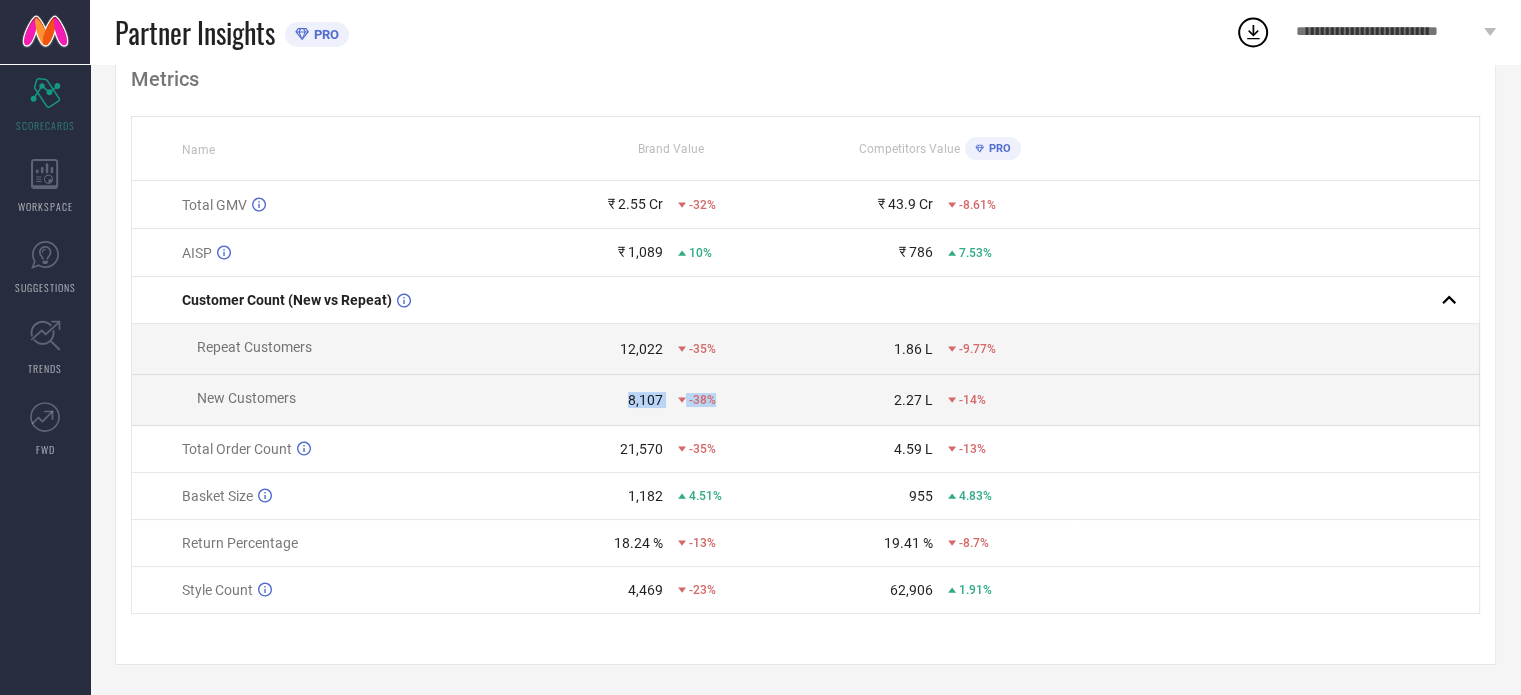 drag, startPoint x: 720, startPoint y: 399, endPoint x: 618, endPoint y: 387, distance: 102.70345 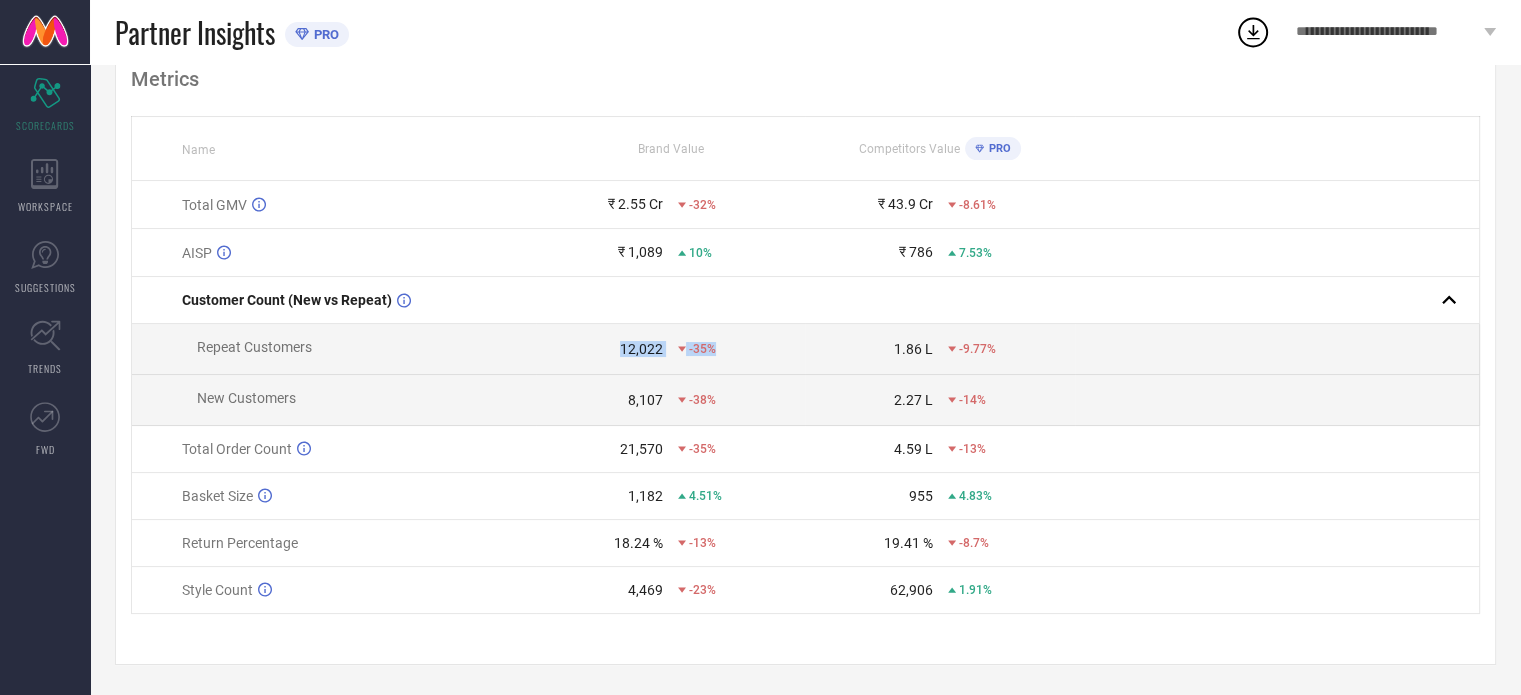 drag, startPoint x: 726, startPoint y: 343, endPoint x: 624, endPoint y: 345, distance: 102.01961 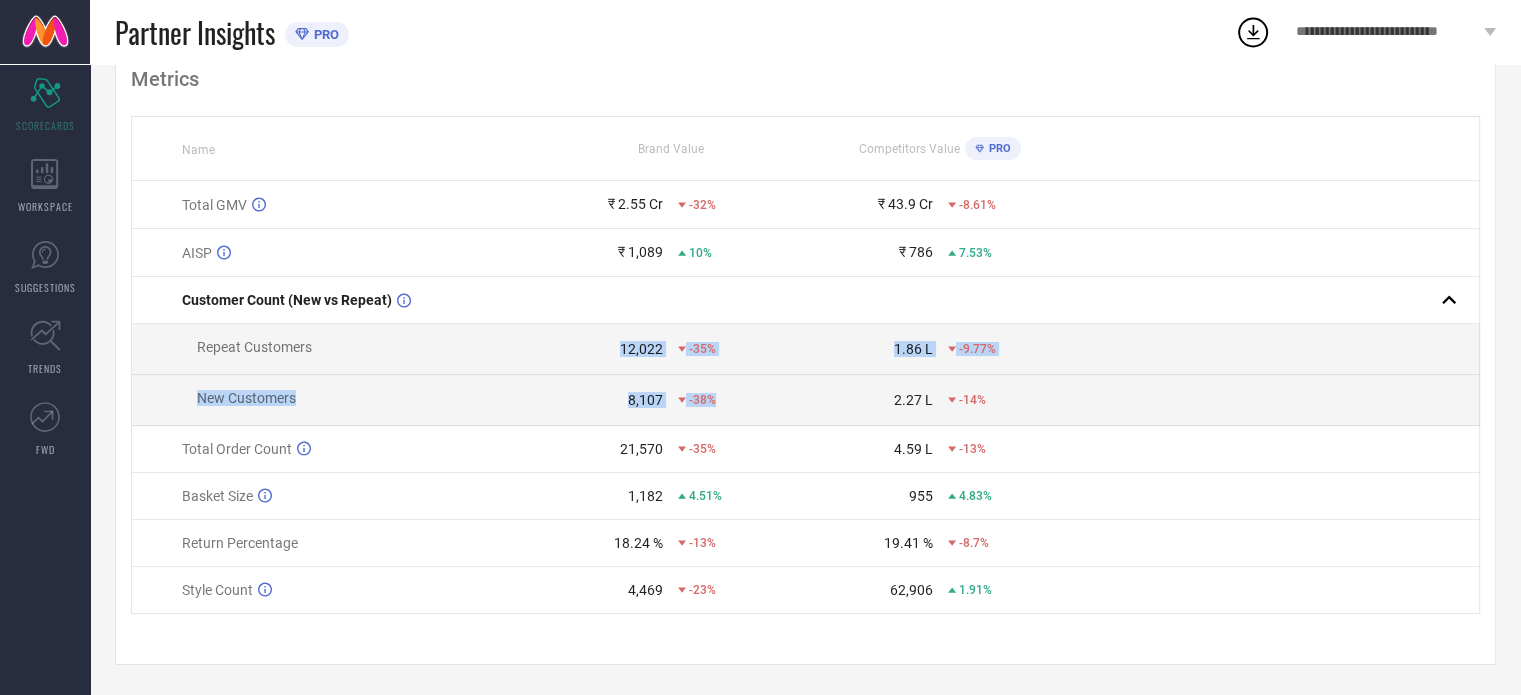 drag, startPoint x: 718, startPoint y: 397, endPoint x: 636, endPoint y: 359, distance: 90.37699 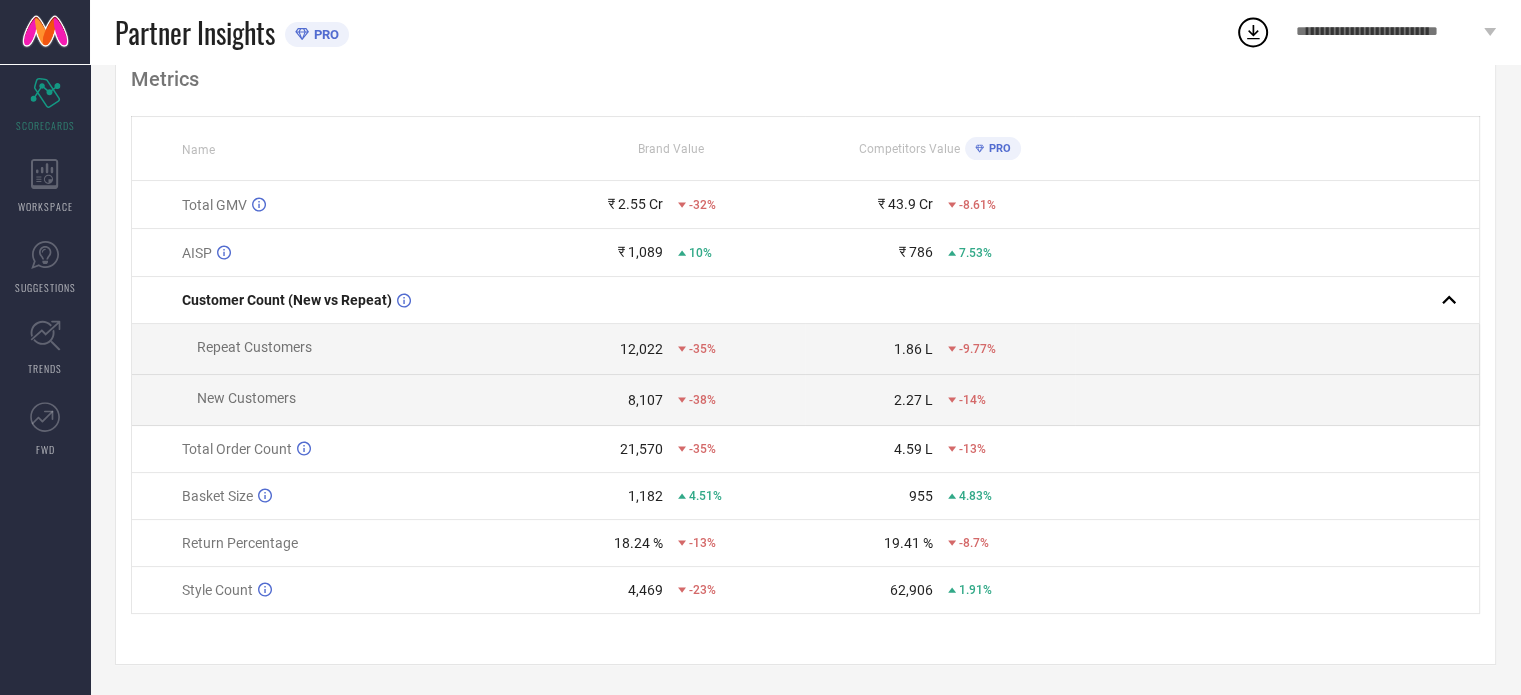 click on "Brand WROGN Category All Date Range [DATE] to [DATE] Comparison Period [DATE] to [DATE] APPLY Metrics Revenue And Pricing Customer And Orders Others Metrics Name Brand Value   Competitors Value   PRO Total GMV ₹ 2.55 Cr   -32% ₹ 43.9 Cr   -8.61% AISP ₹ 1,089   10% ₹ 786   7.53% Customer Count (New vs Repeat)  Repeat Customers 12,022   -35% 1.86 L   -9.77% New Customers 8,107   -38% 2.27 L   -14% Total Order Count  21,570   -35% 4.59 L   -13% Basket Size  1,182   4.51% 955   4.83% Return Percentage  18.24 %   -13% 19.41 %   -8.7% Style Count  4,469   -23% 62,906   1.91%" at bounding box center [805, 310] 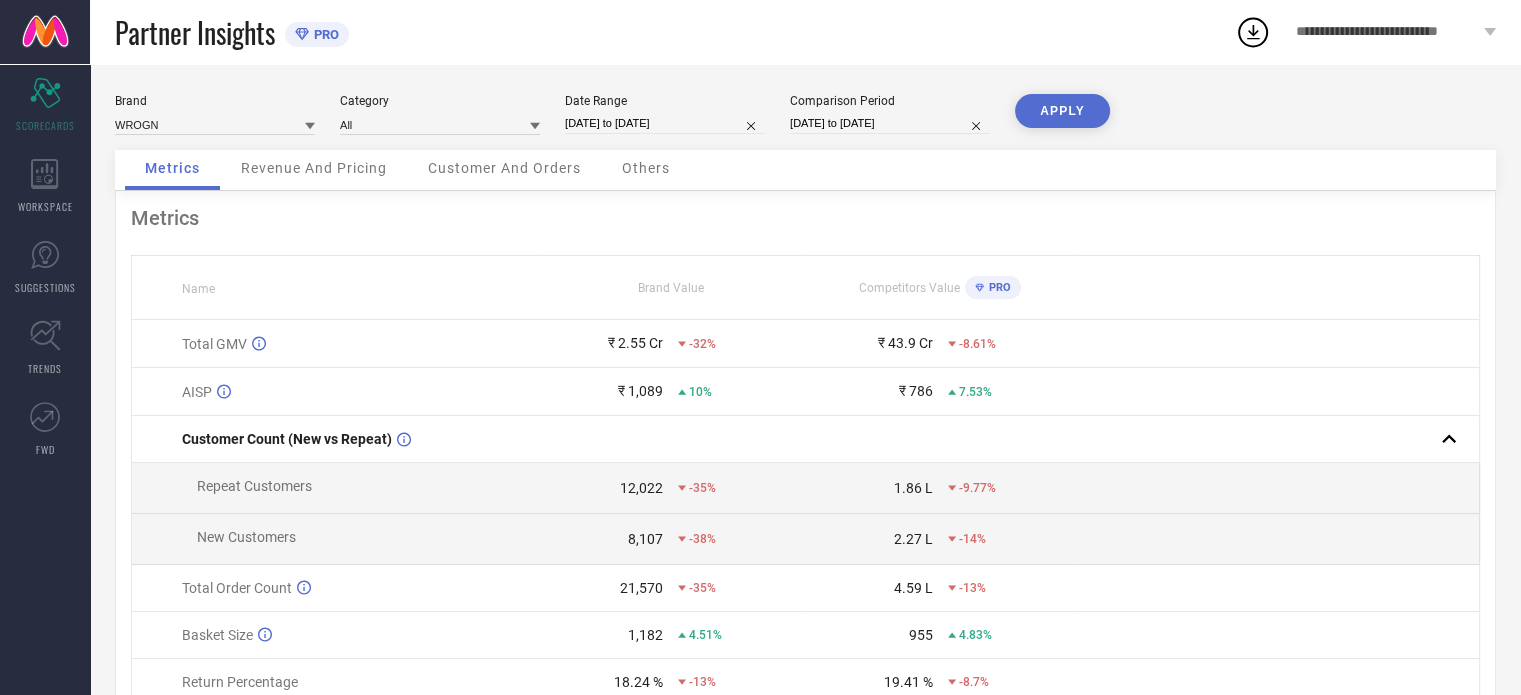click on "Revenue And Pricing" at bounding box center (314, 168) 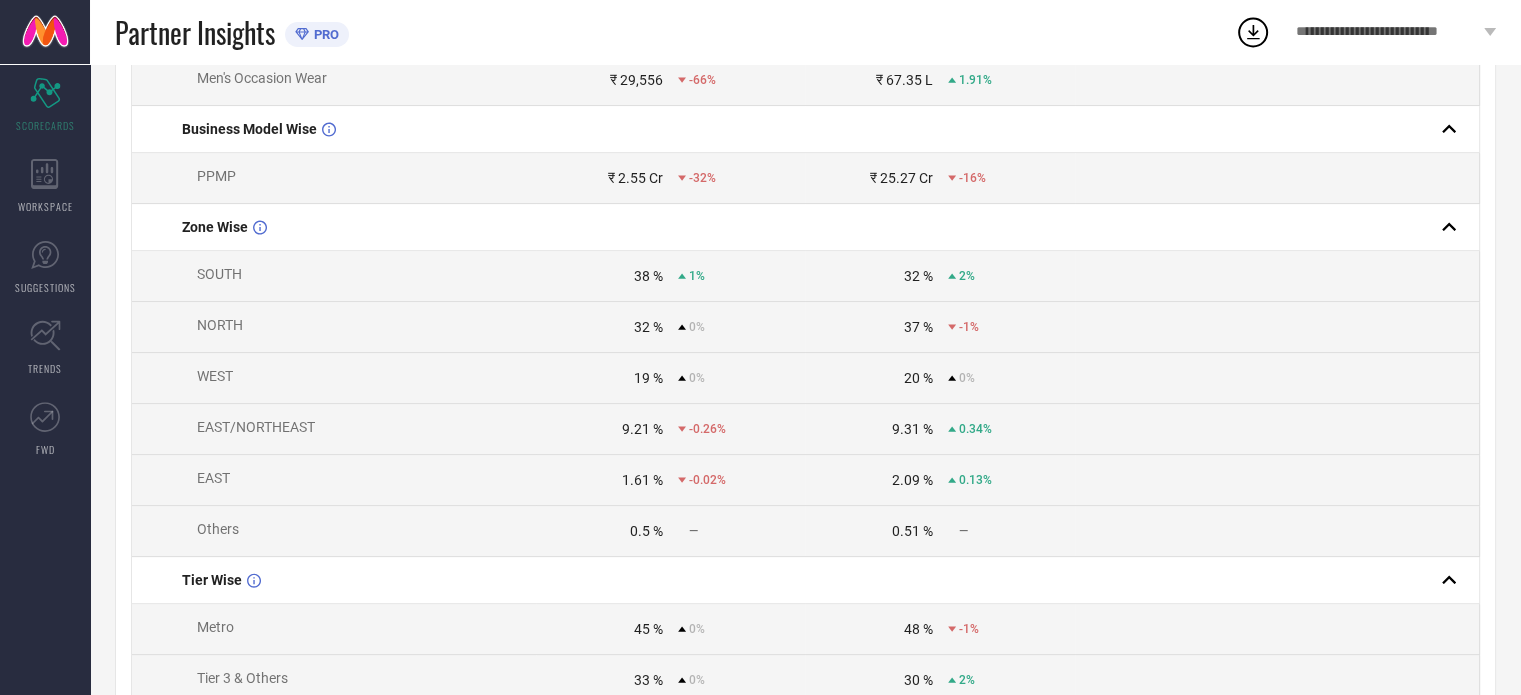 scroll, scrollTop: 516, scrollLeft: 0, axis: vertical 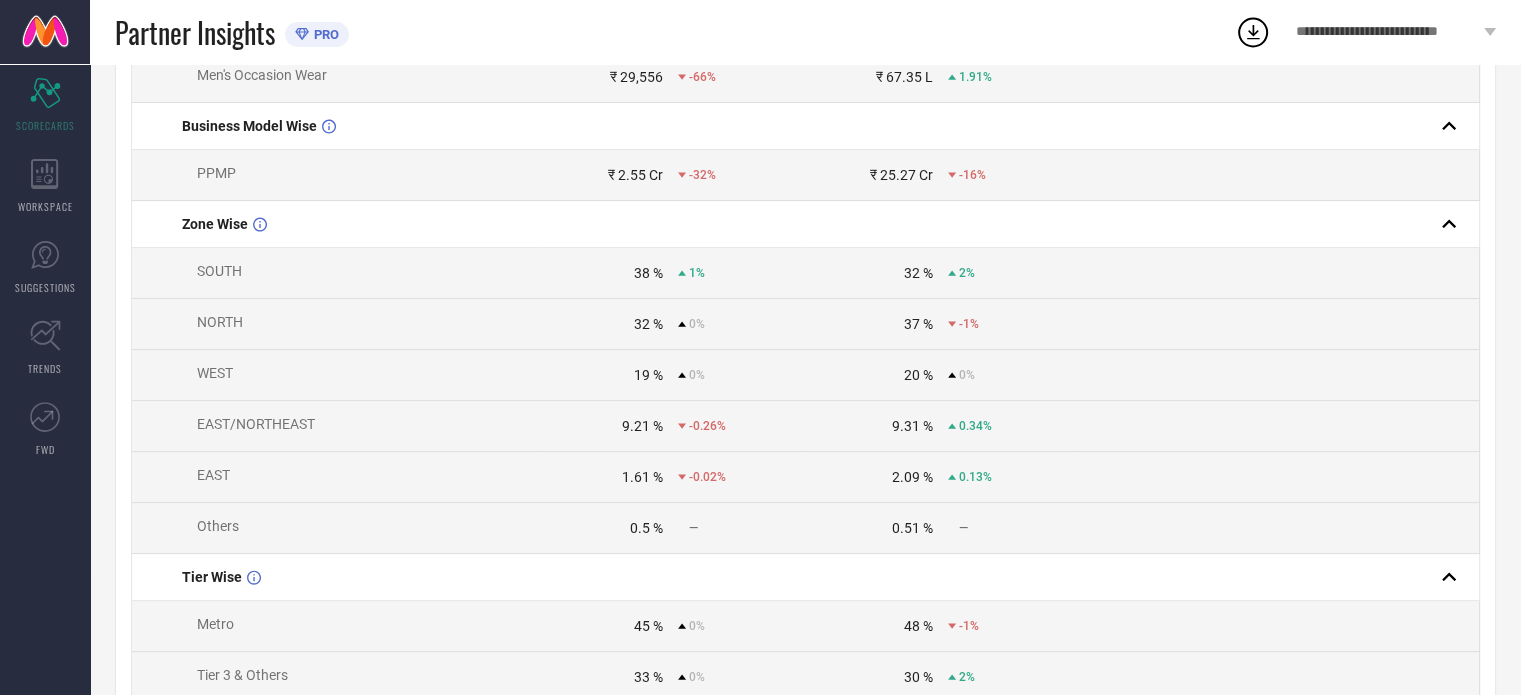 click on "32 %" at bounding box center (600, 324) 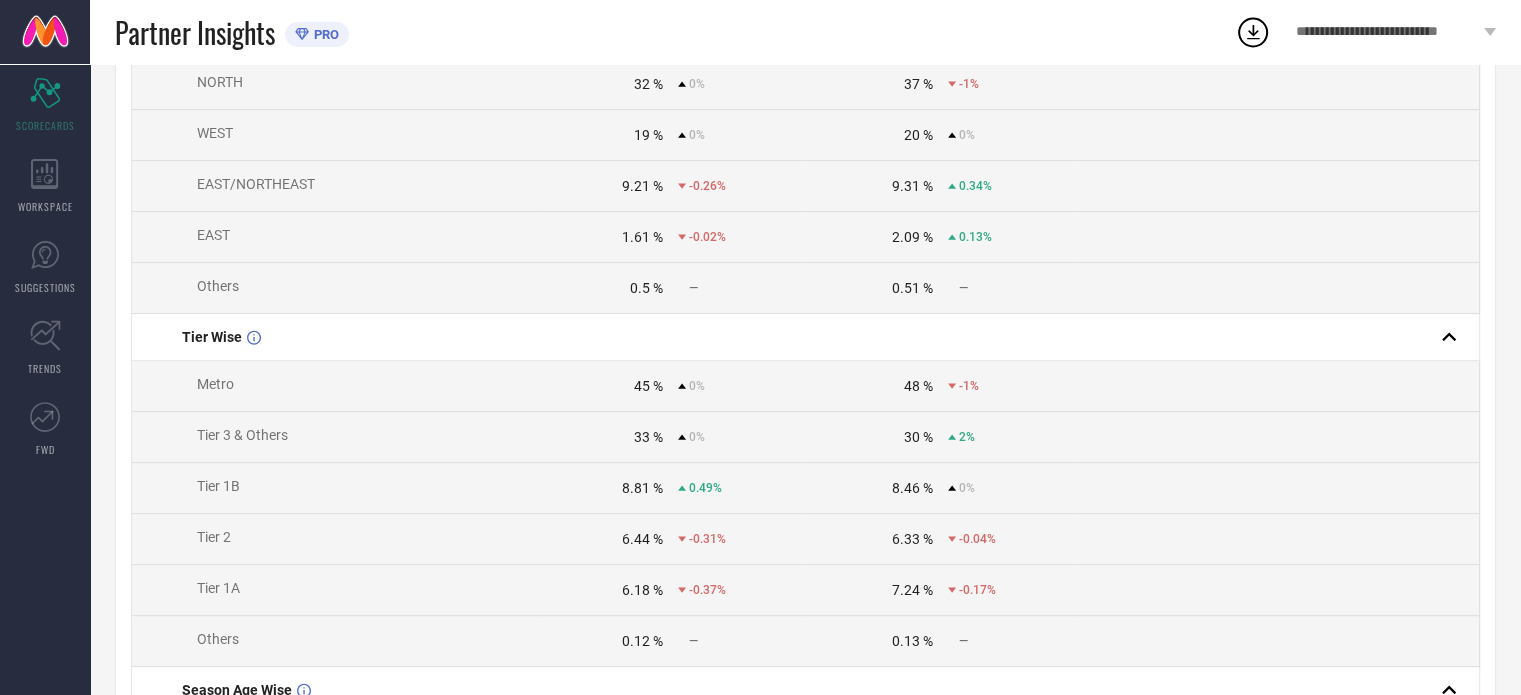 scroll, scrollTop: 769, scrollLeft: 0, axis: vertical 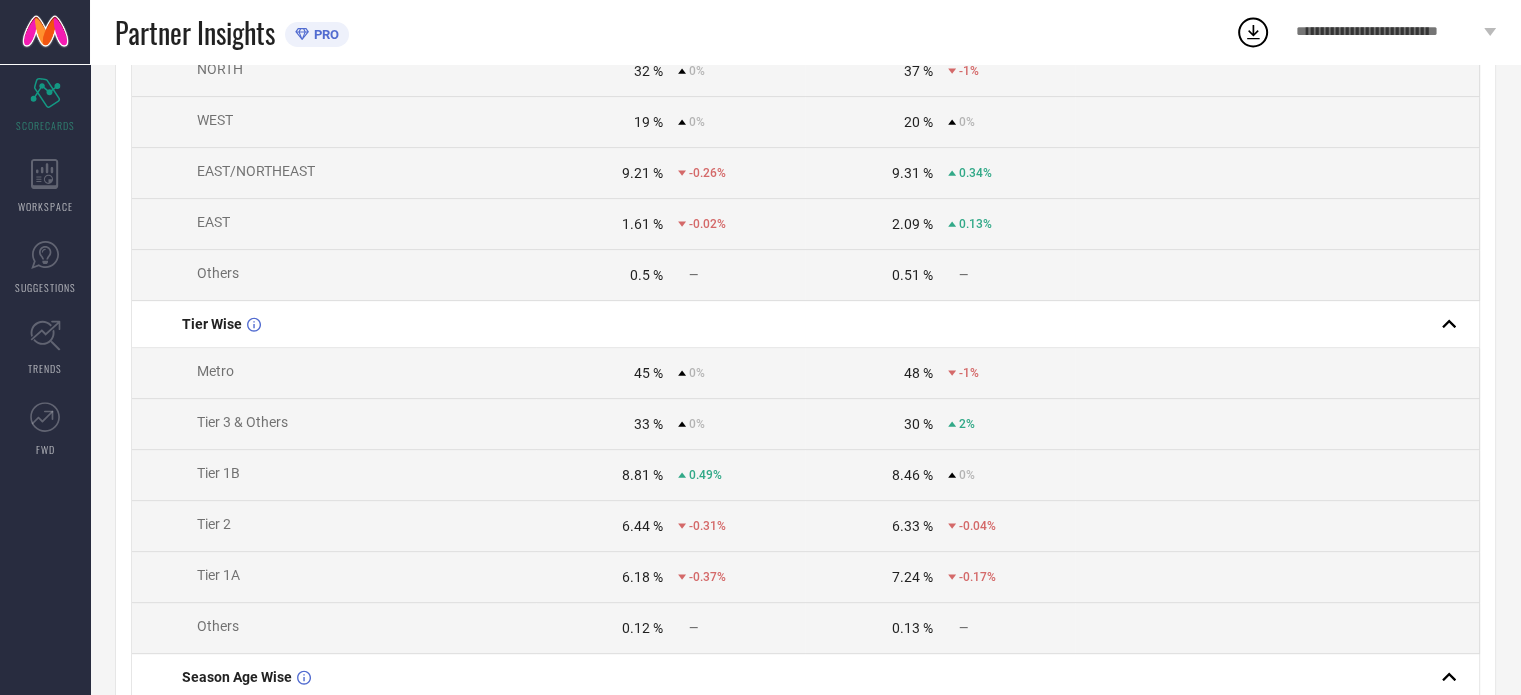 click on "Tier 3 & Others" at bounding box center (242, 422) 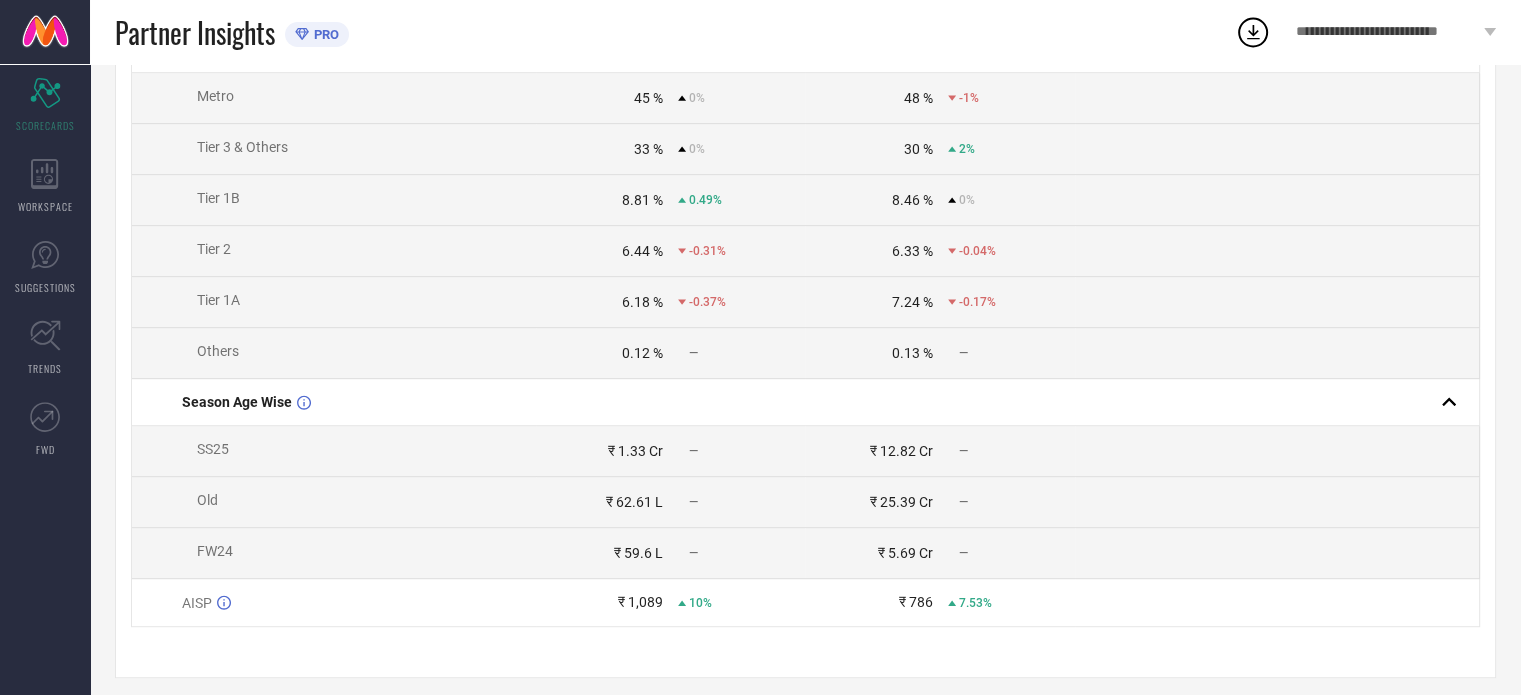scroll, scrollTop: 1056, scrollLeft: 0, axis: vertical 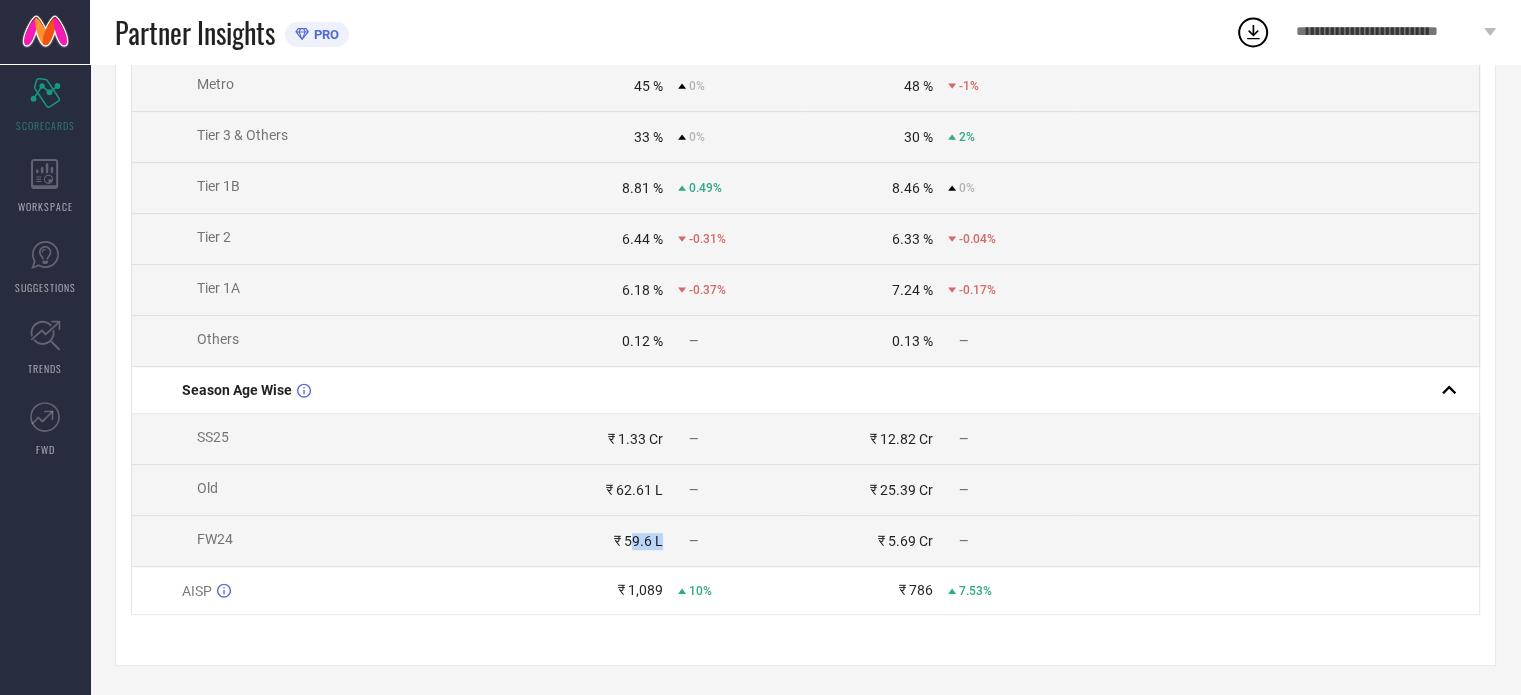 drag, startPoint x: 663, startPoint y: 557, endPoint x: 635, endPoint y: 557, distance: 28 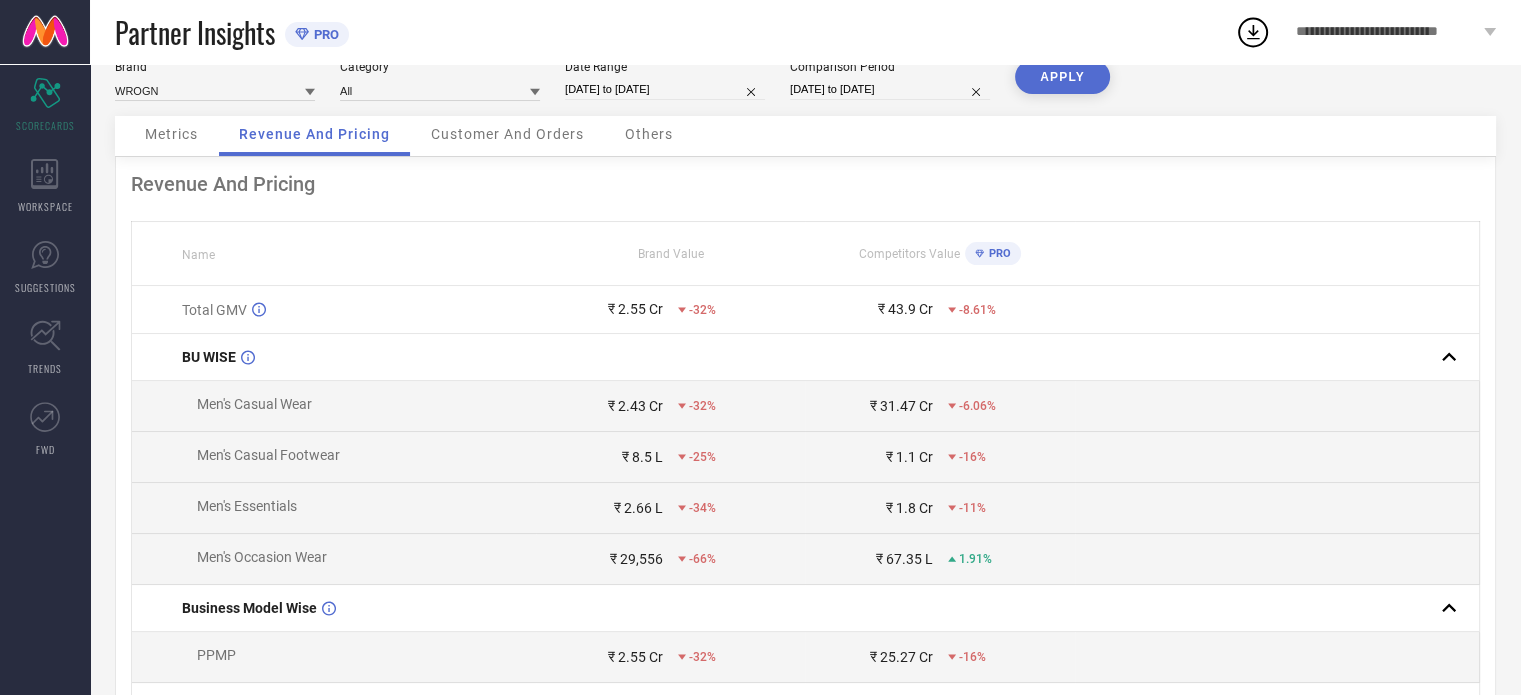 scroll, scrollTop: 10, scrollLeft: 0, axis: vertical 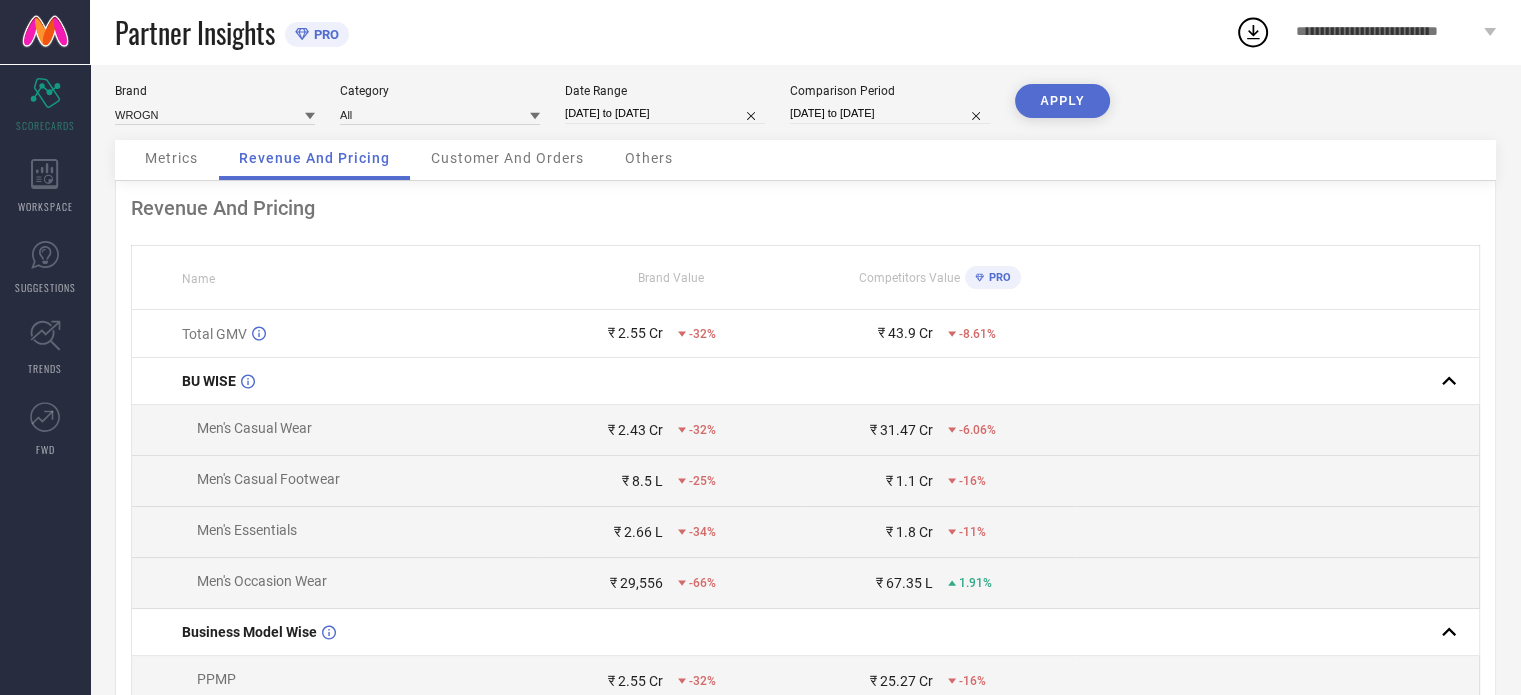 click on "Customer And Orders" at bounding box center (507, 158) 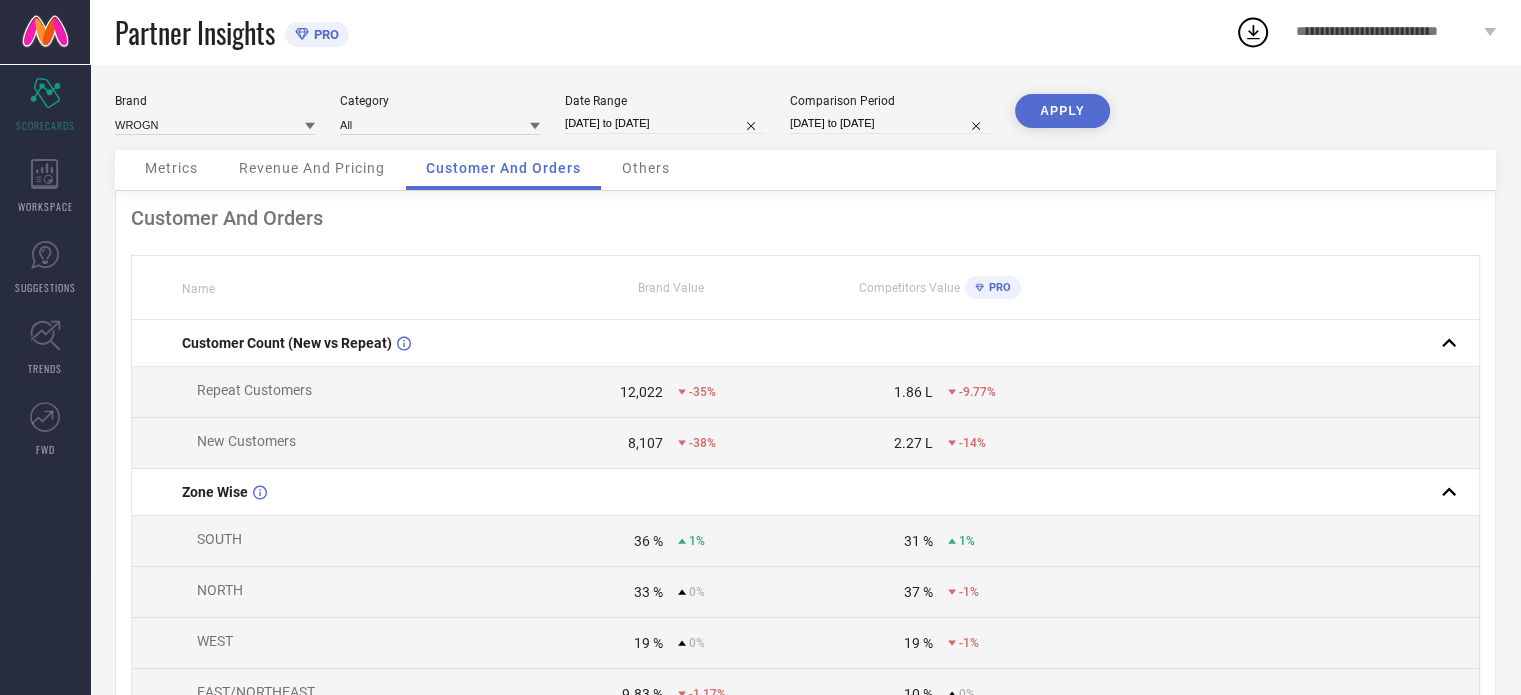 scroll, scrollTop: 0, scrollLeft: 0, axis: both 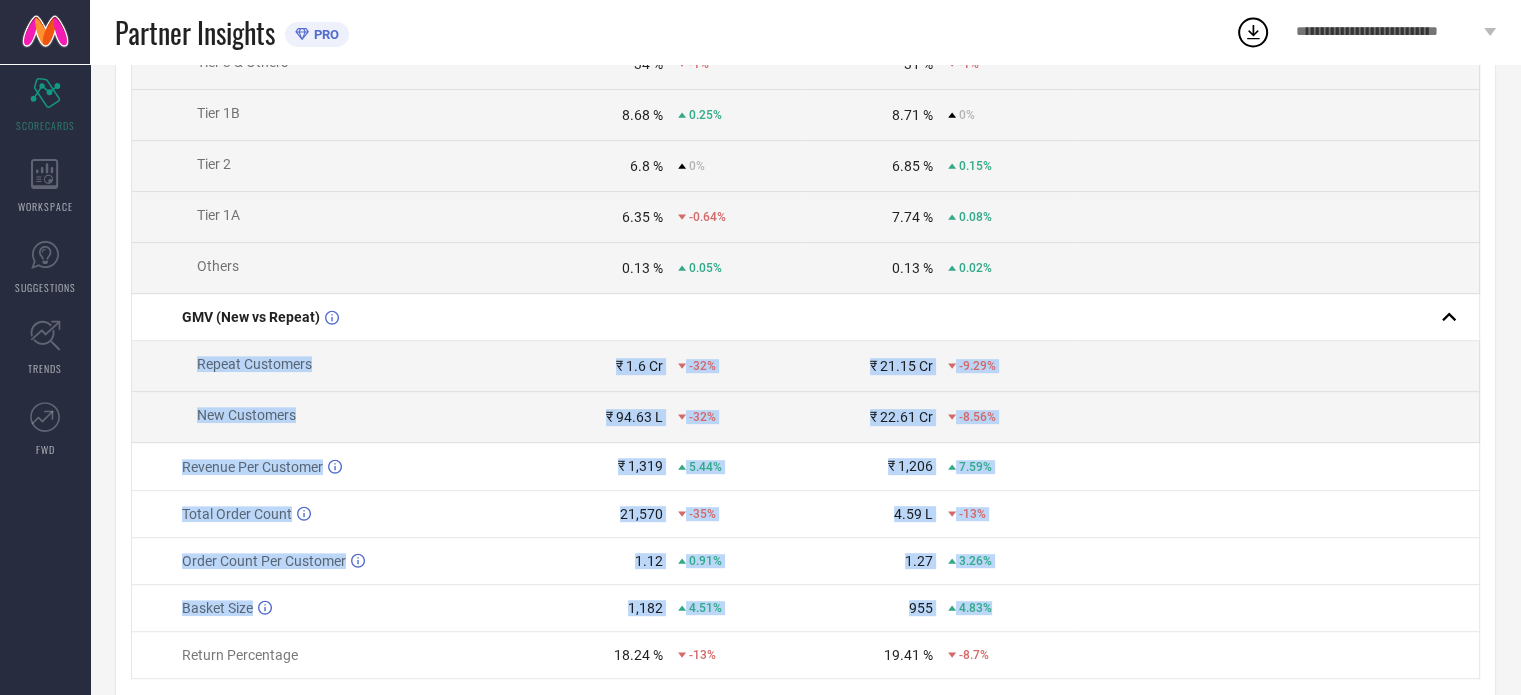 drag, startPoint x: 380, startPoint y: 335, endPoint x: 1018, endPoint y: 632, distance: 703.7421 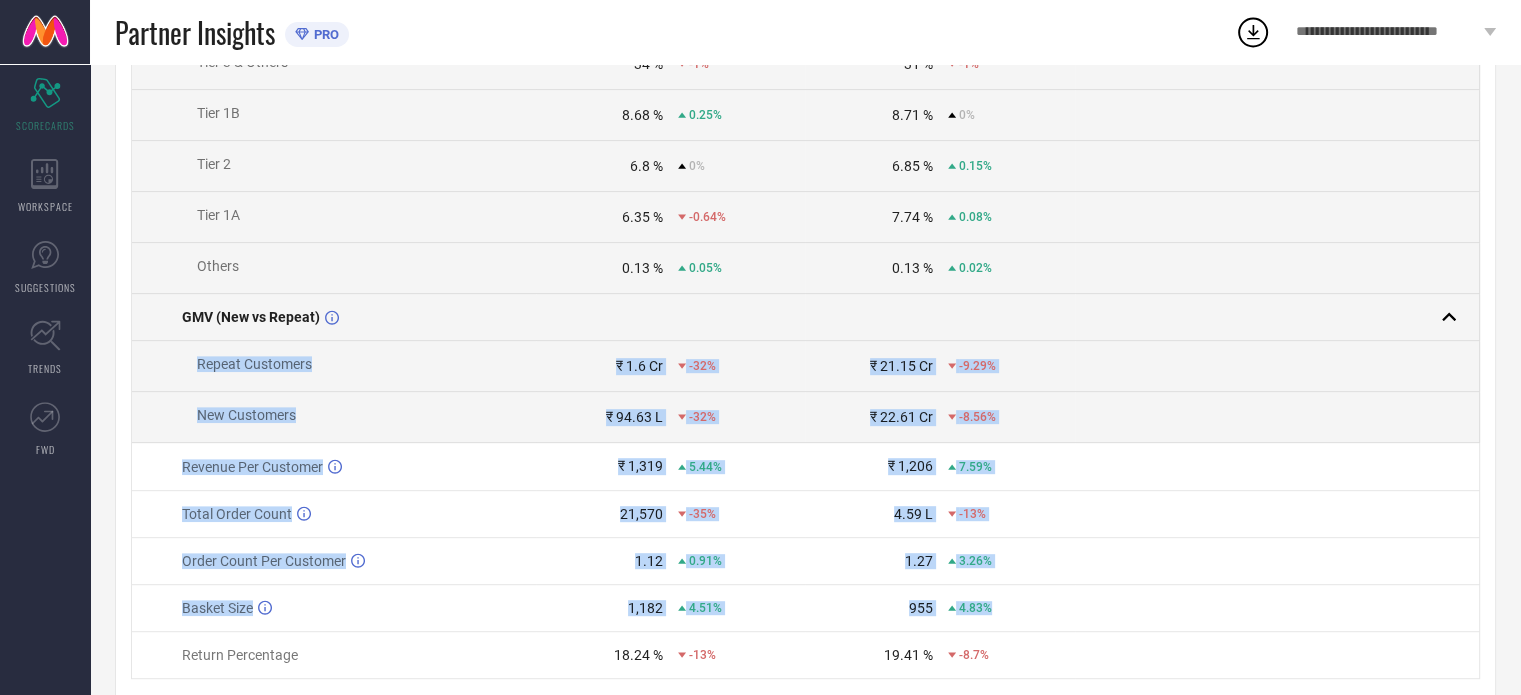 click at bounding box center [1269, 317] 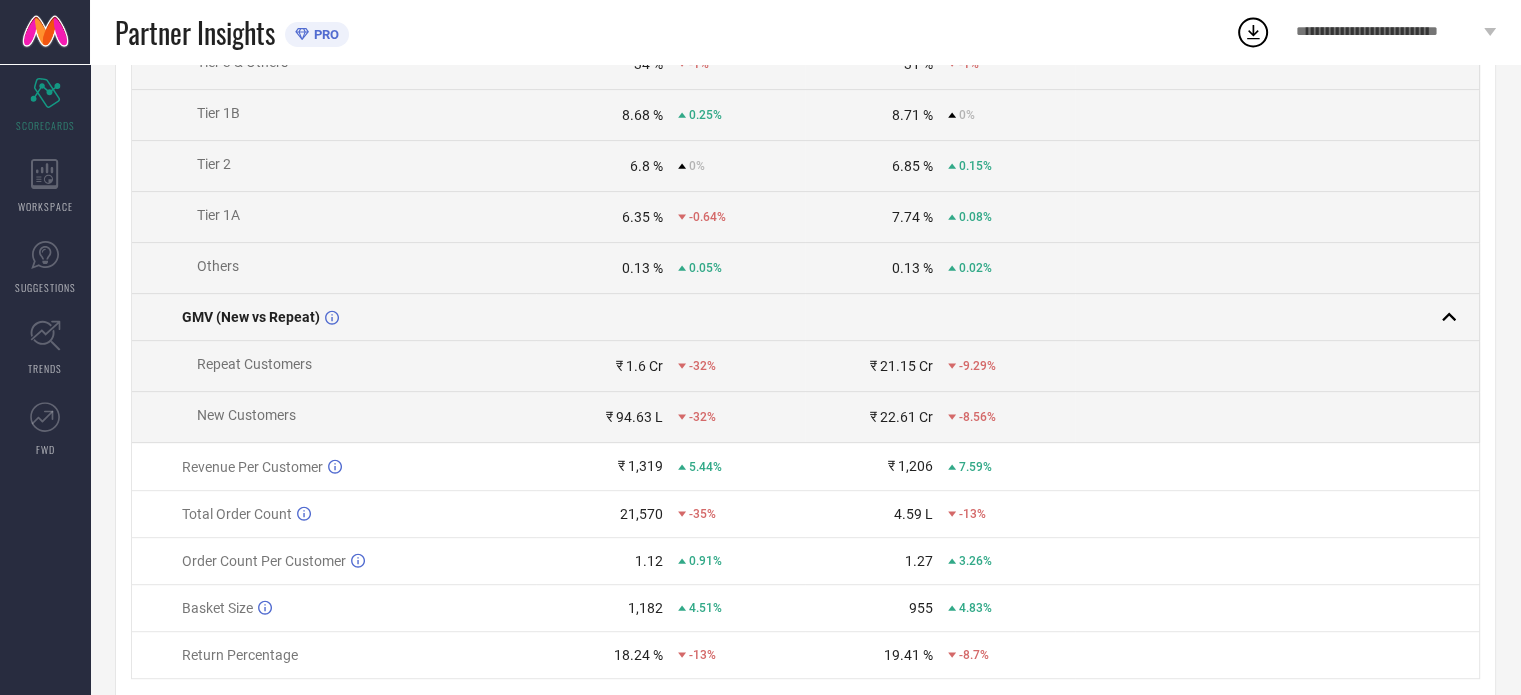 scroll, scrollTop: 858, scrollLeft: 0, axis: vertical 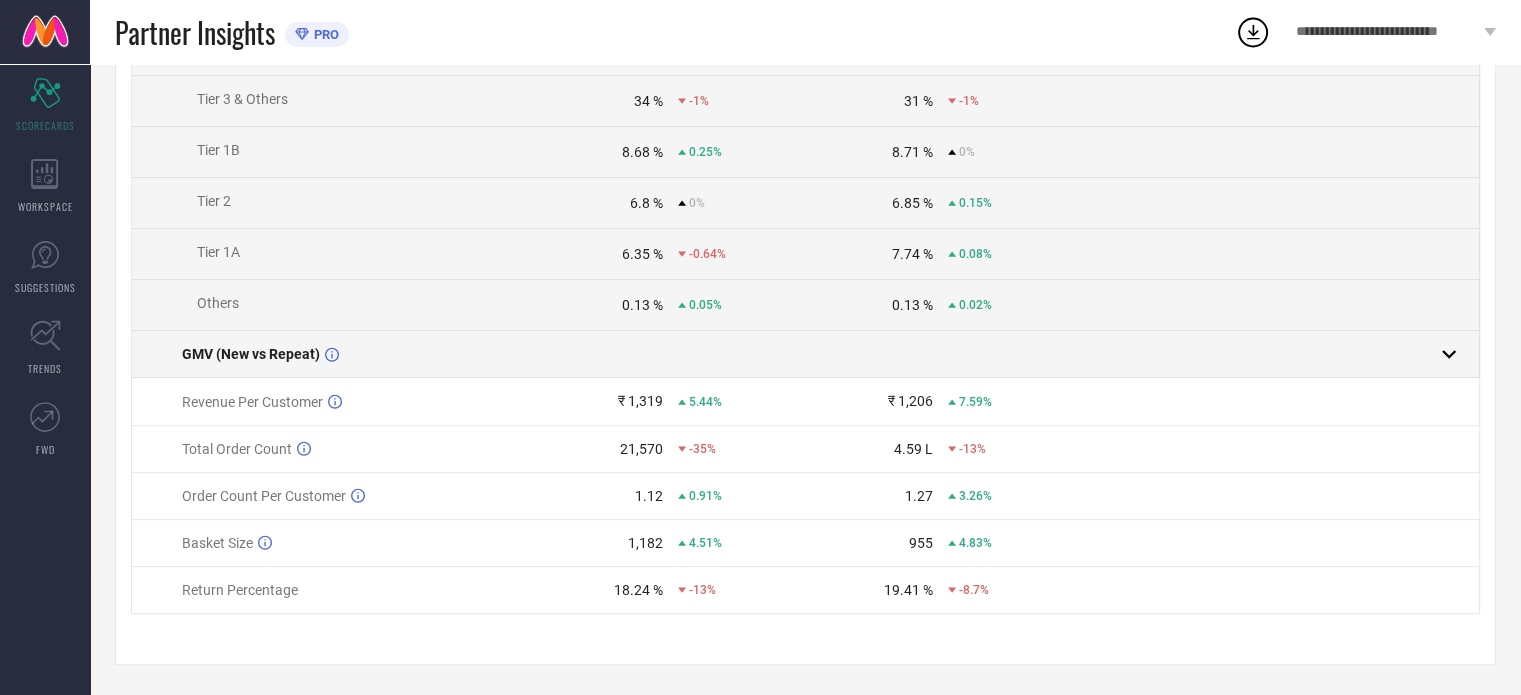 click at bounding box center [1269, 354] 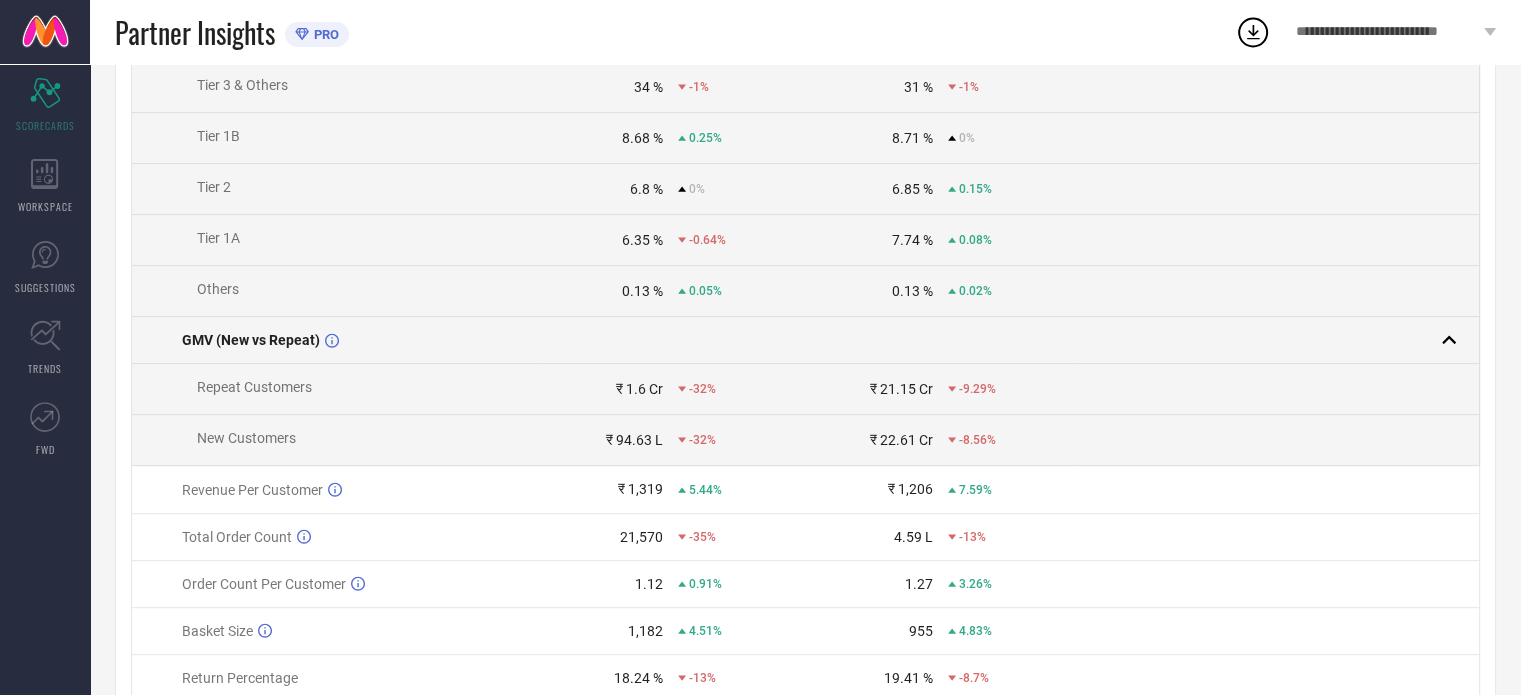 scroll, scrollTop: 881, scrollLeft: 0, axis: vertical 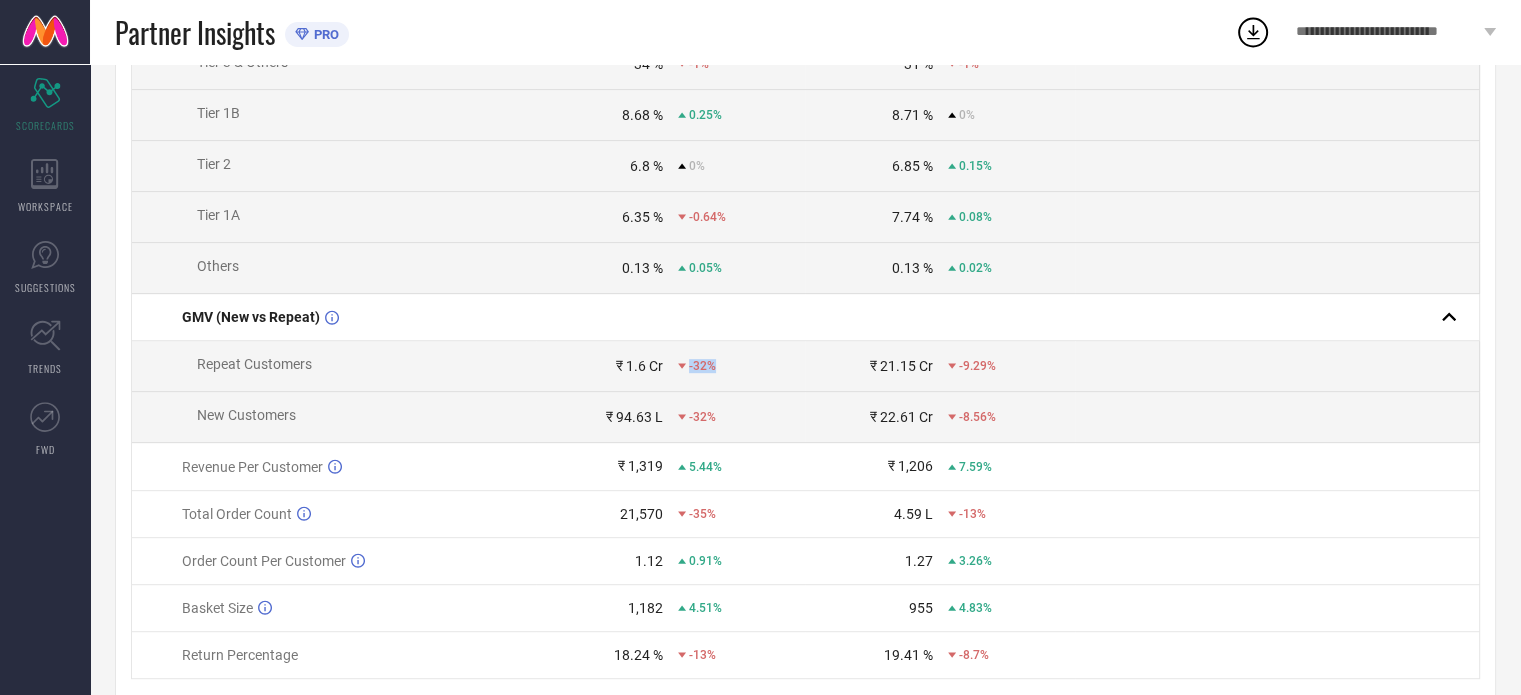 drag, startPoint x: 690, startPoint y: 376, endPoint x: 724, endPoint y: 369, distance: 34.713108 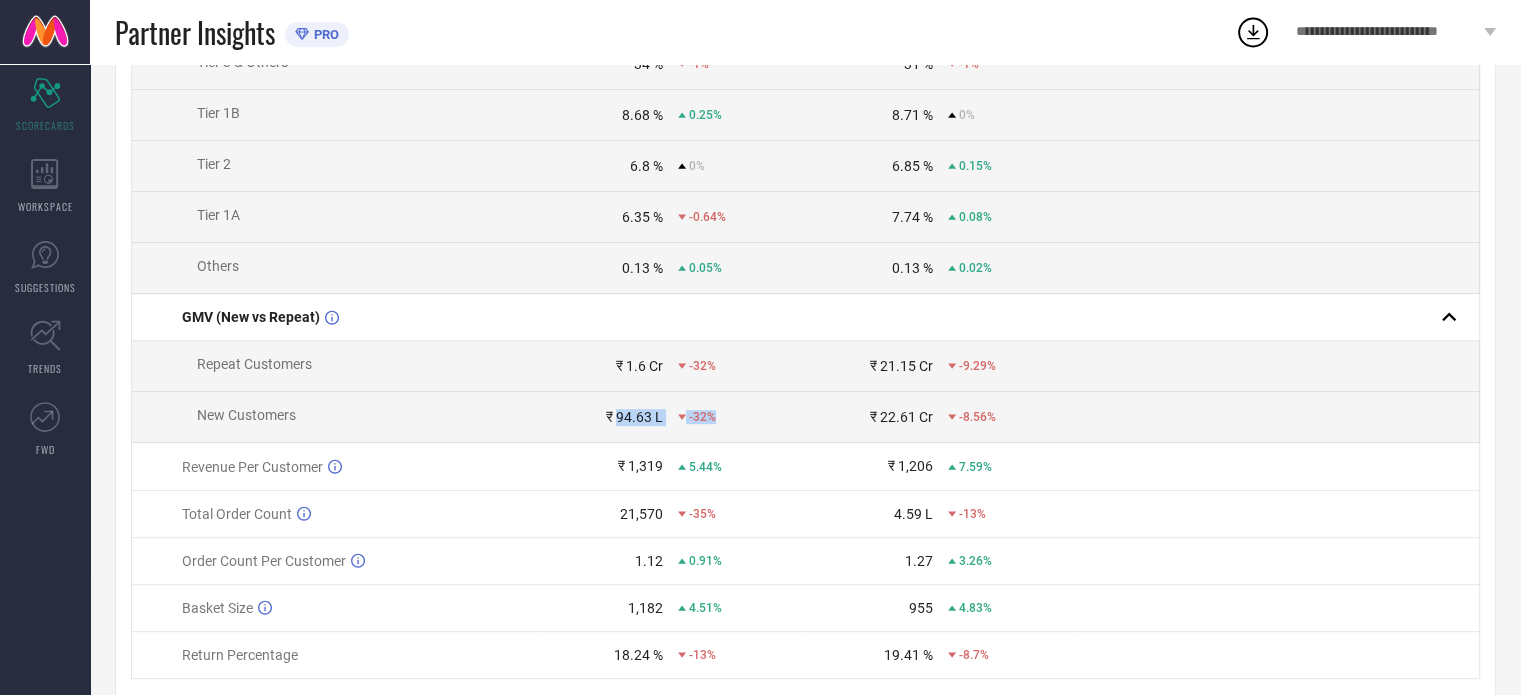 drag, startPoint x: 716, startPoint y: 428, endPoint x: 615, endPoint y: 424, distance: 101.07918 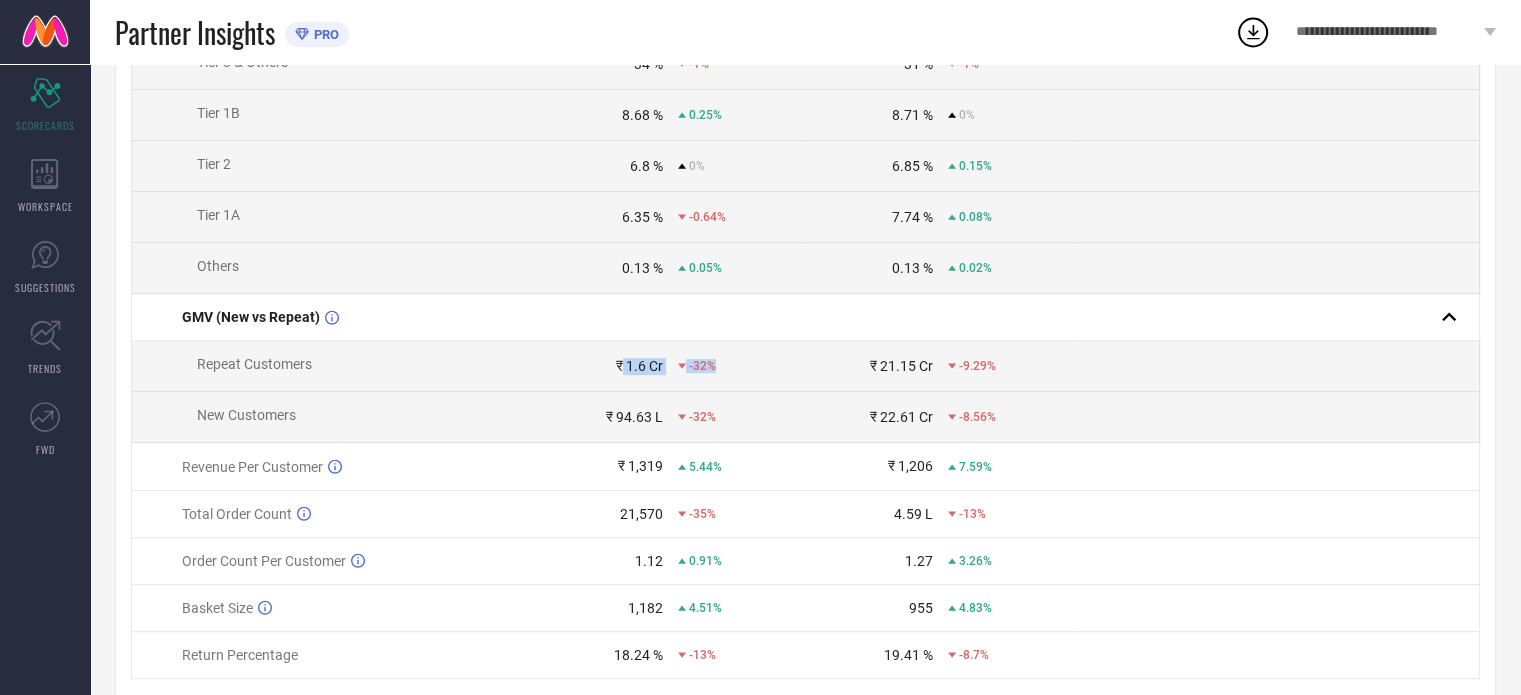 drag, startPoint x: 717, startPoint y: 375, endPoint x: 621, endPoint y: 378, distance: 96.04687 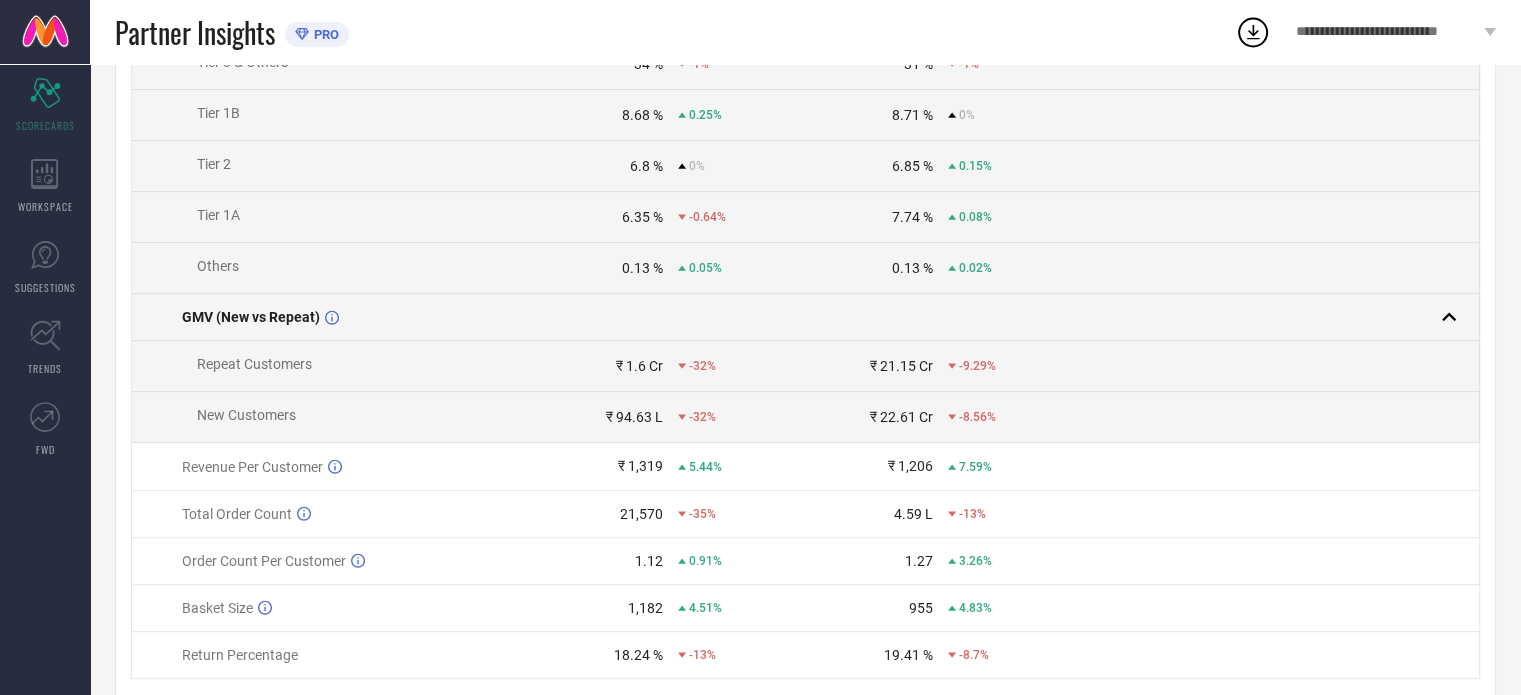 click at bounding box center (940, 317) 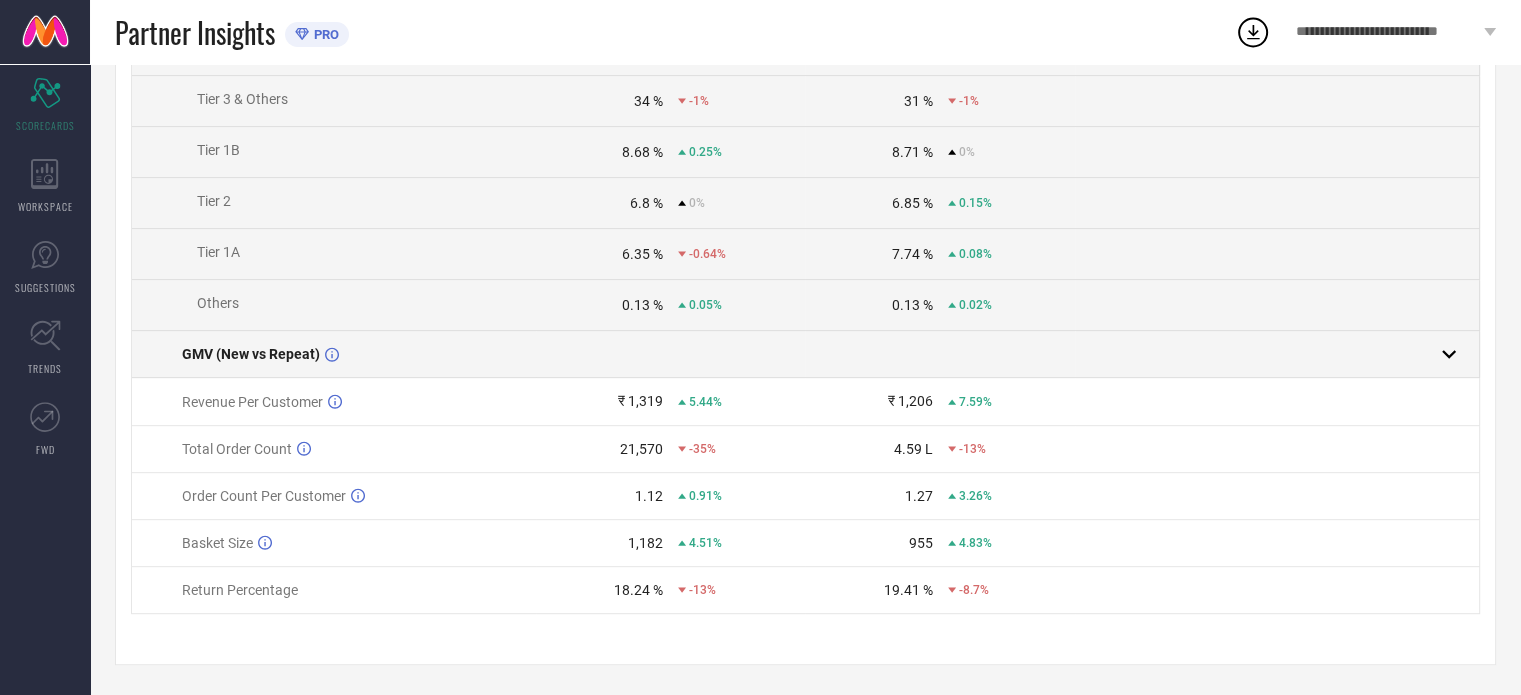 scroll, scrollTop: 858, scrollLeft: 0, axis: vertical 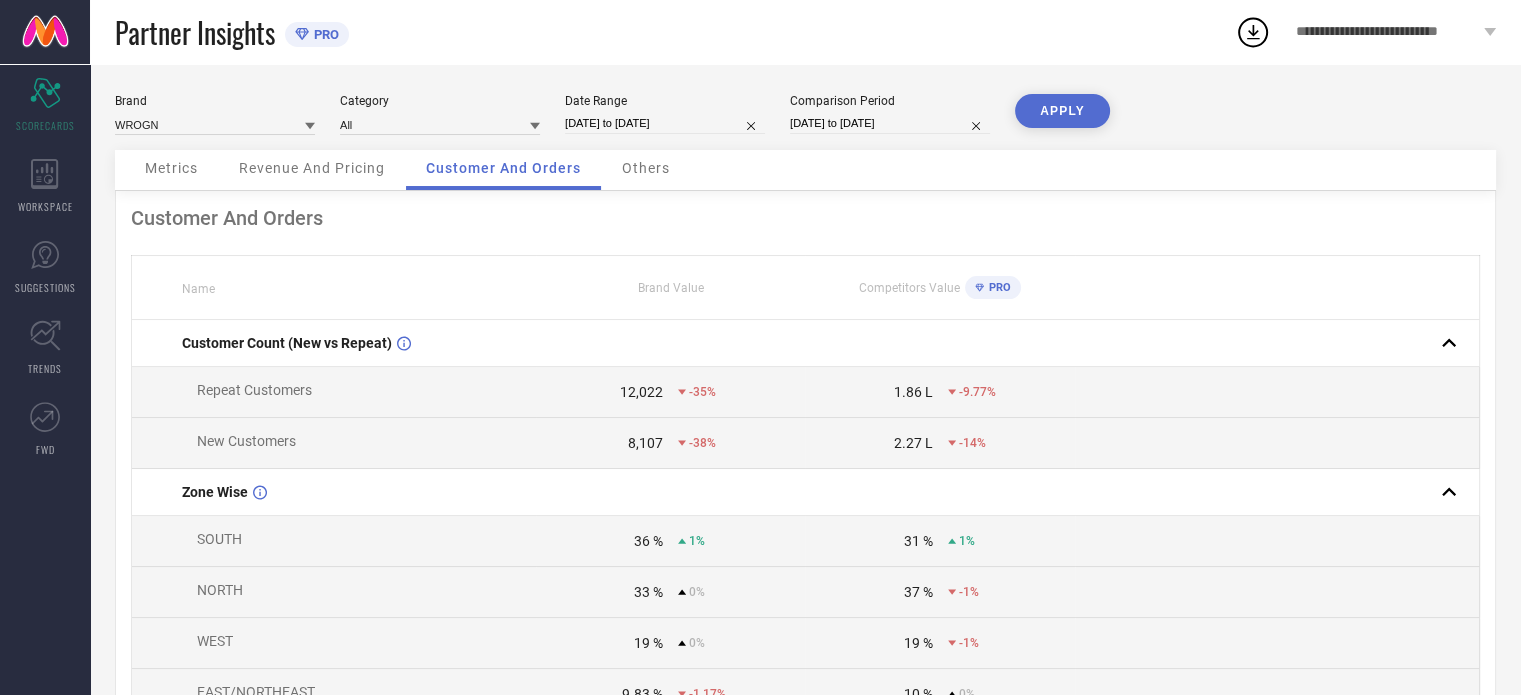 click on "Others" at bounding box center [646, 168] 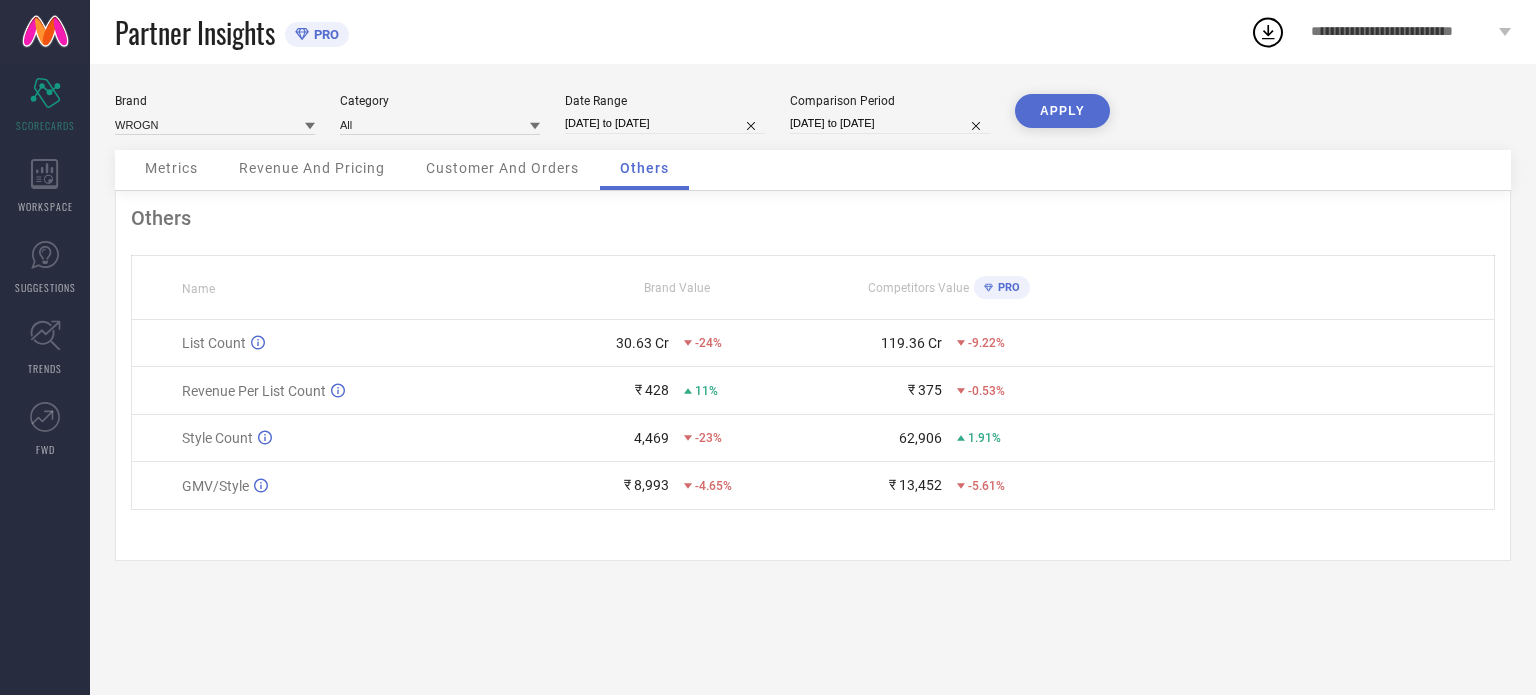 click on "Metrics" at bounding box center [171, 168] 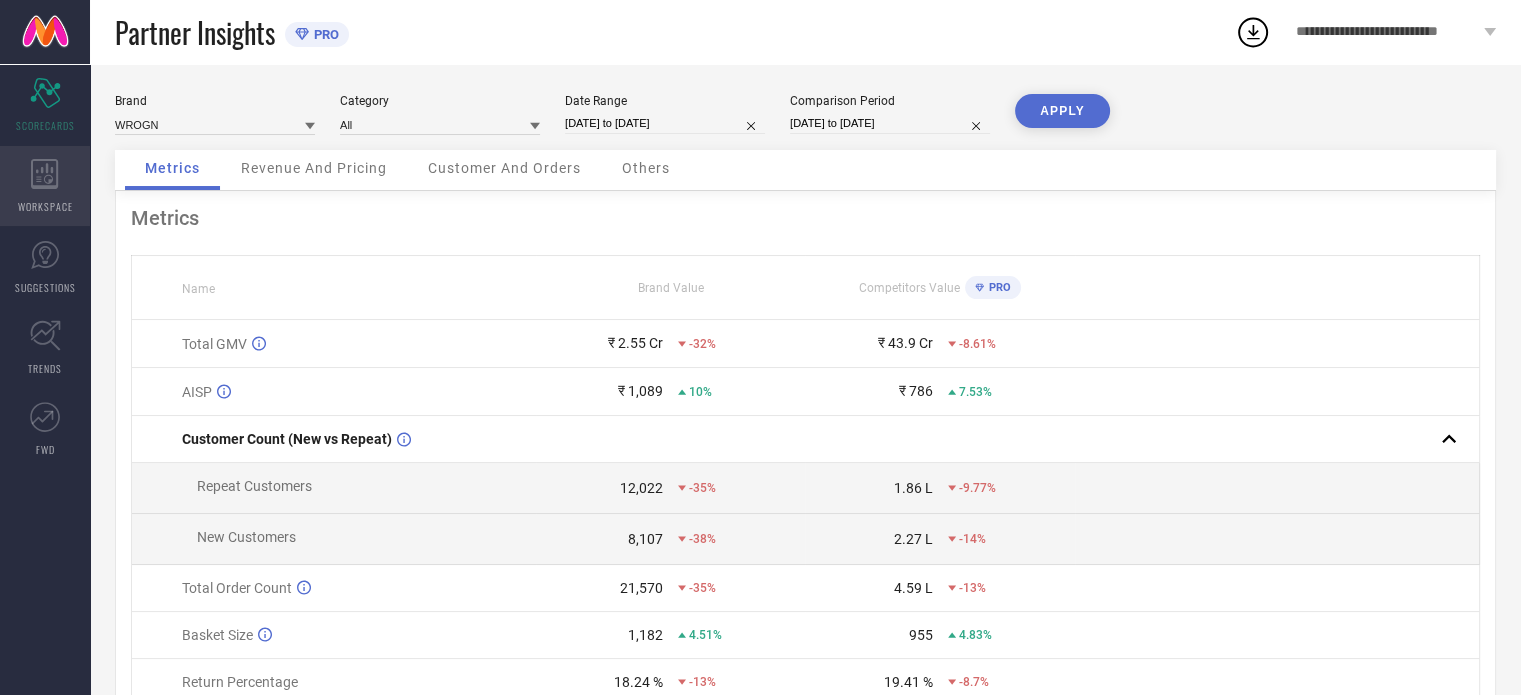 click 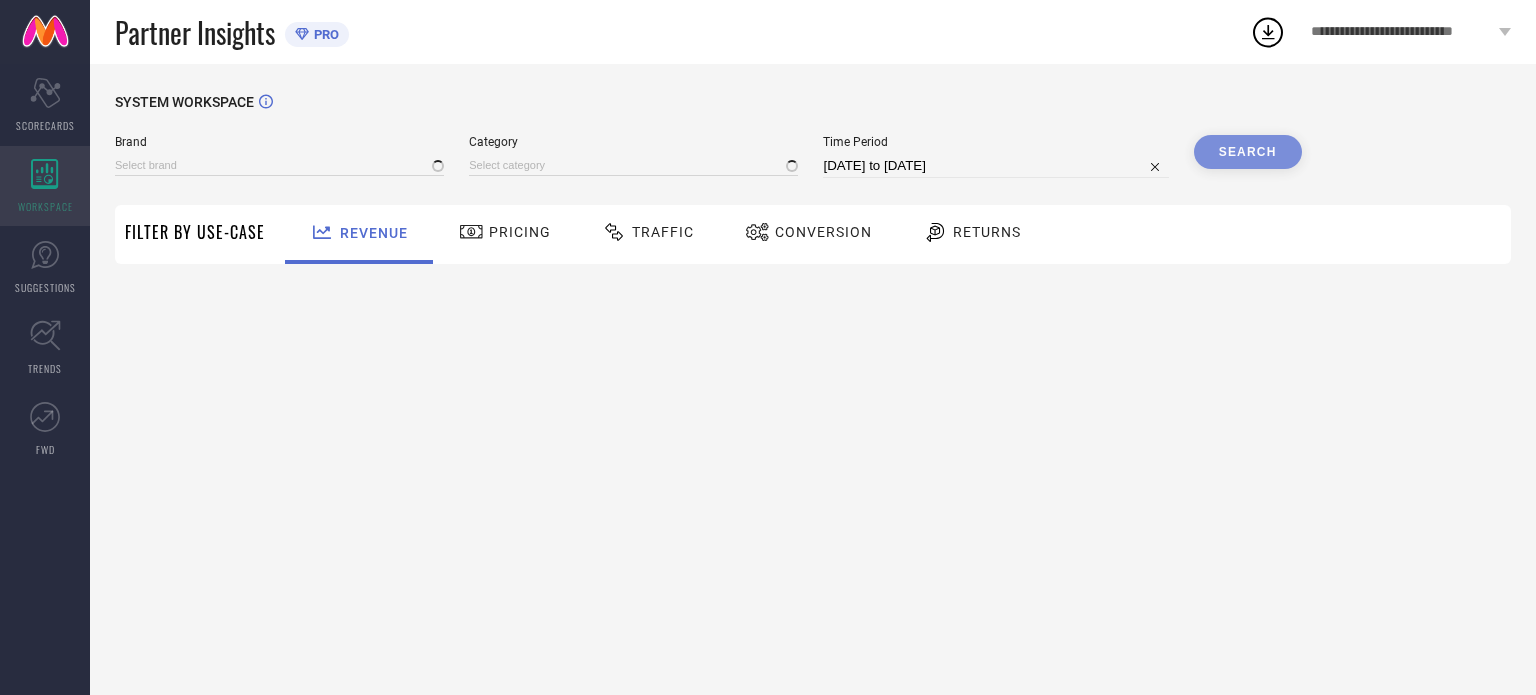 type on "WROGN" 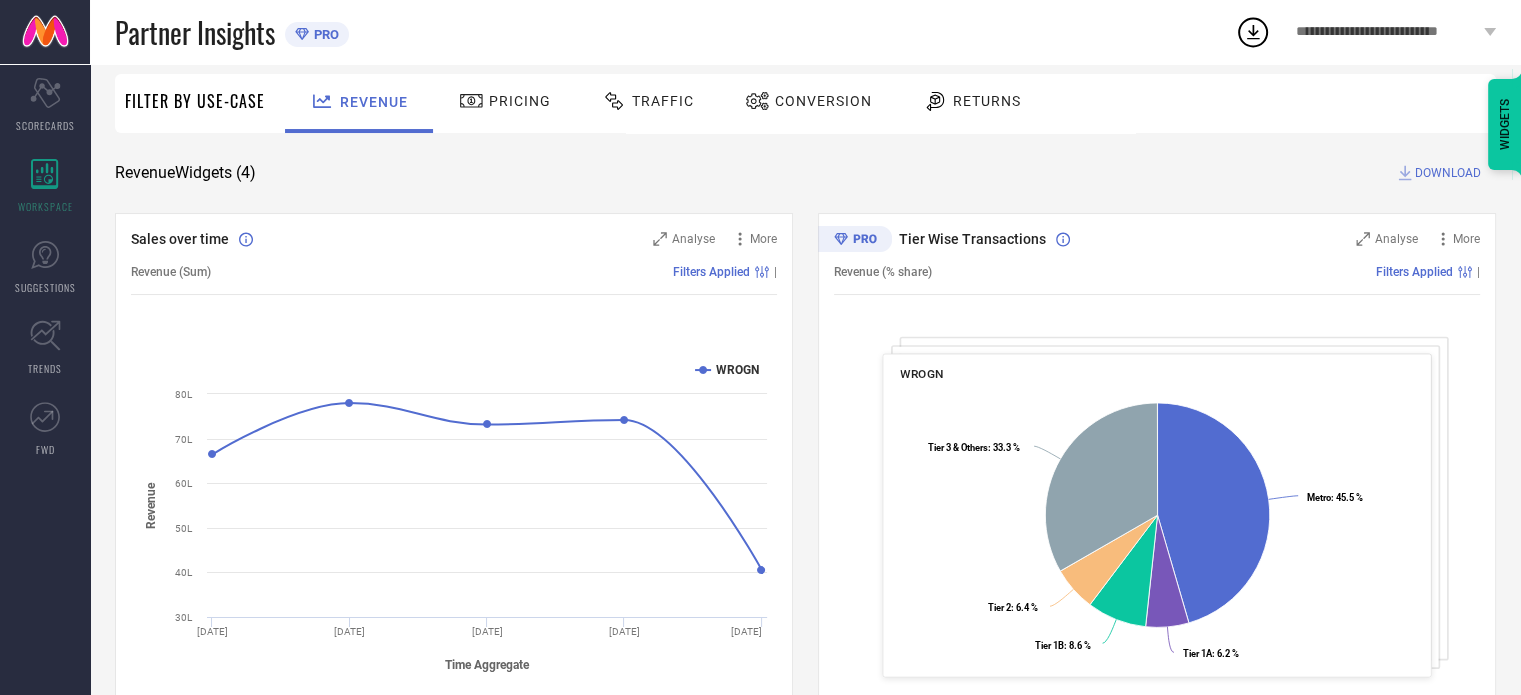 scroll, scrollTop: 140, scrollLeft: 0, axis: vertical 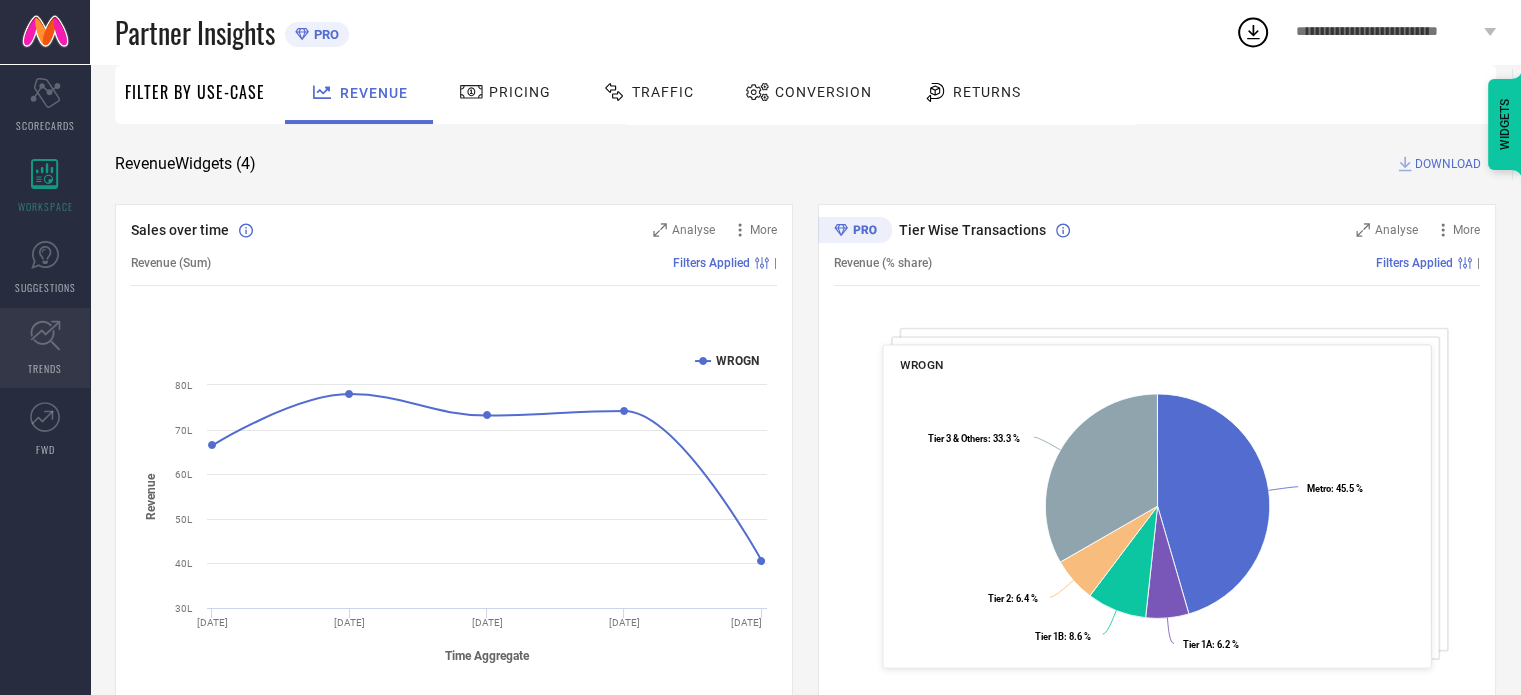 click on "TRENDS" at bounding box center (45, 368) 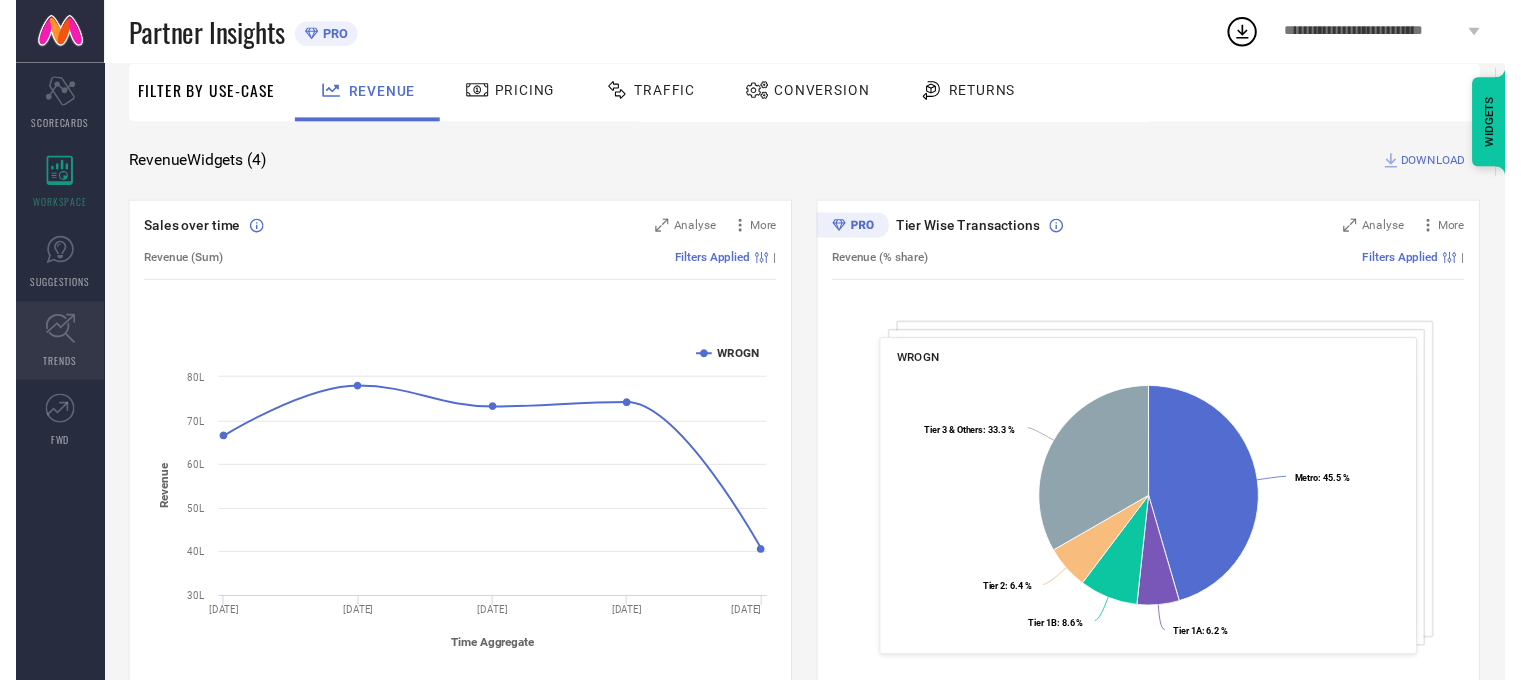 scroll, scrollTop: 0, scrollLeft: 0, axis: both 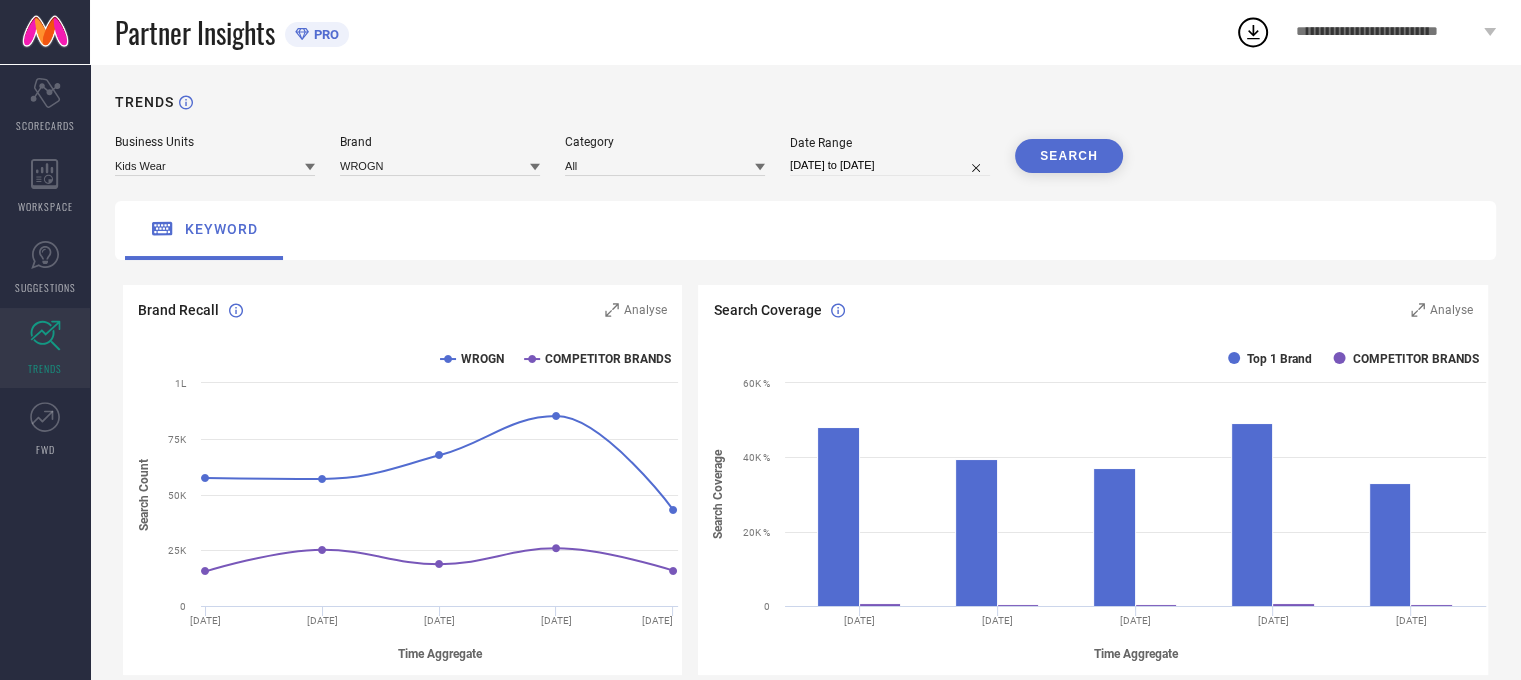 click on "[DATE] to [DATE]" at bounding box center [890, 165] 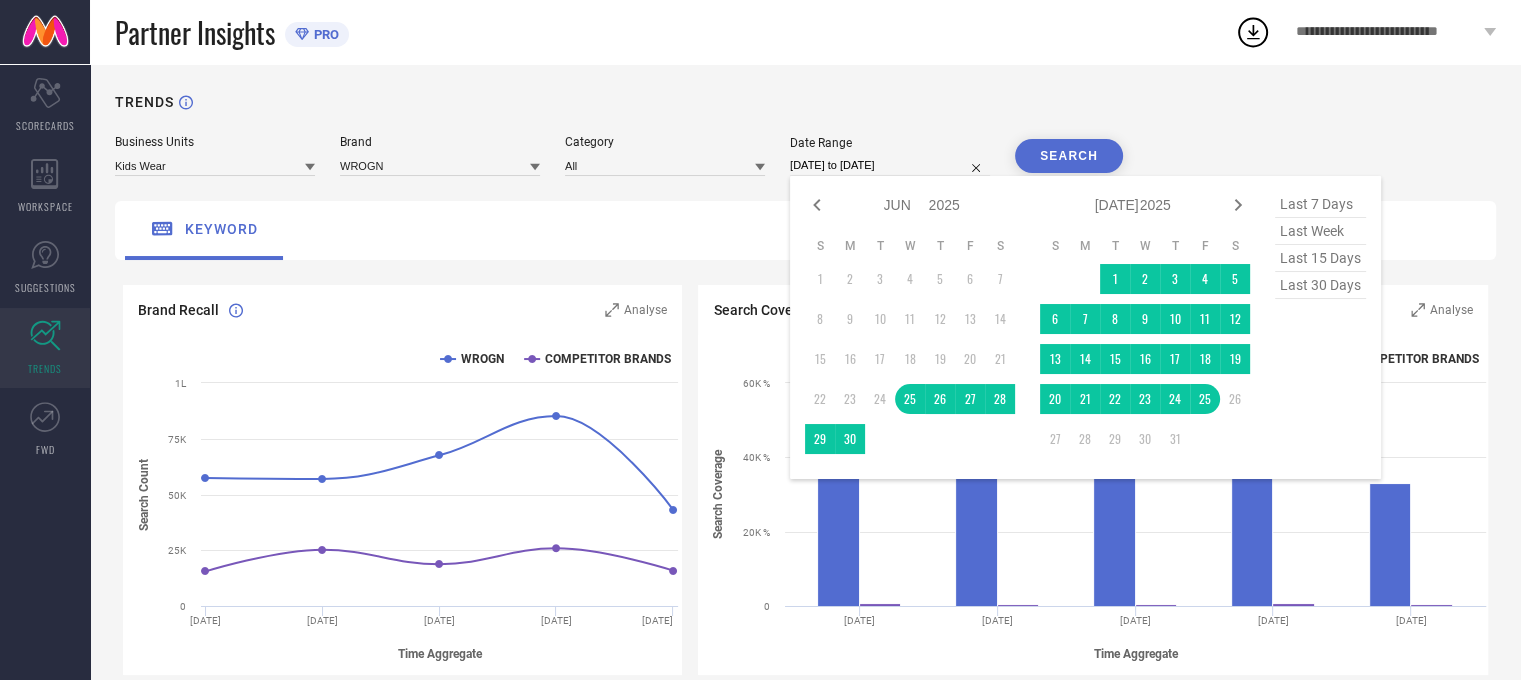 click on "TRENDS" at bounding box center (805, 114) 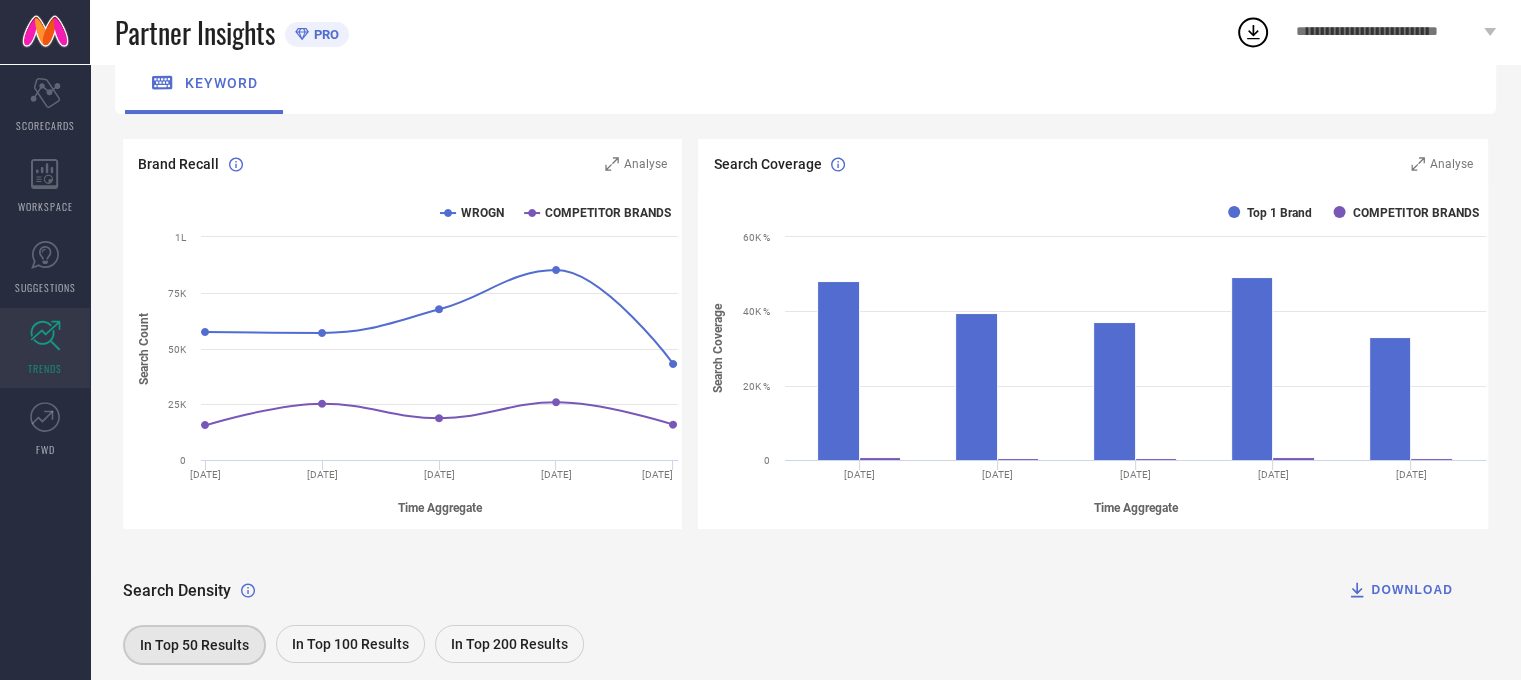 scroll, scrollTop: 156, scrollLeft: 0, axis: vertical 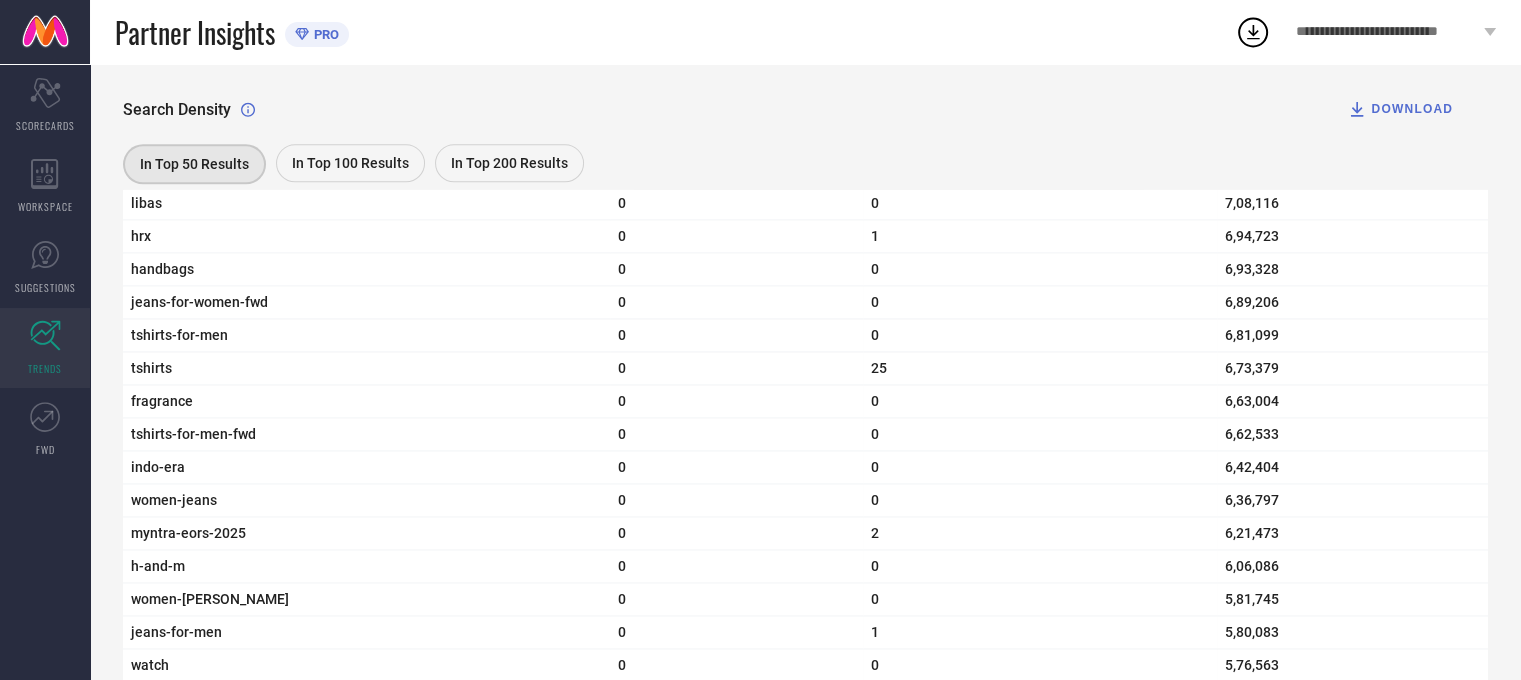 click on "In Top 100 Results" at bounding box center (350, 163) 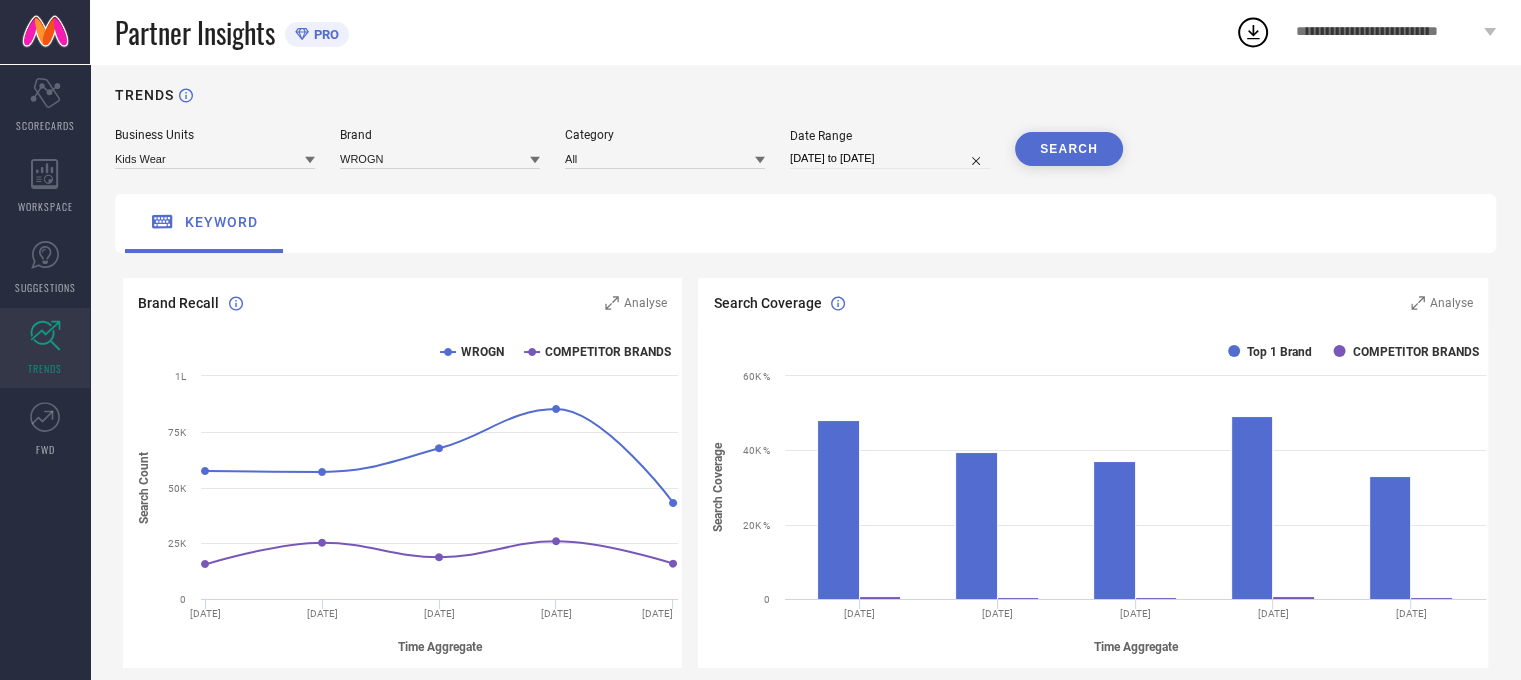 scroll, scrollTop: 0, scrollLeft: 0, axis: both 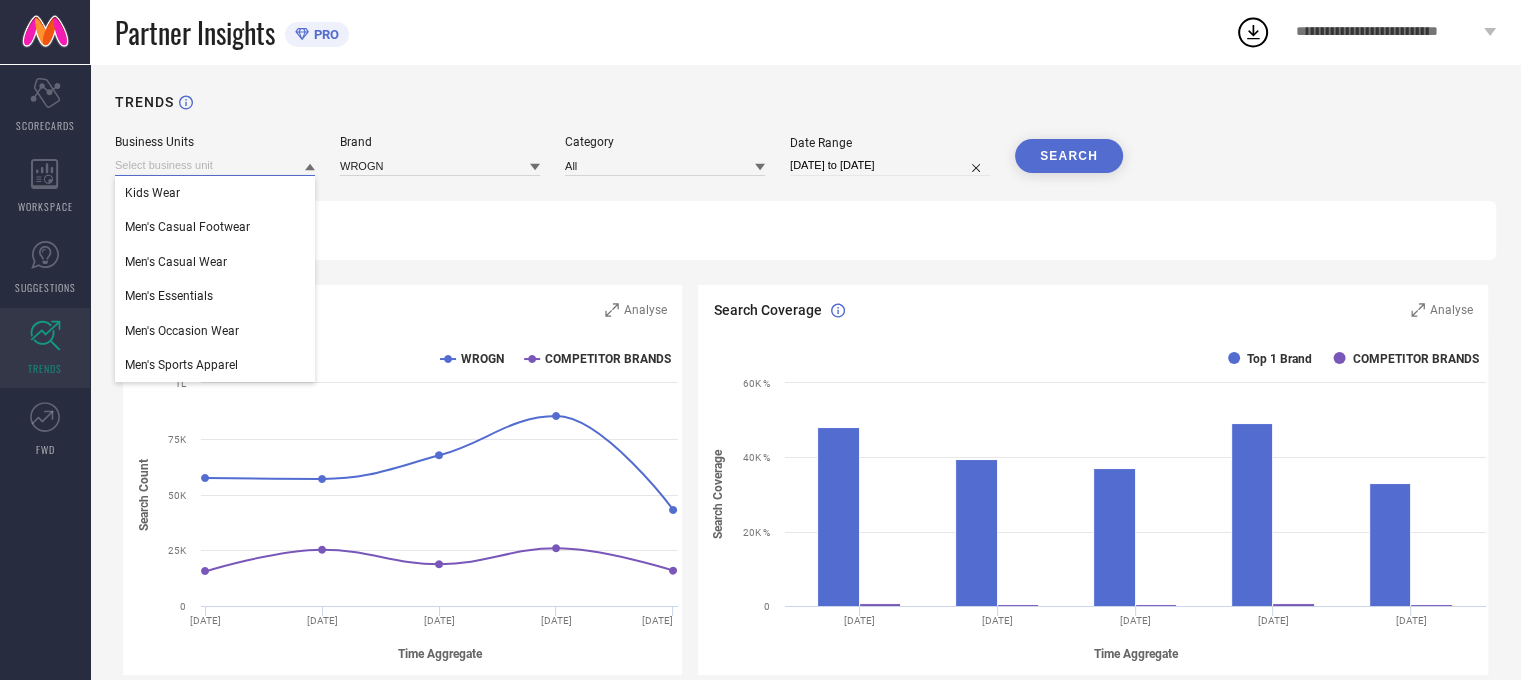 click at bounding box center [215, 165] 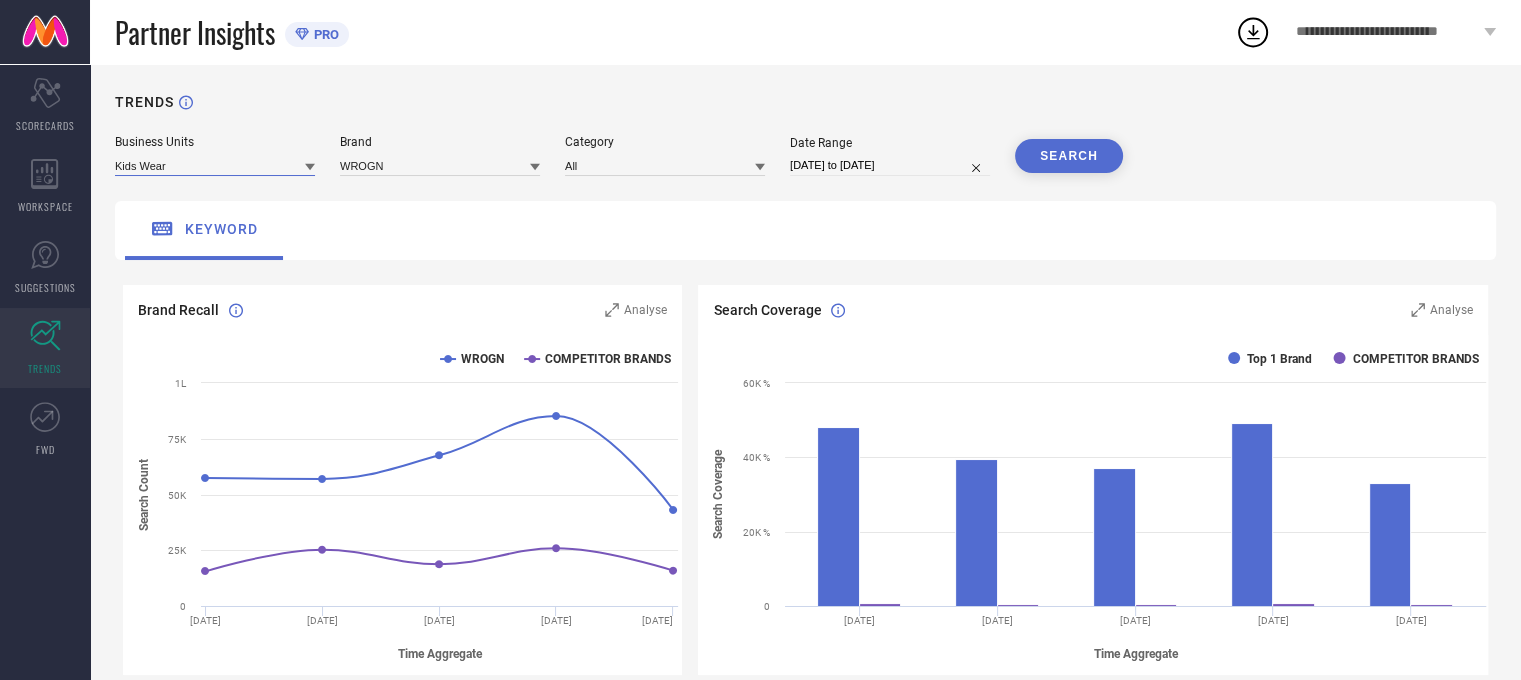 click at bounding box center (215, 165) 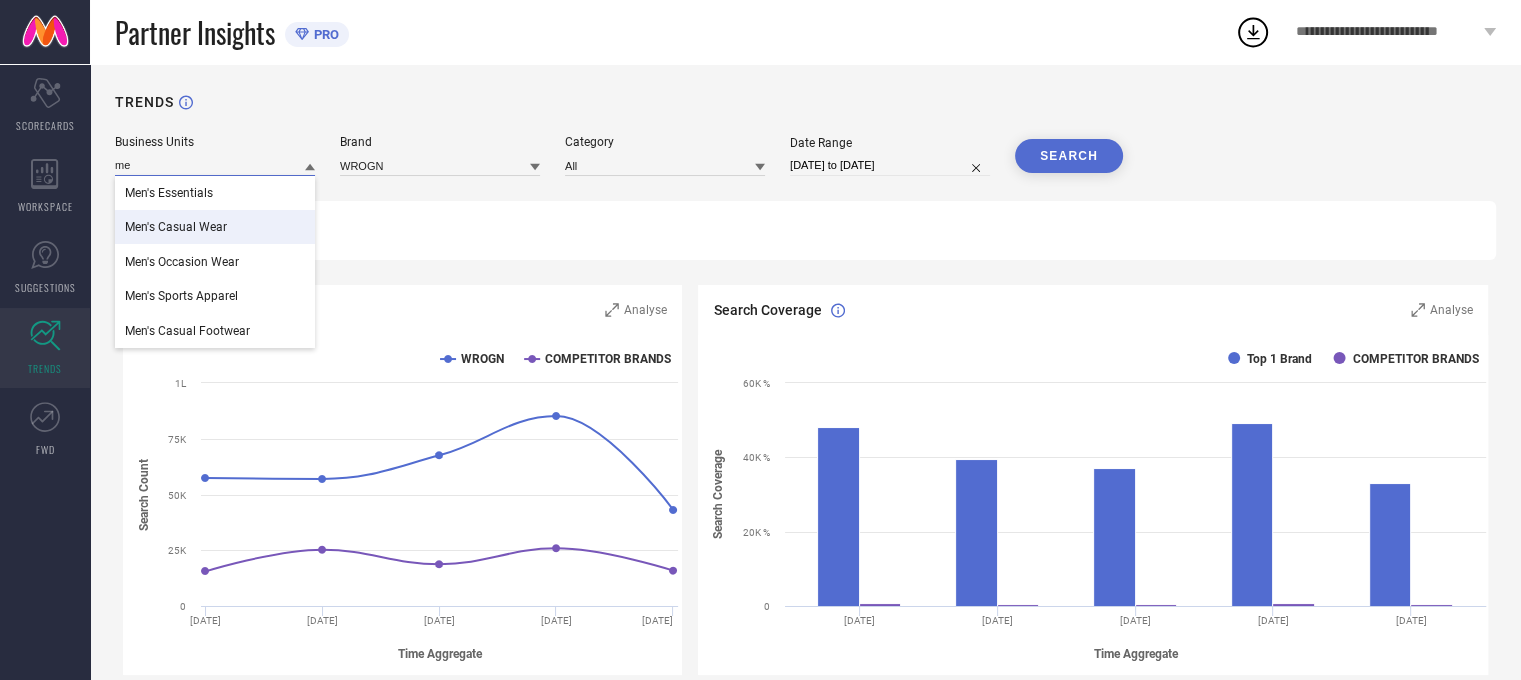 type on "me" 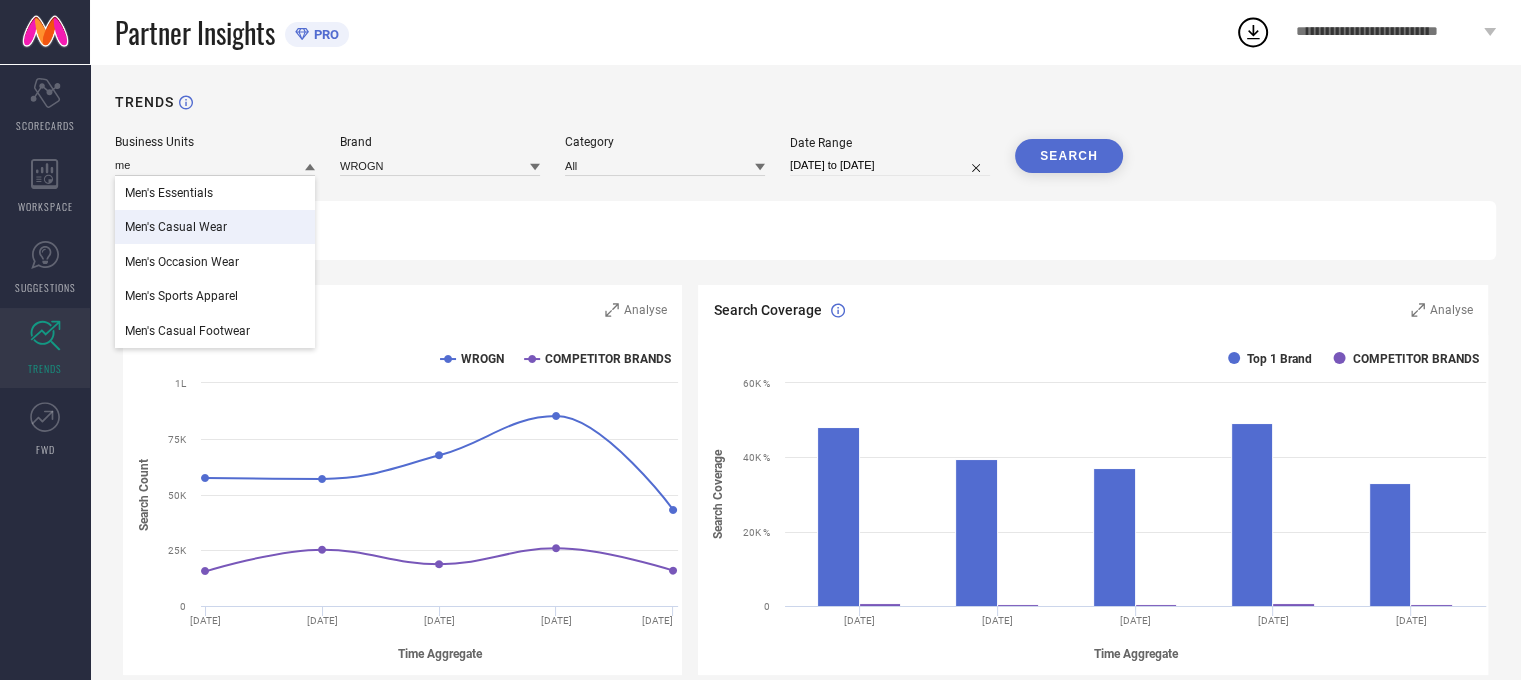click on "Men's Casual Wear" at bounding box center [176, 227] 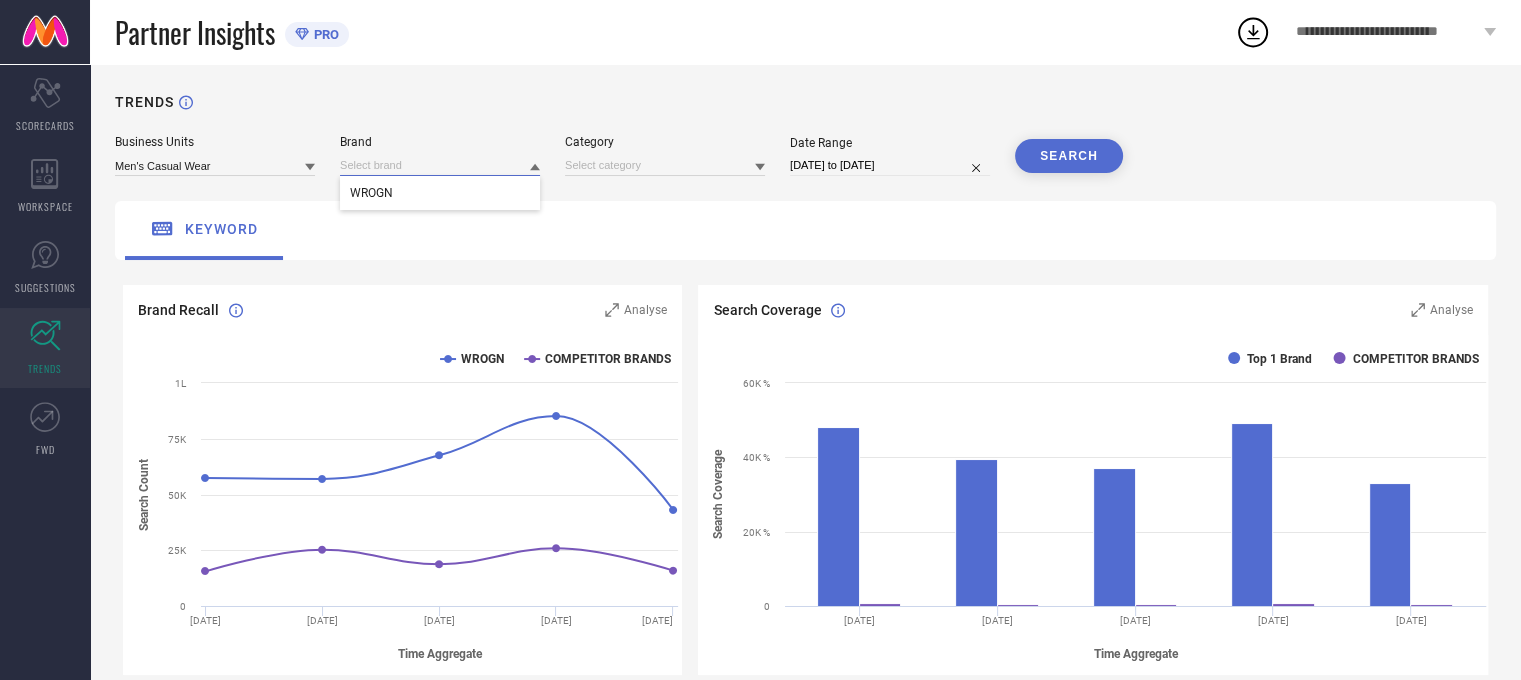 click at bounding box center [440, 165] 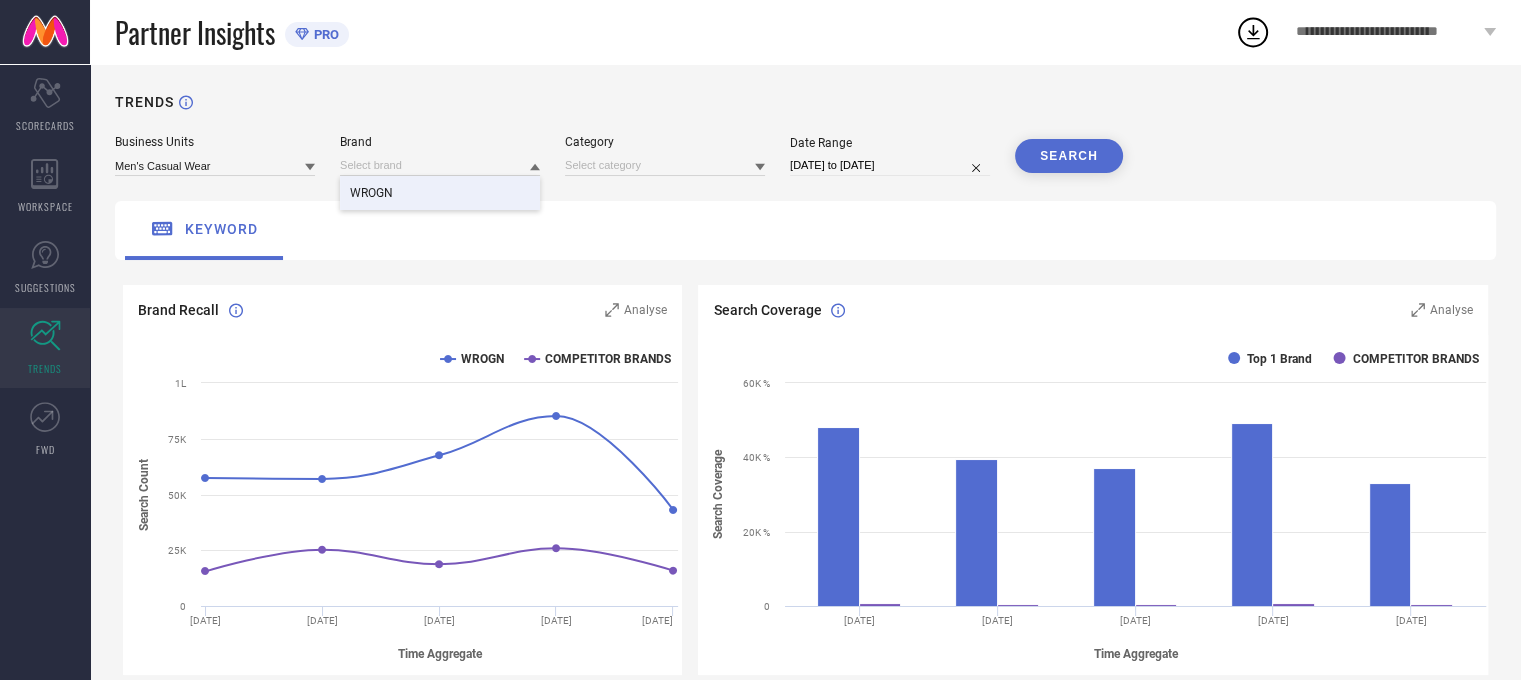 click on "WROGN" at bounding box center (440, 193) 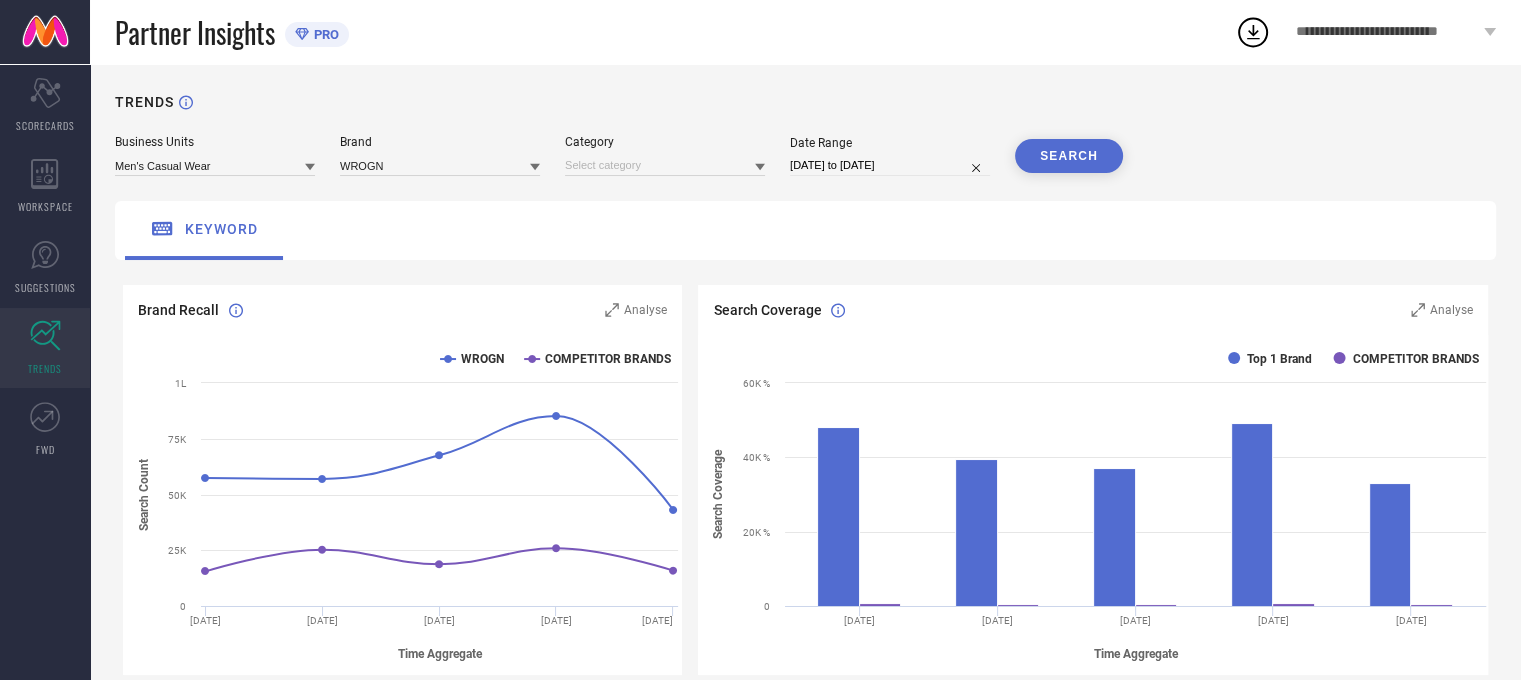 click on "SEARCH" at bounding box center [1069, 156] 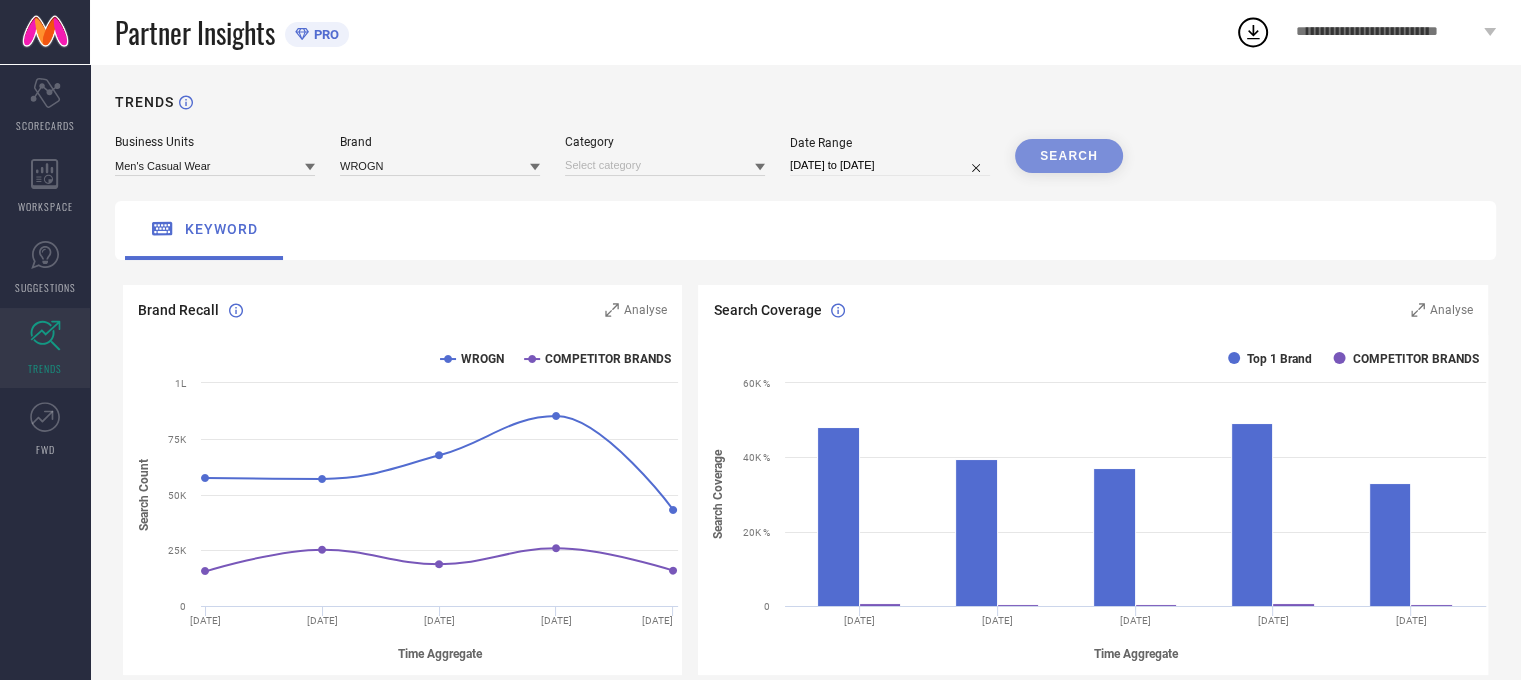click on "SEARCH" at bounding box center (1069, 156) 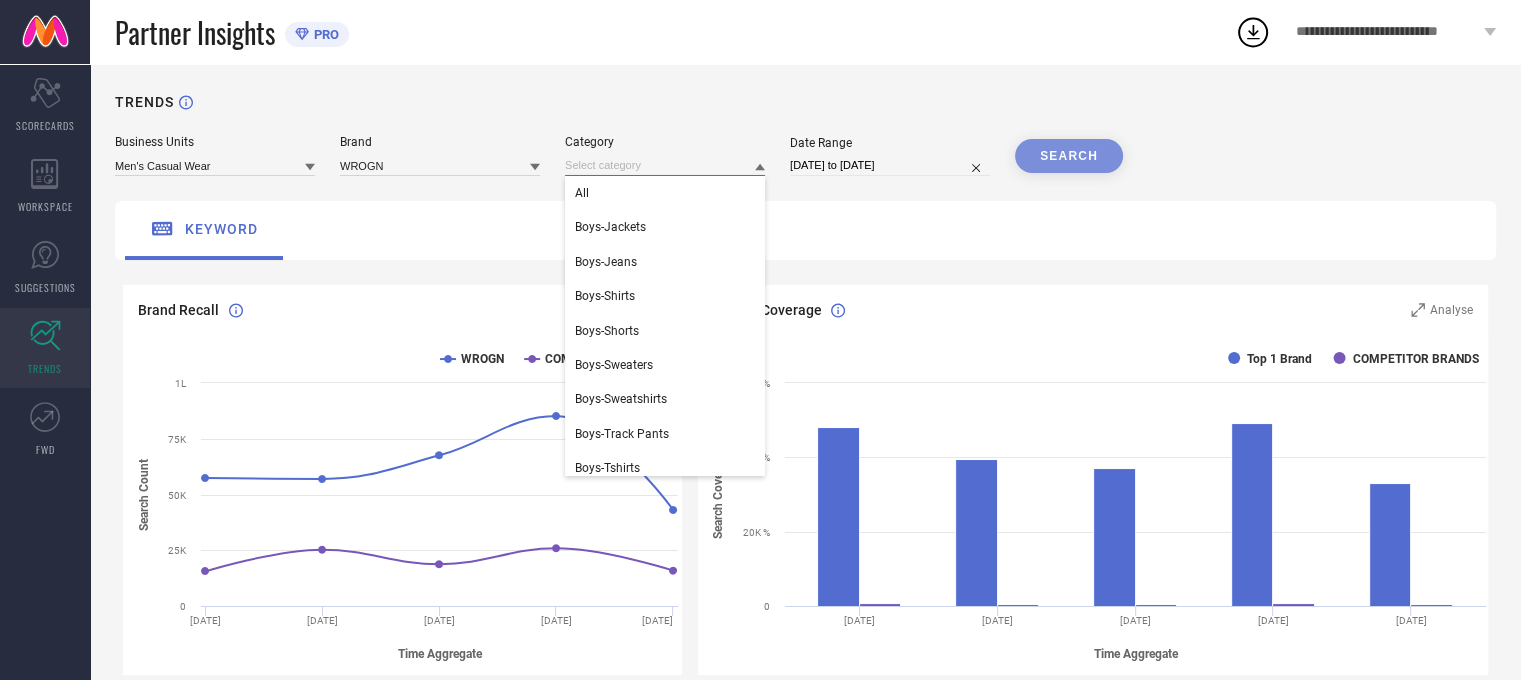 click at bounding box center (665, 165) 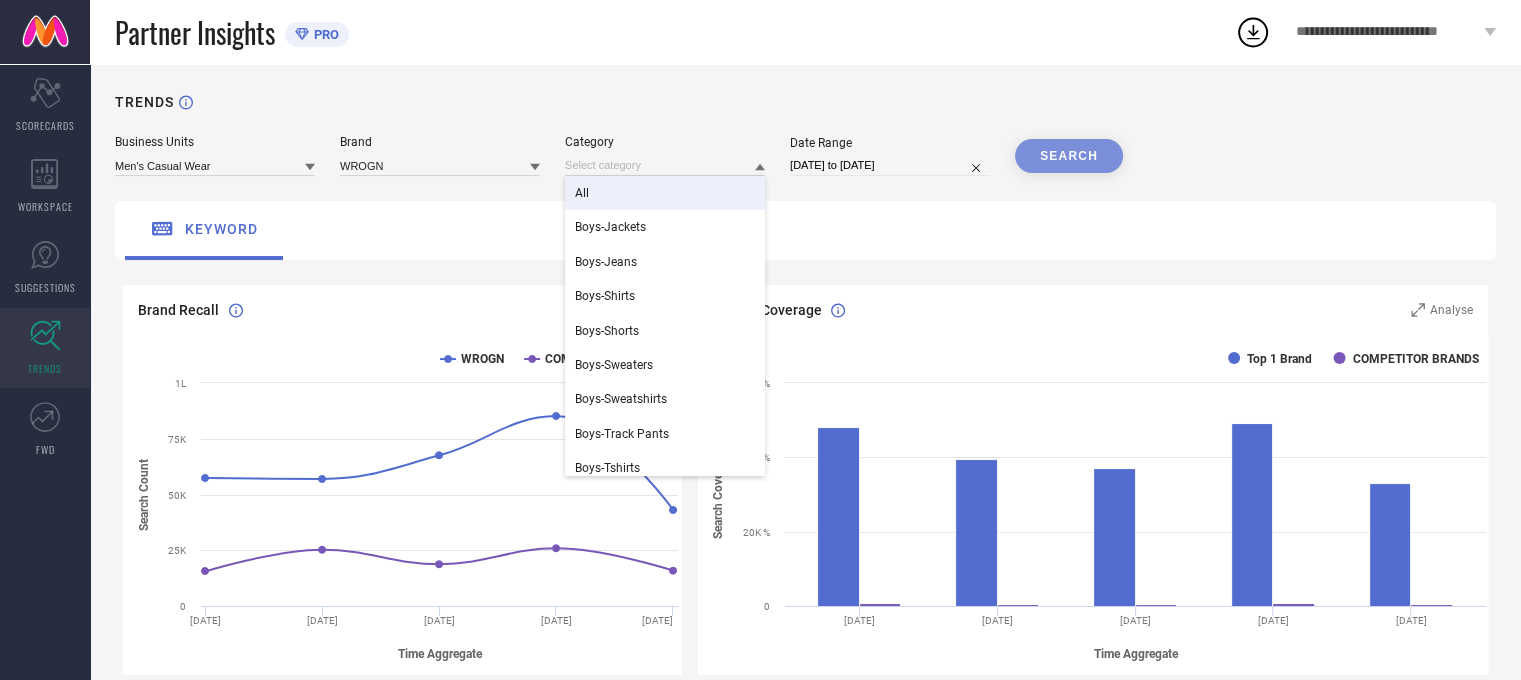 click on "All" at bounding box center (665, 193) 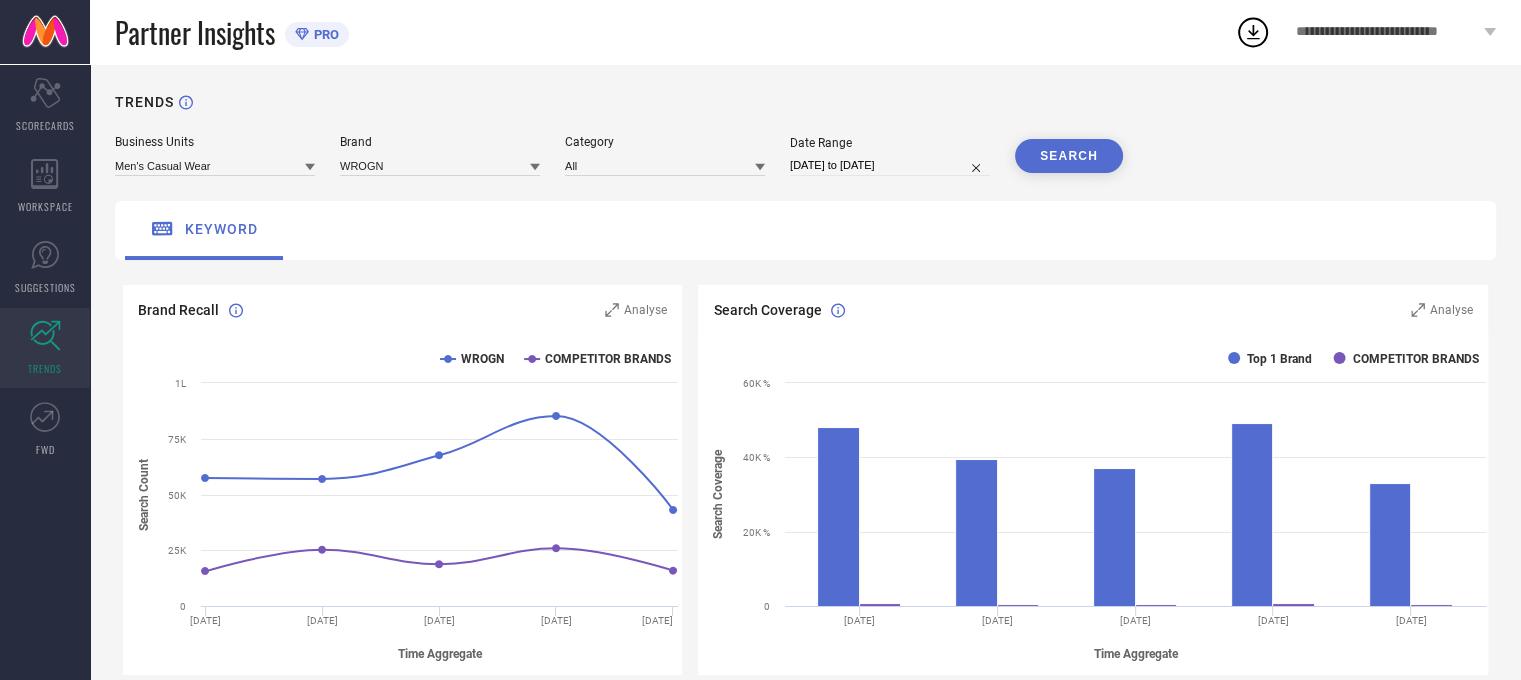 click on "SEARCH" at bounding box center (1069, 156) 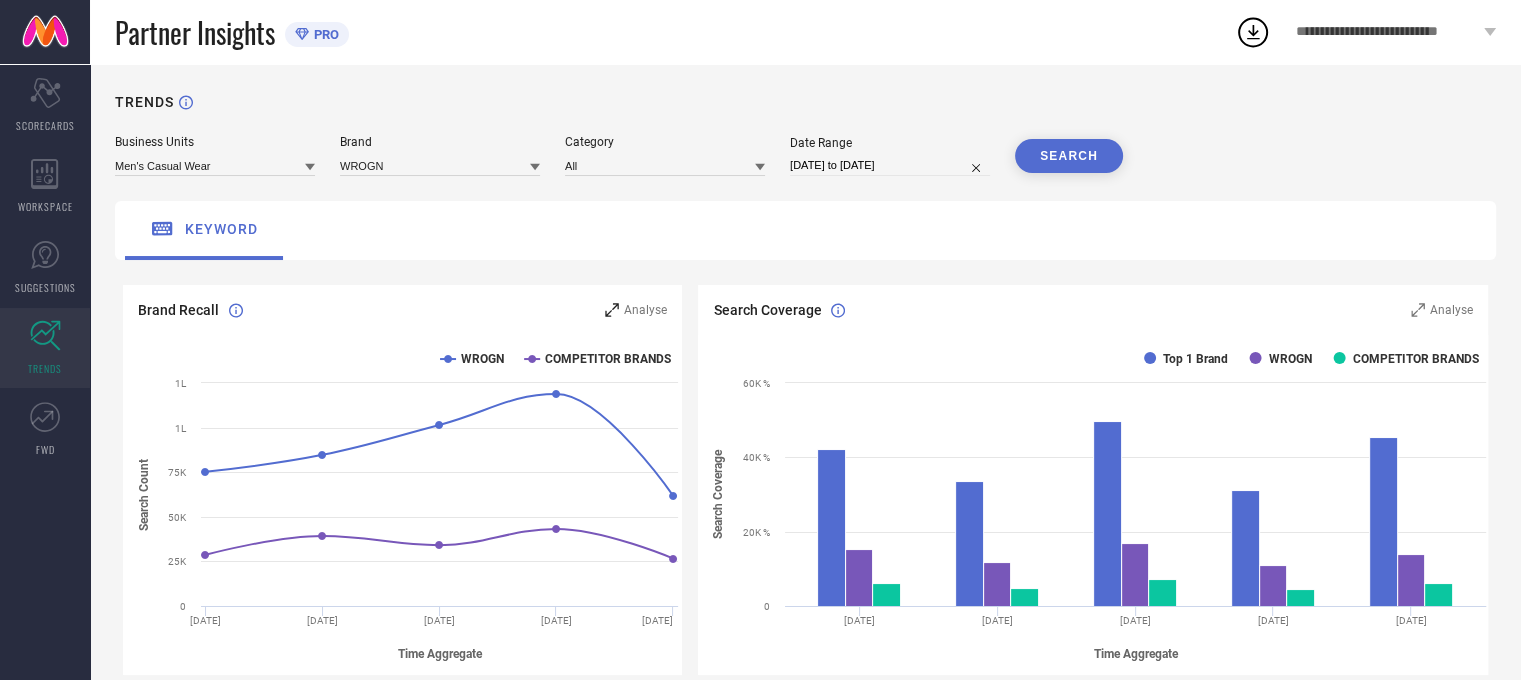 click on "Analyse" at bounding box center (645, 310) 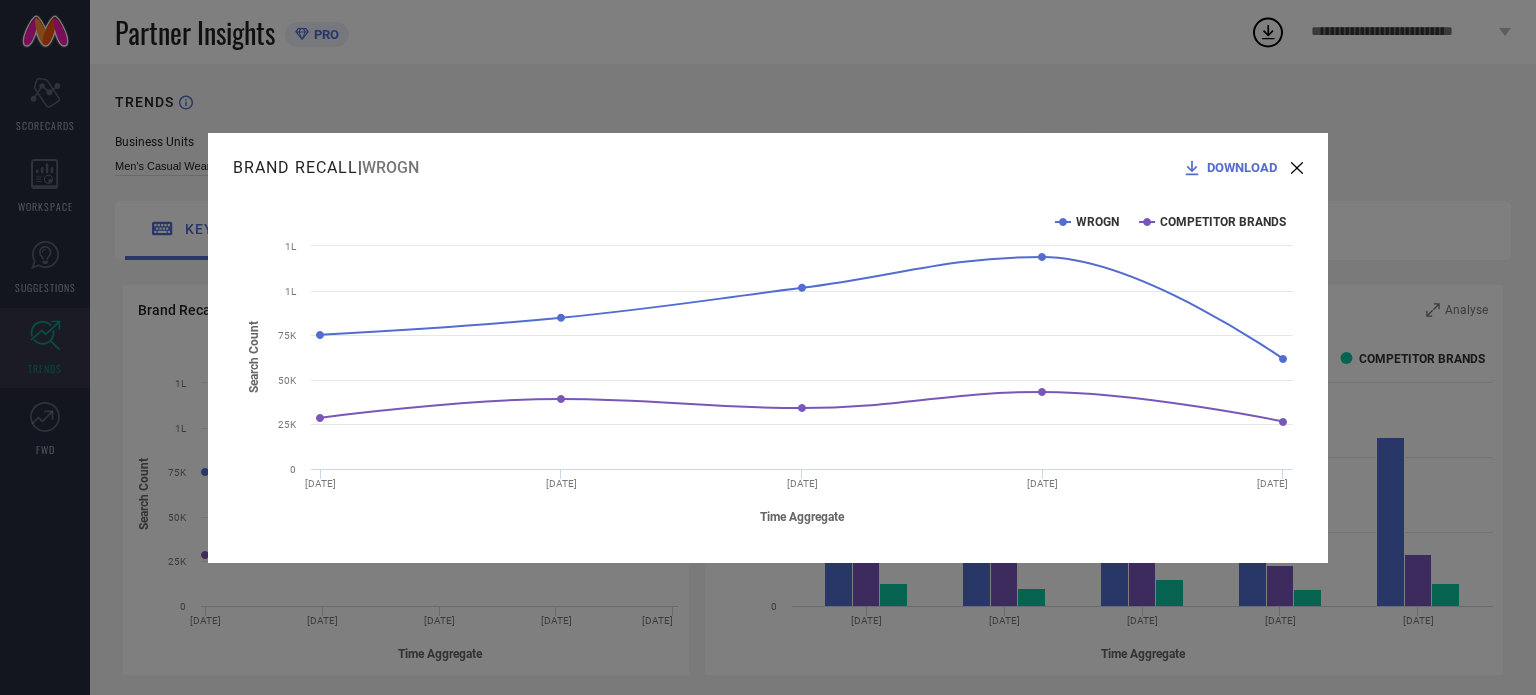 click on "DOWNLOAD" at bounding box center [1242, 167] 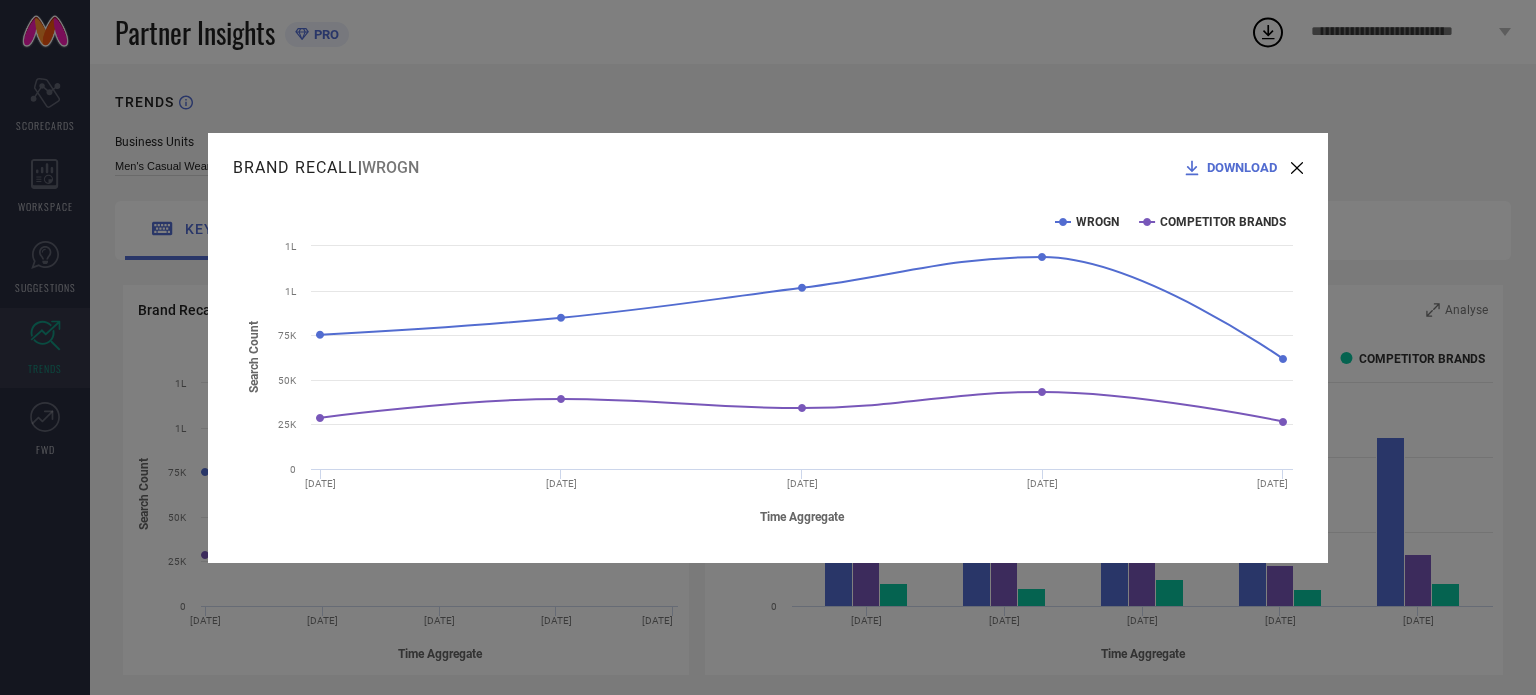 click 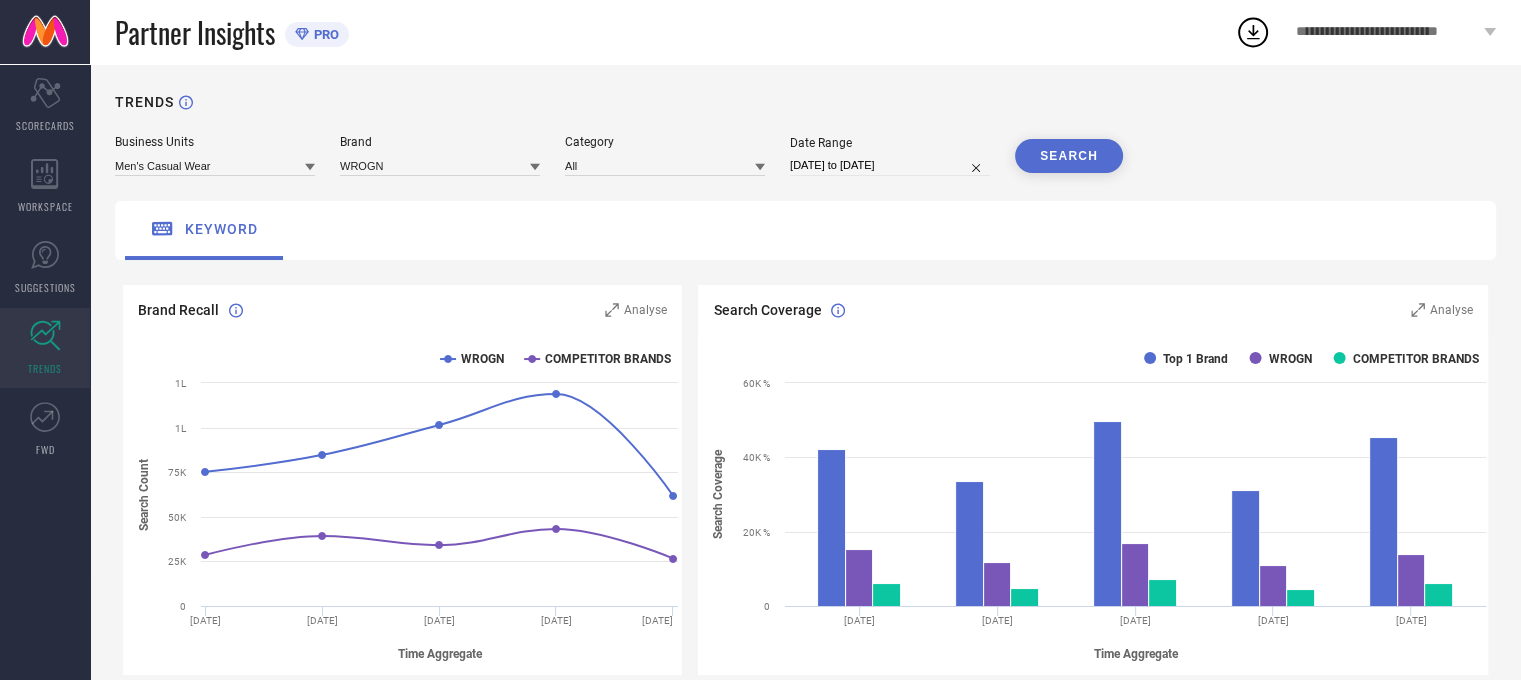 click on "TRENDS Business Units Men's Casual Wear Brand WROGN Category All Date Range [DATE] to [DATE] SEARCH keyword Brand Recall Analyse Created with Highcharts 9.3.3 Time Aggregate Search Count WROGN COMPETITOR BRANDS [DATE] [DATE] [DATE] [DATE] [DATE] 0 25K 50K 75K 1L 1L Search Coverage Analyse Created with Highcharts 9.3.3 Time Aggregate Search Coverage Top 1 Brand WROGN COMPETITOR BRANDS [DATE] [DATE] [DATE] [DATE] [DATE] 0 20K % 40K % 60K % Week from [DATE] ●  Top 1 Brand:  49,776.2  % Search Density   DOWNLOAD In Top 50 Results In Top 100 Results In Top 200 Results KEYWORD STYLE DENSITY   COMPETING PRODUCTS   SEARCH VOLUME   myntra 6,488 2,486 8,20,89,765 womens-western-wear 322 93 1,77,93,027 women-ethnic-wear 20 17 1,00,44,078 kids 213 57 99,44,859 fwdgenzcollection 121 45 89,18,749 footwear 53 61 79,68,338 men 5,687 1,622 77,87,703 accessories 39 11 73,50,438 mens-apparel 6,381 2,414 67,43,995 personal-care 26 28 66,66,162 fusion-wear 13 11 58,81,277" at bounding box center (805, 3825) 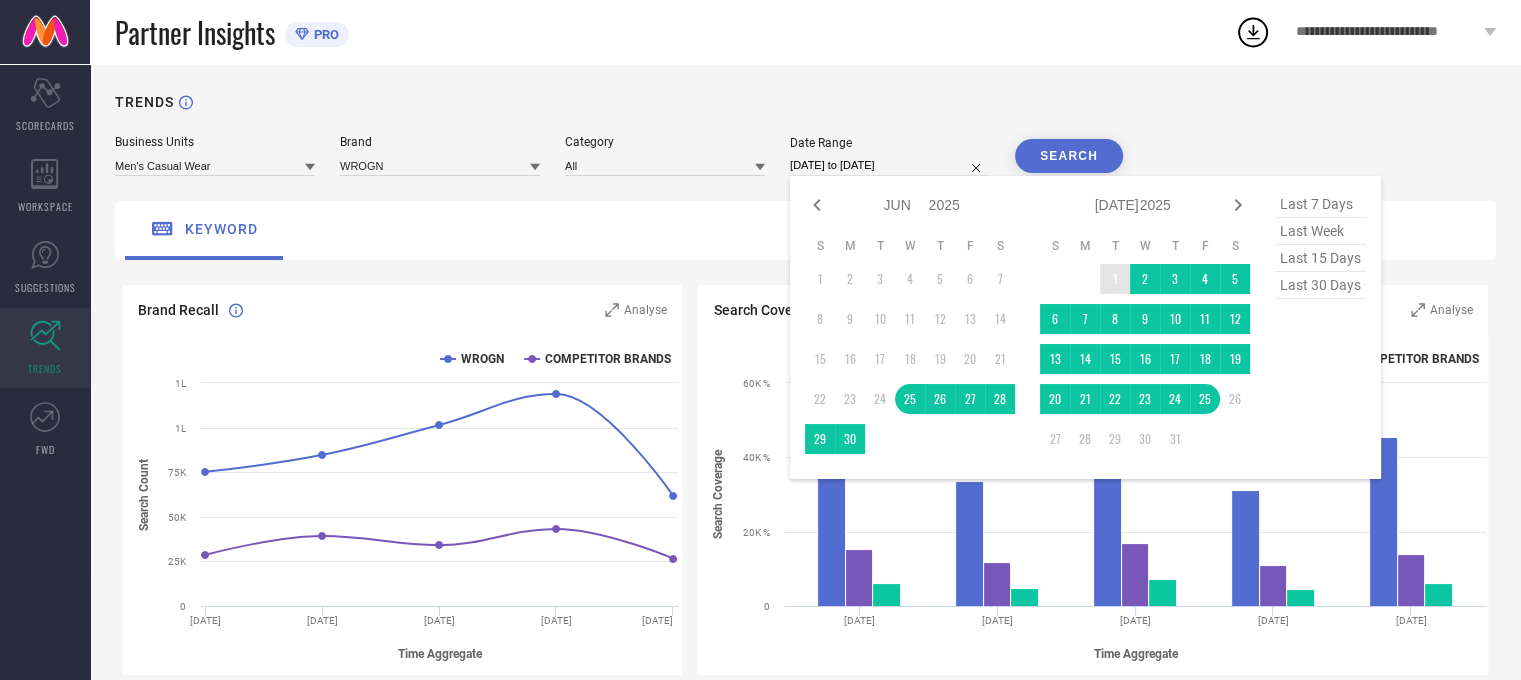 click on "S M T W T F S 1 2 3 4 5 6 7 8 9 10 11 12 13 14 15 16 17 18 19 20 21 22 23 24 25 26 27 28 29 30 31" at bounding box center (1145, 346) 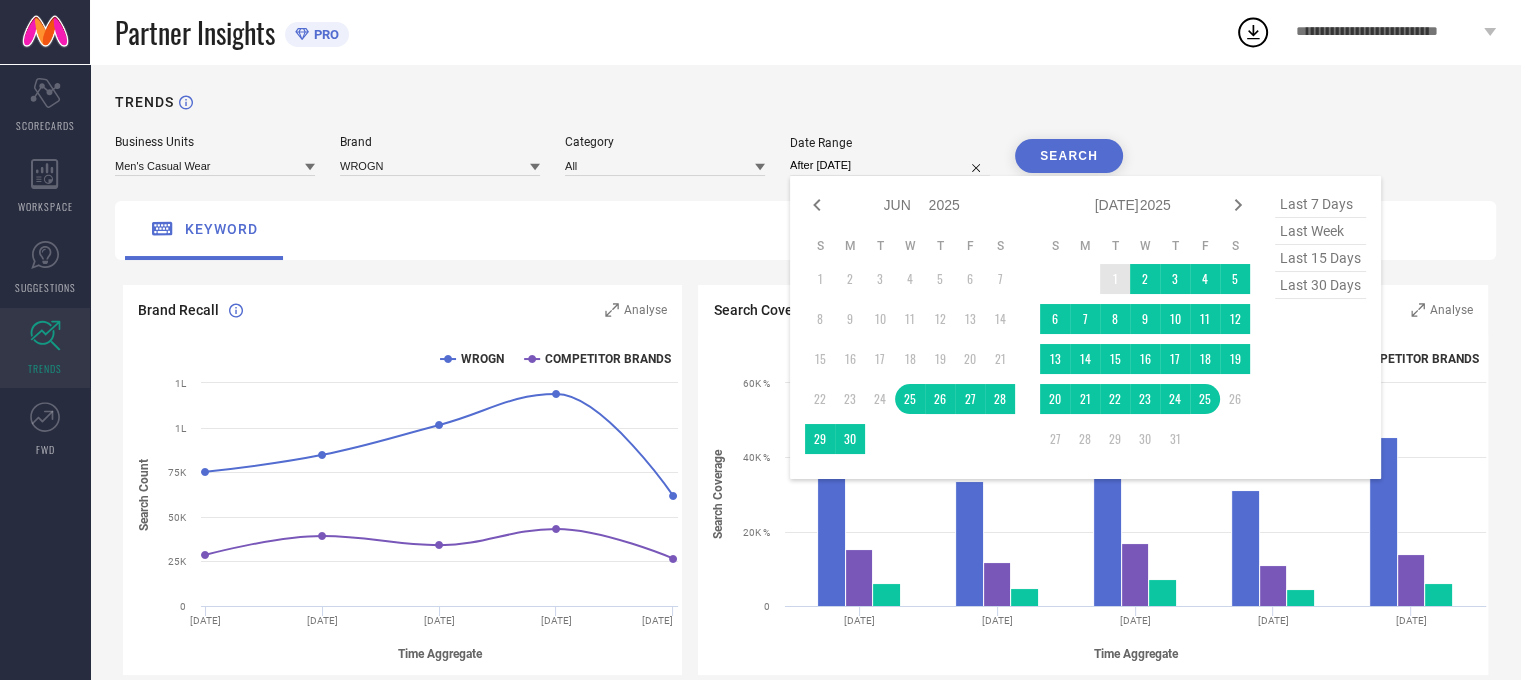 click on "1" at bounding box center (1115, 279) 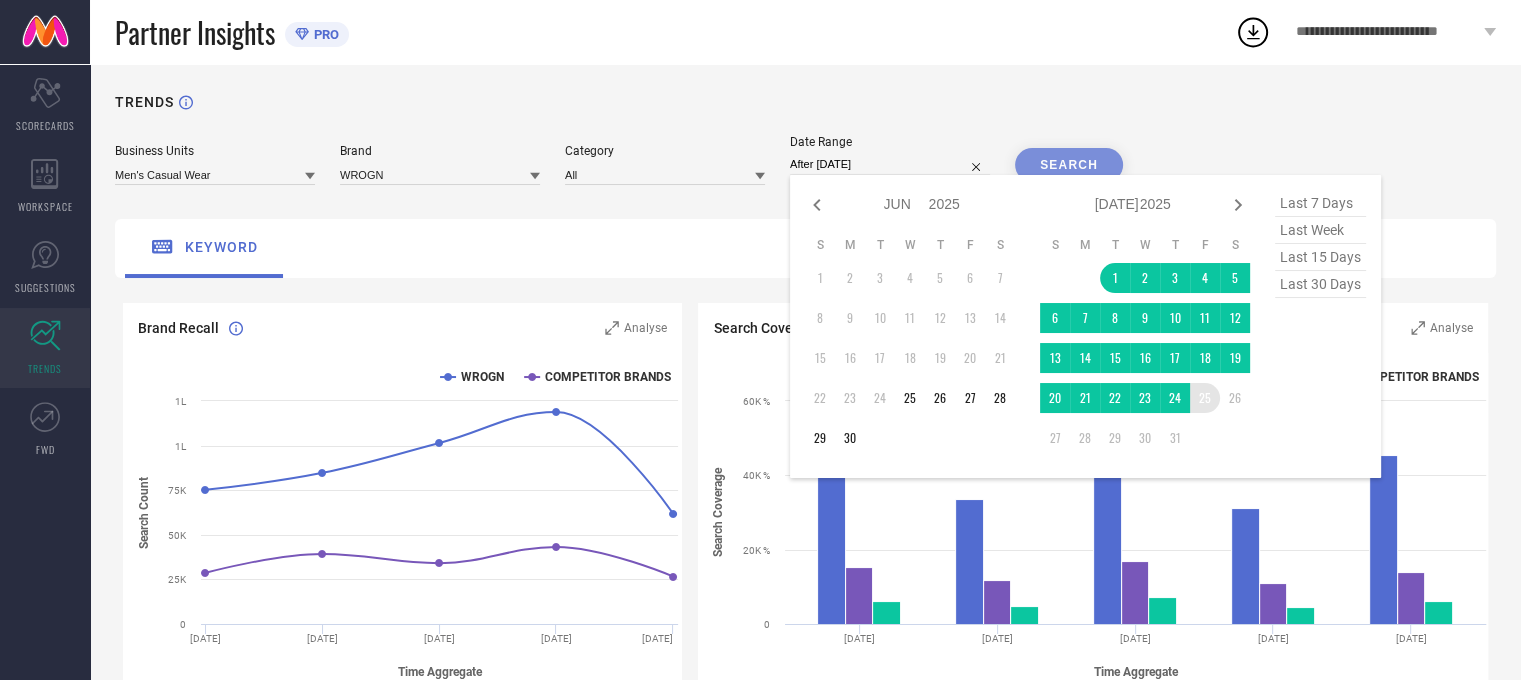 type on "[DATE] to [DATE]" 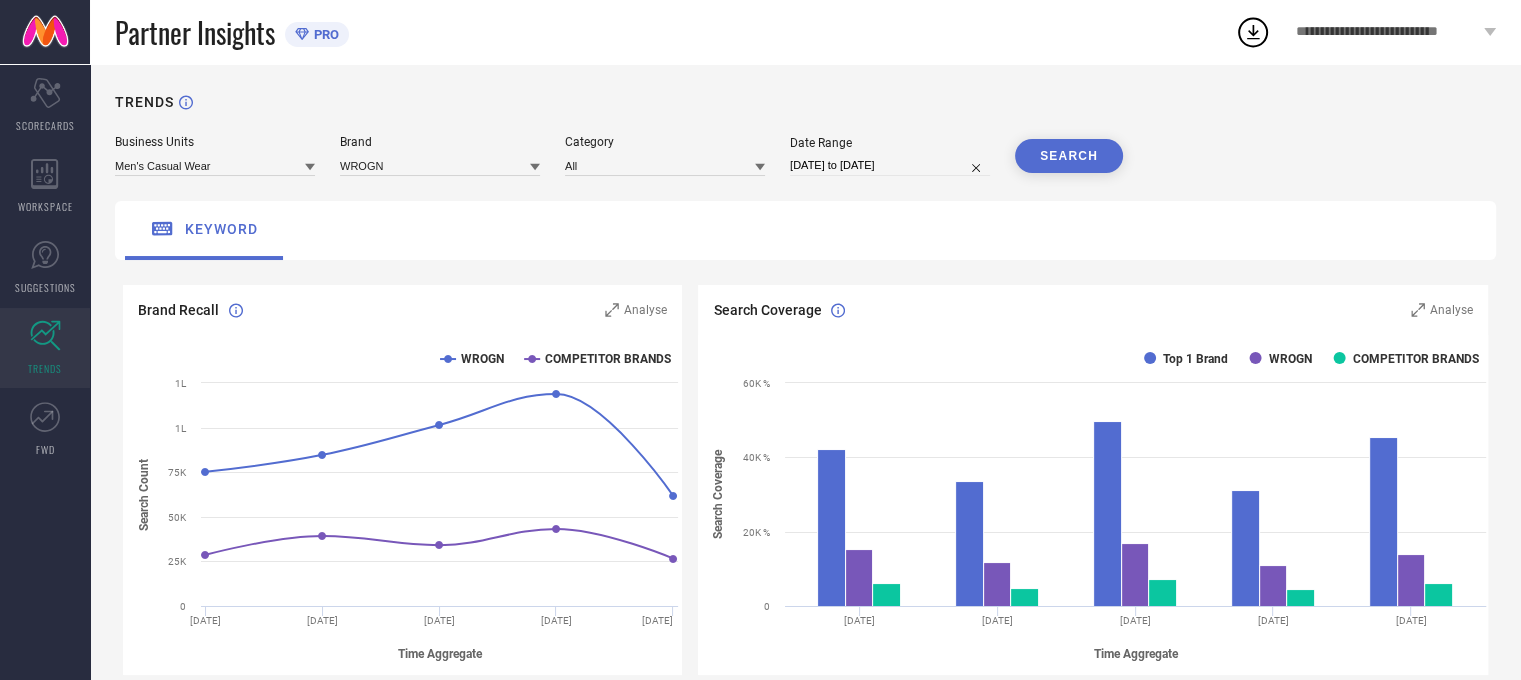 click on "SEARCH" at bounding box center [1069, 156] 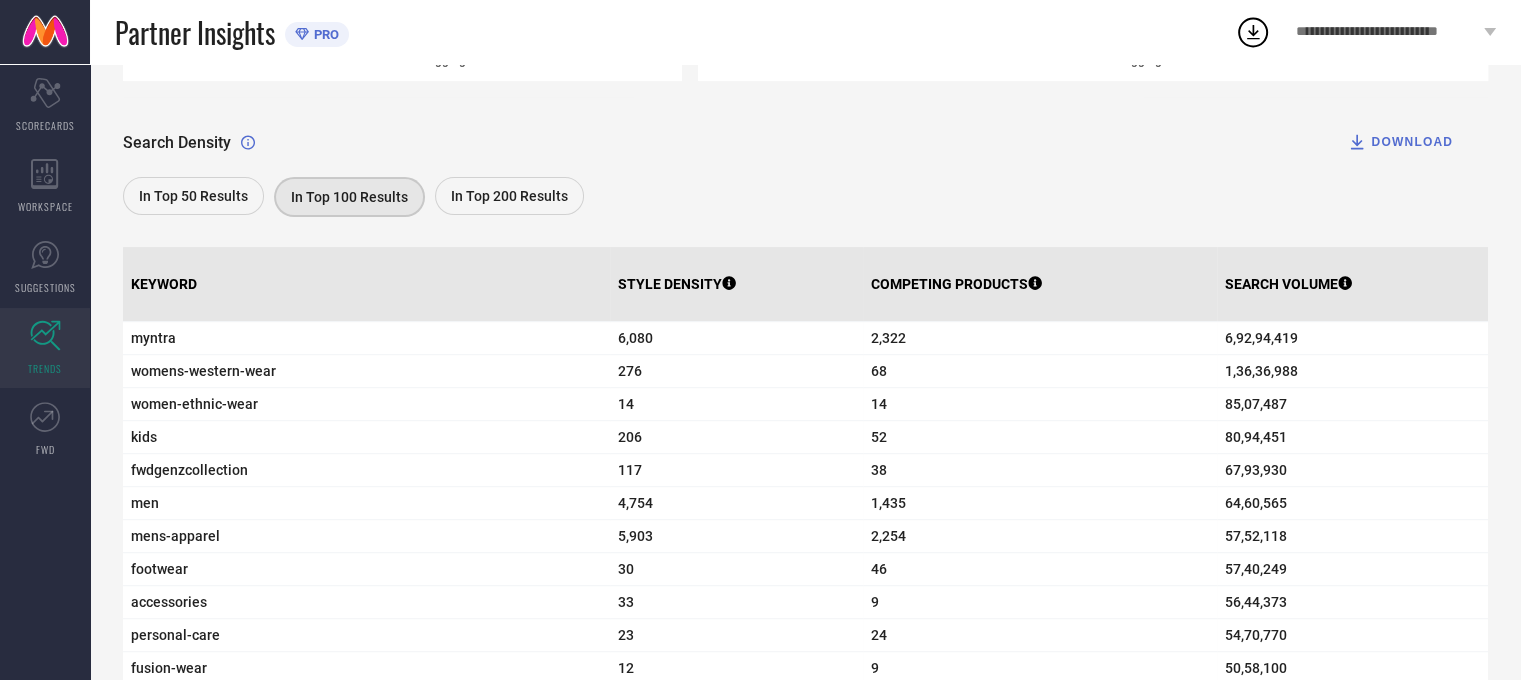 scroll, scrollTop: 1584, scrollLeft: 0, axis: vertical 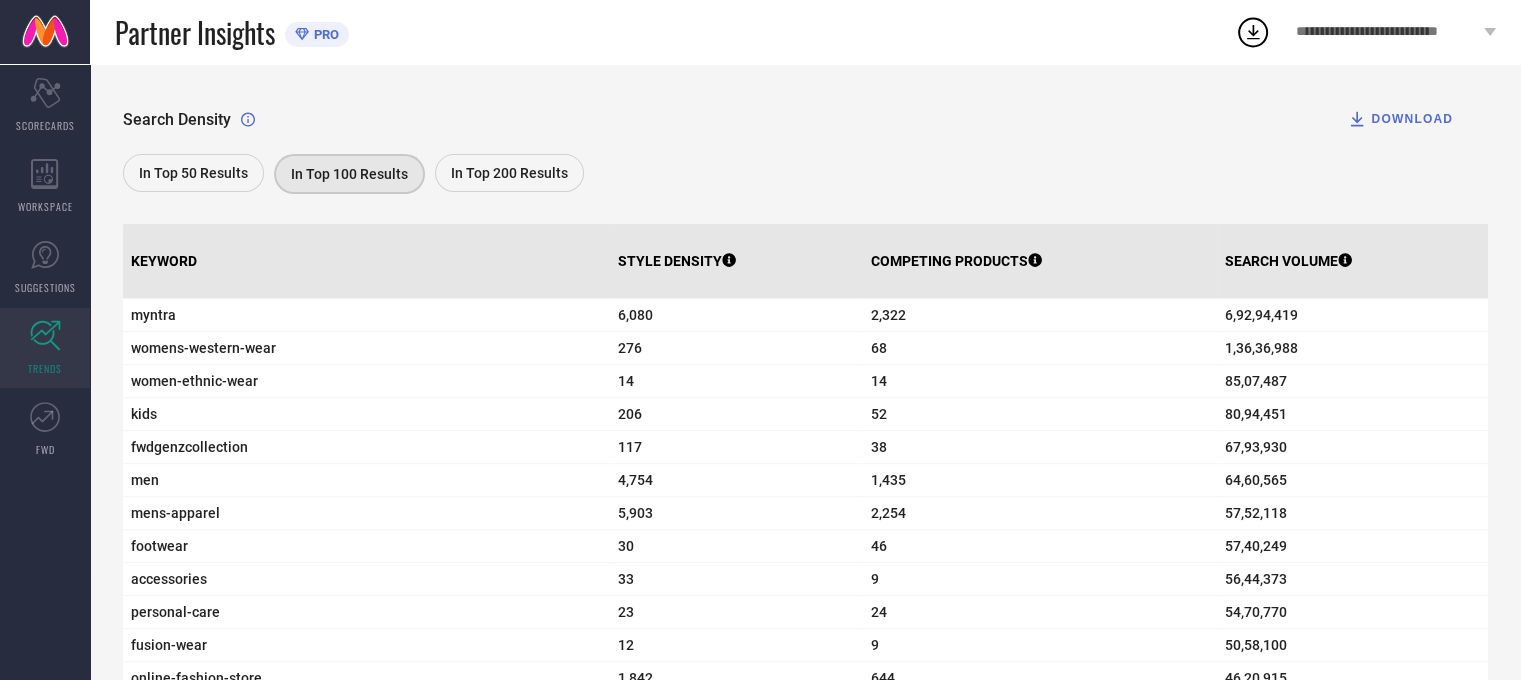 click on "In Top 200 Results" at bounding box center (509, 173) 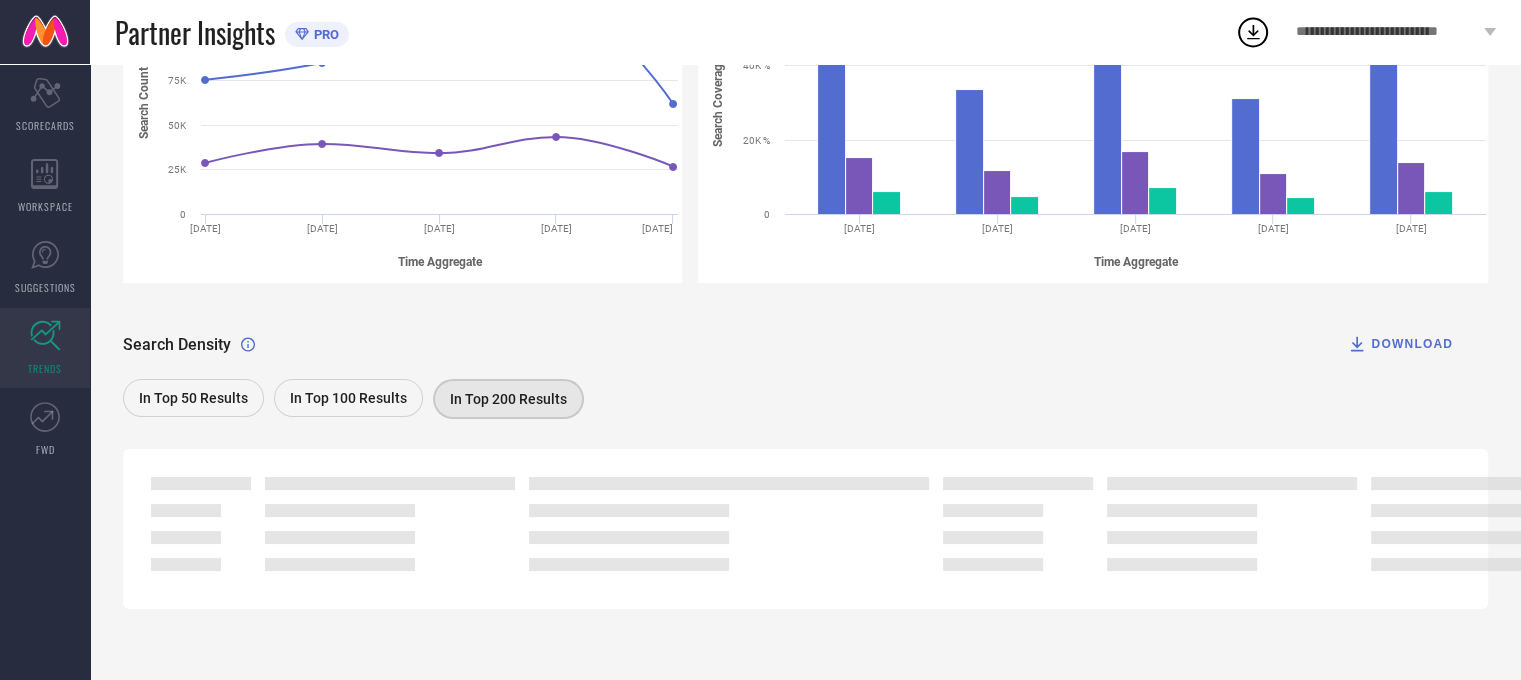 scroll, scrollTop: 617, scrollLeft: 0, axis: vertical 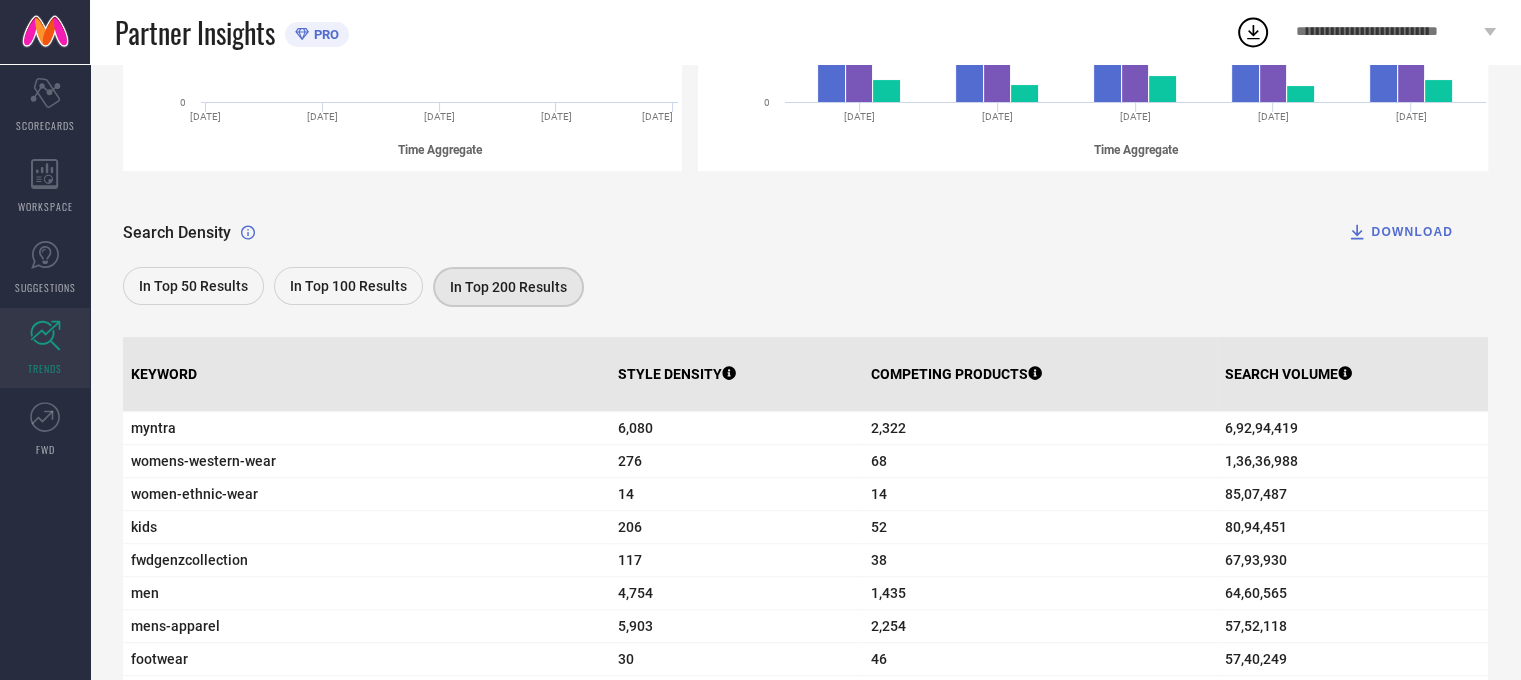 click on "DOWNLOAD" at bounding box center (1400, 232) 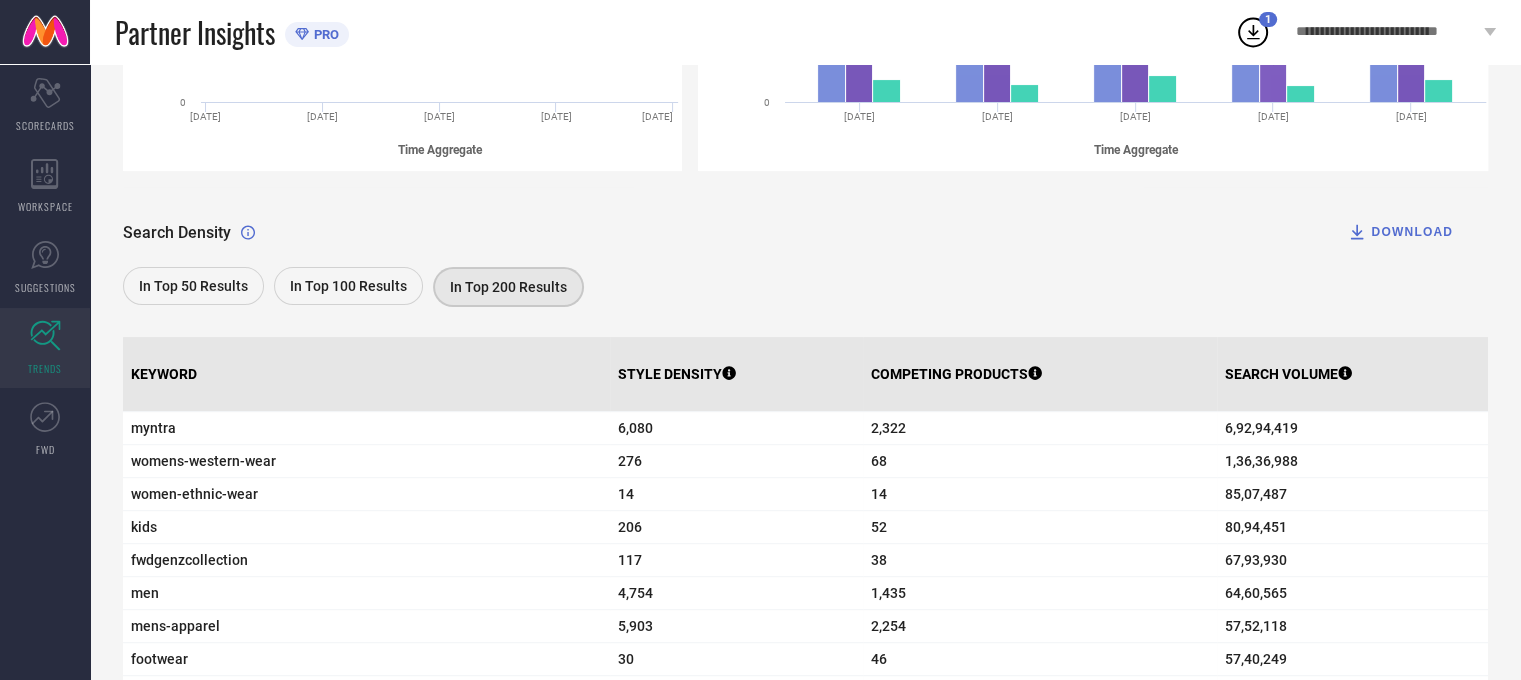 click 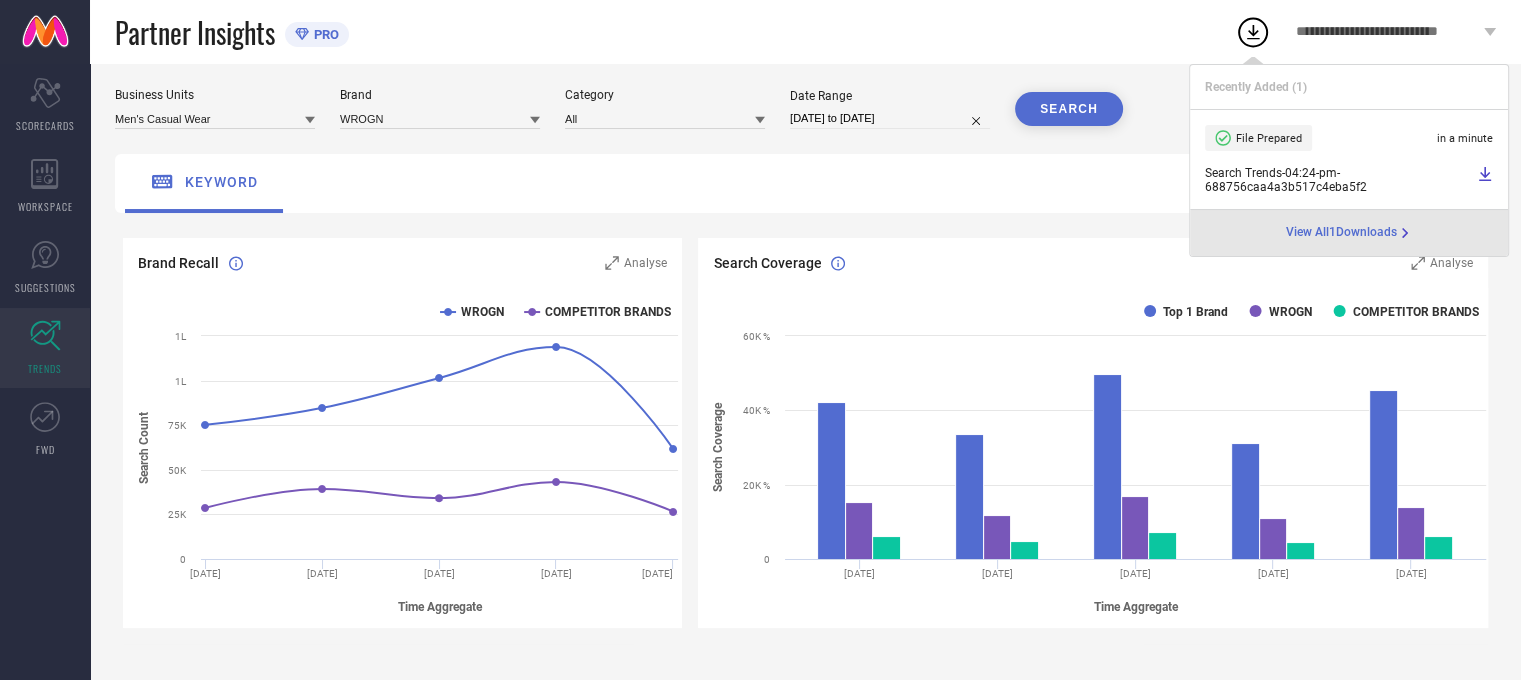 scroll, scrollTop: 0, scrollLeft: 0, axis: both 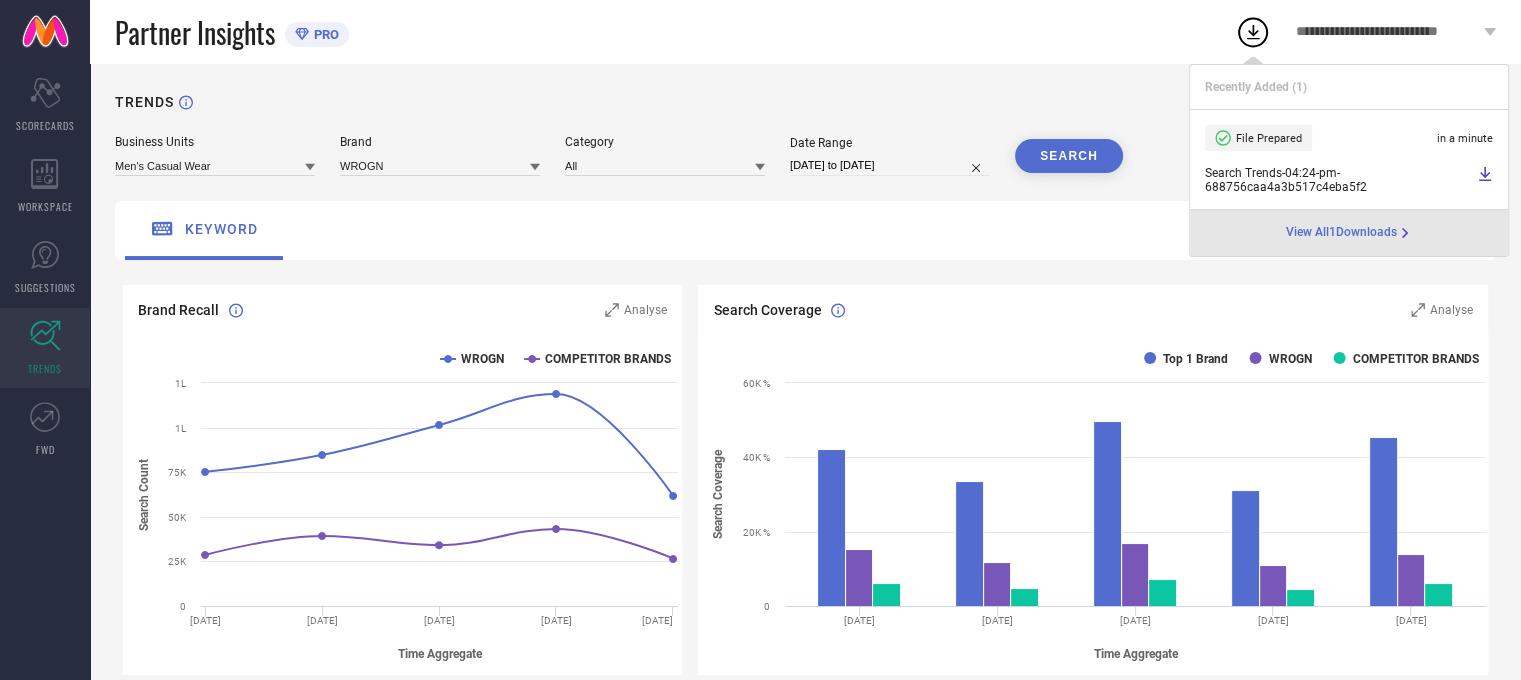 click at bounding box center [45, 32] 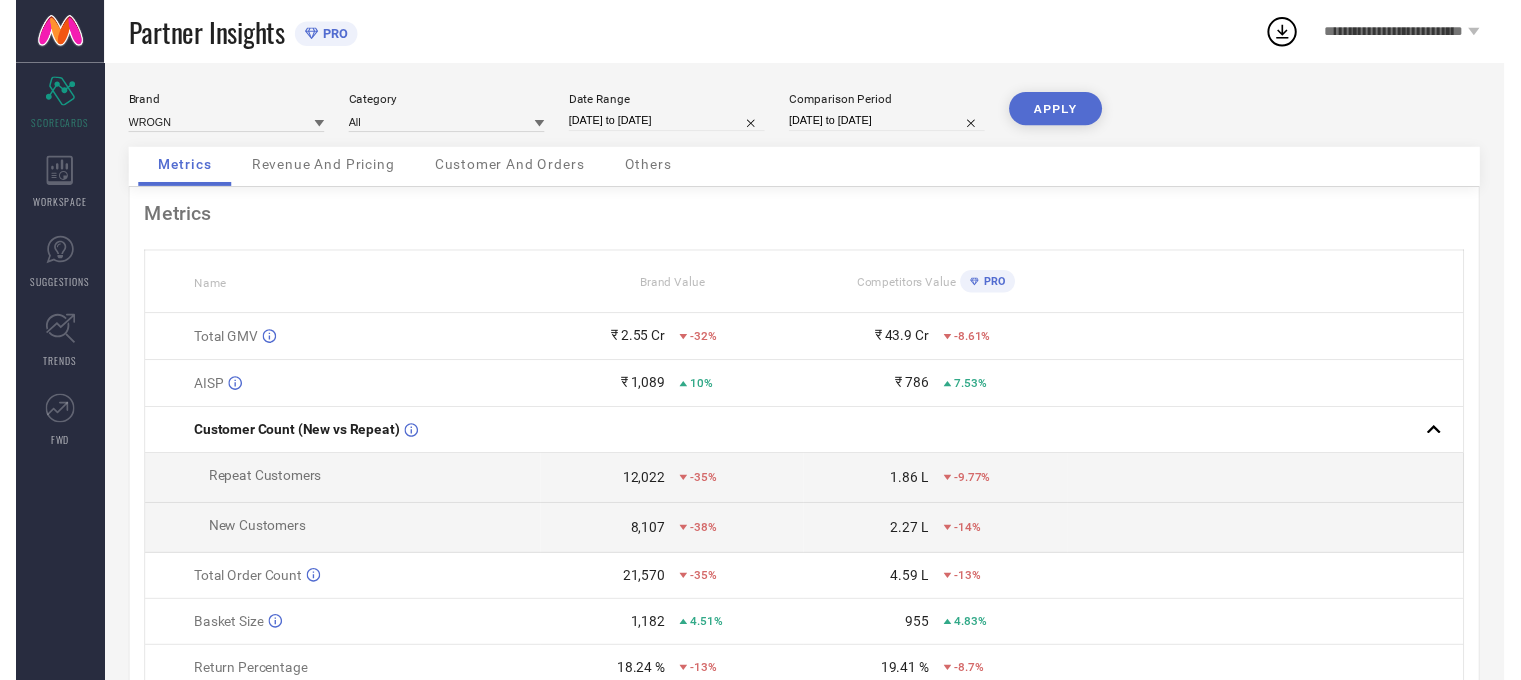 scroll, scrollTop: 0, scrollLeft: 0, axis: both 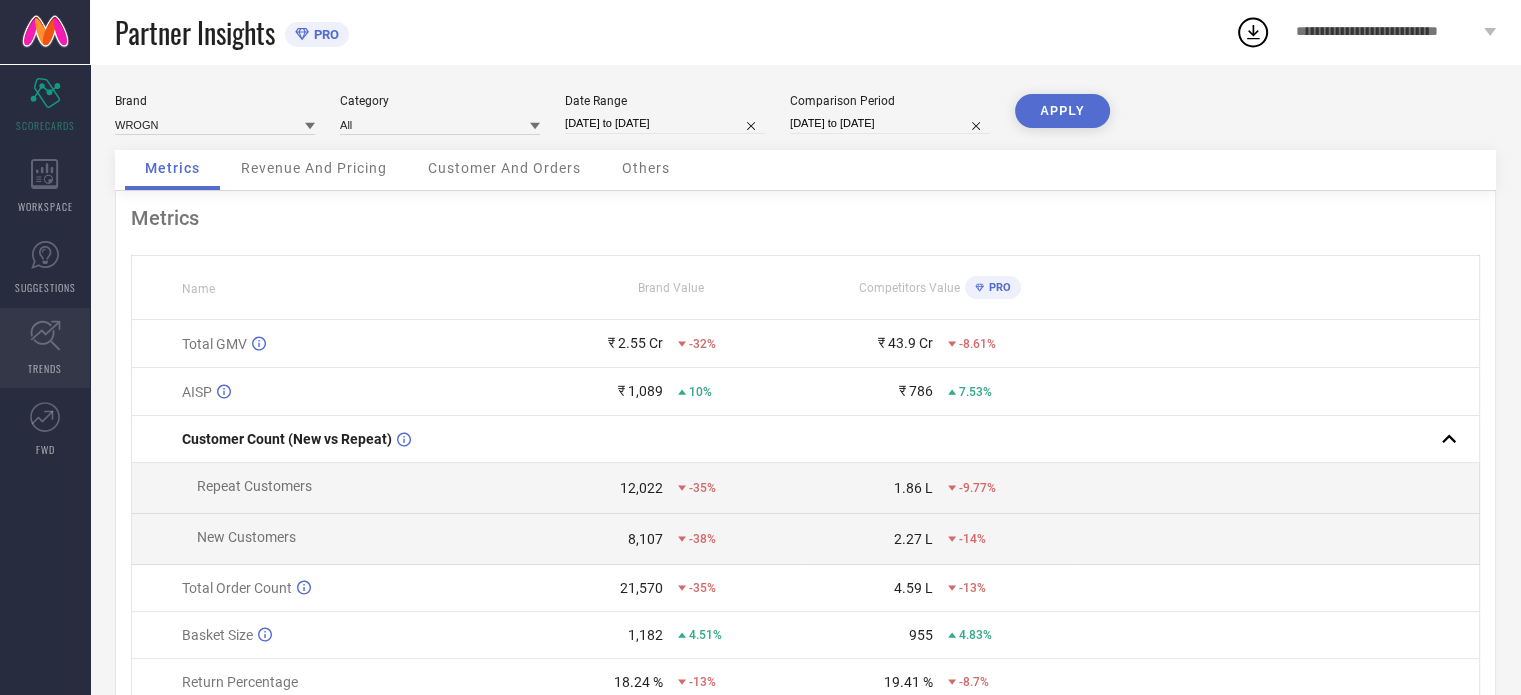 click on "TRENDS" at bounding box center (45, 368) 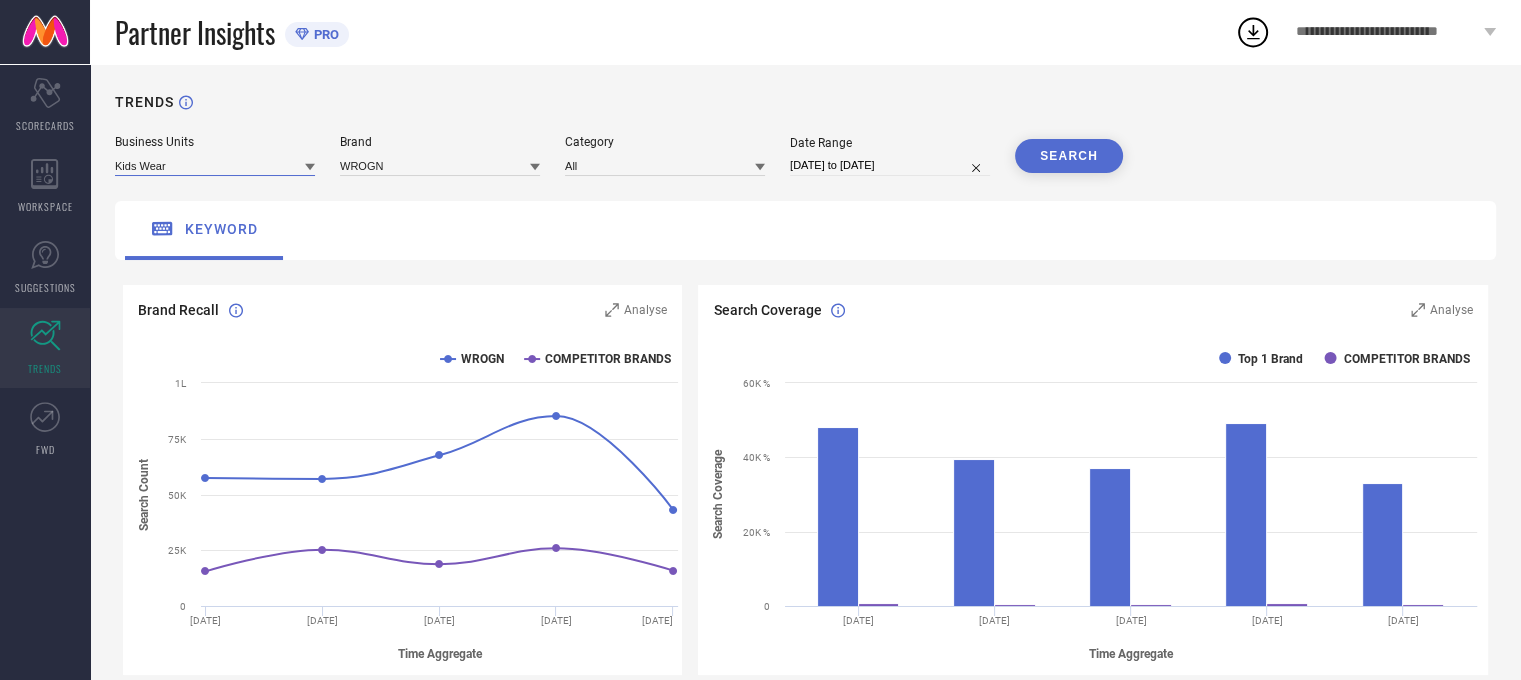 click at bounding box center [215, 165] 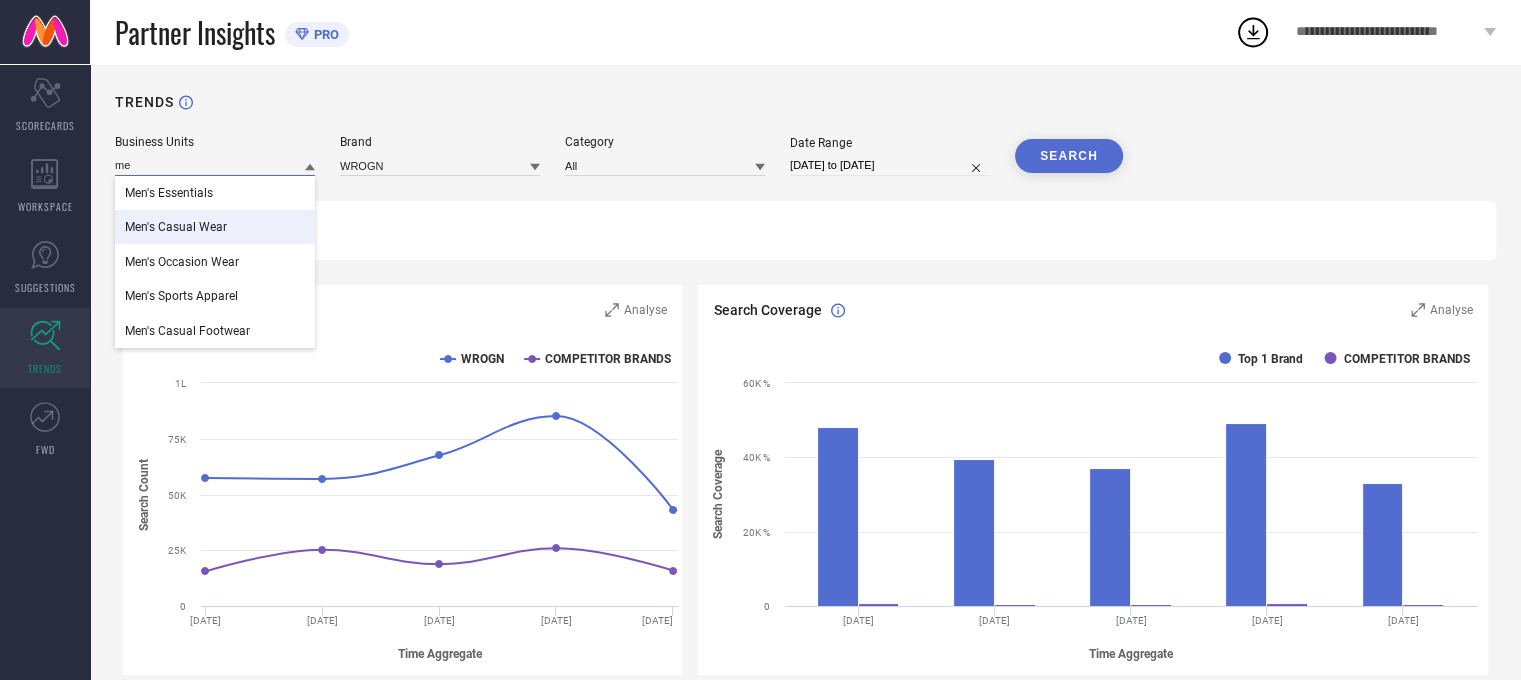 type on "me" 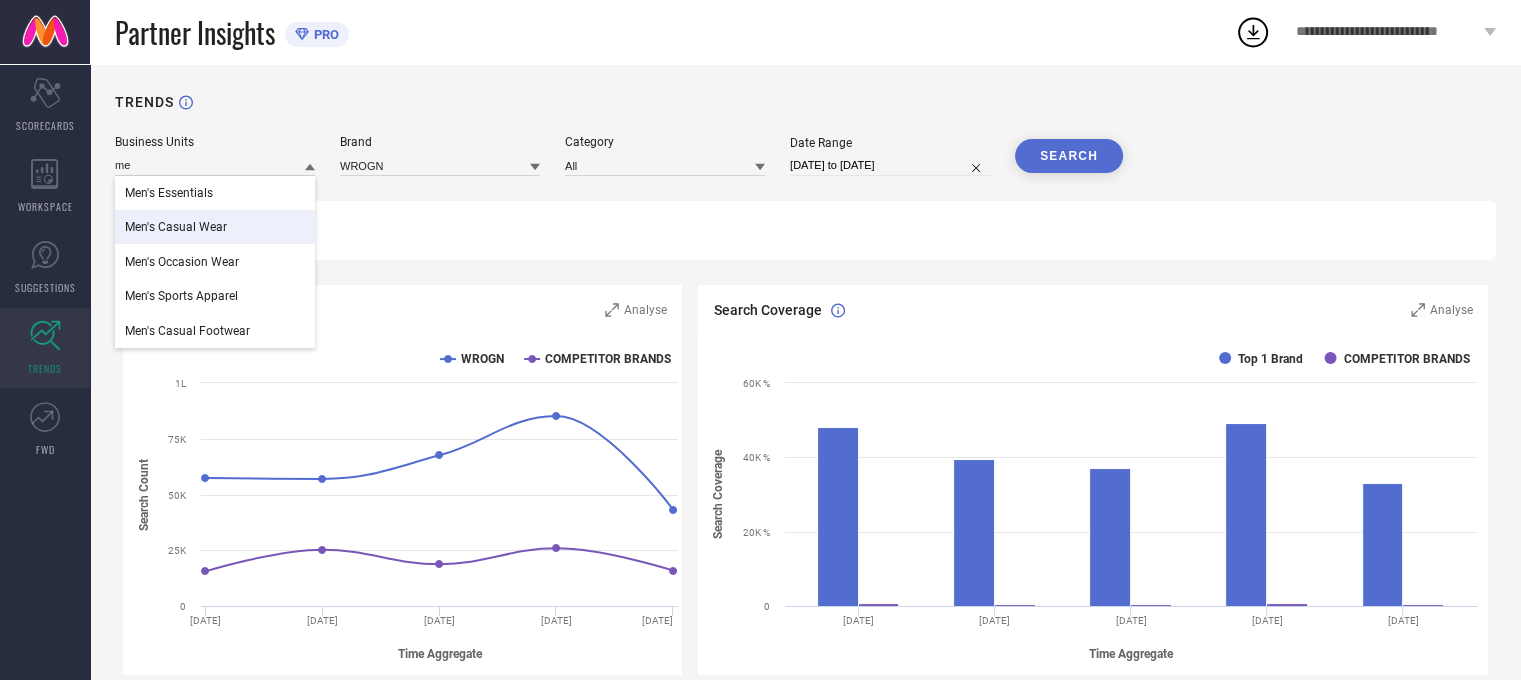 click on "Men's Casual Wear" at bounding box center [215, 227] 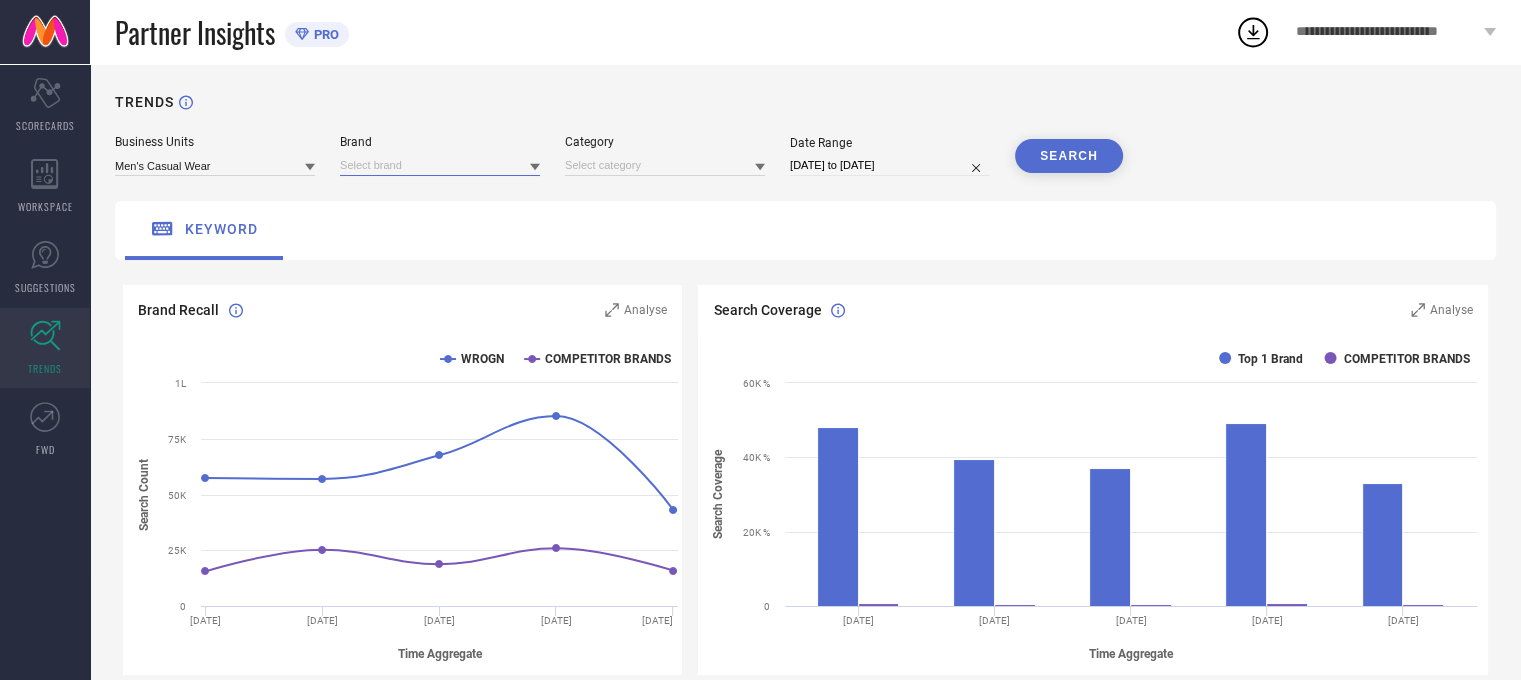 click at bounding box center [440, 165] 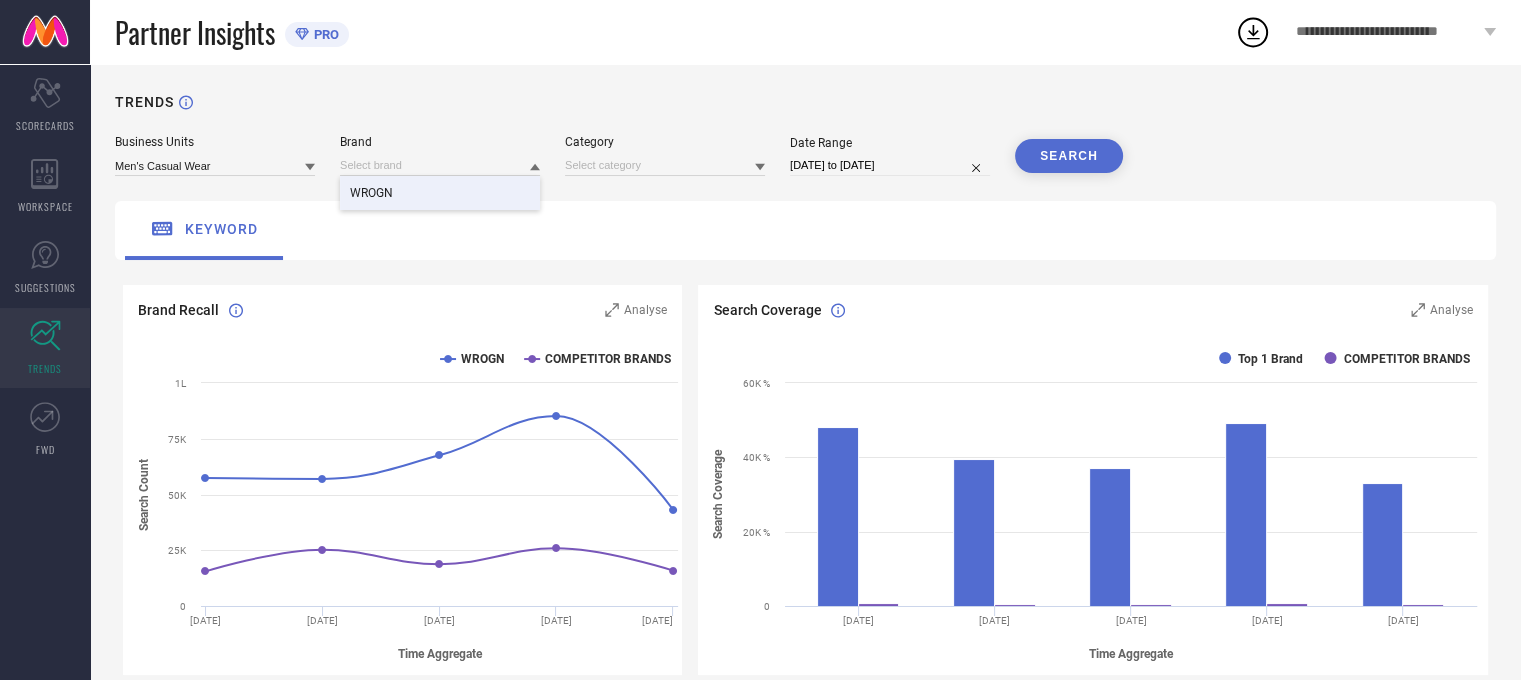 click on "WROGN" at bounding box center (440, 193) 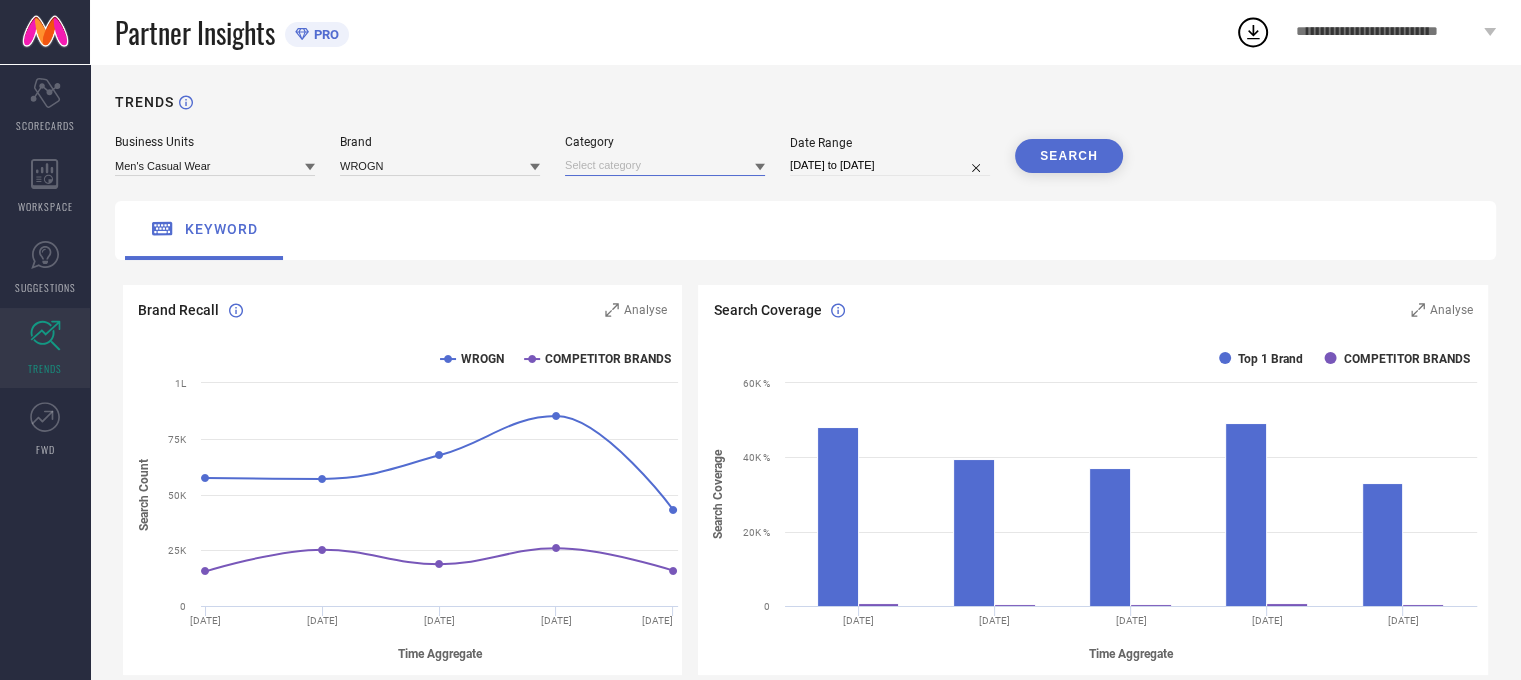 click at bounding box center [665, 165] 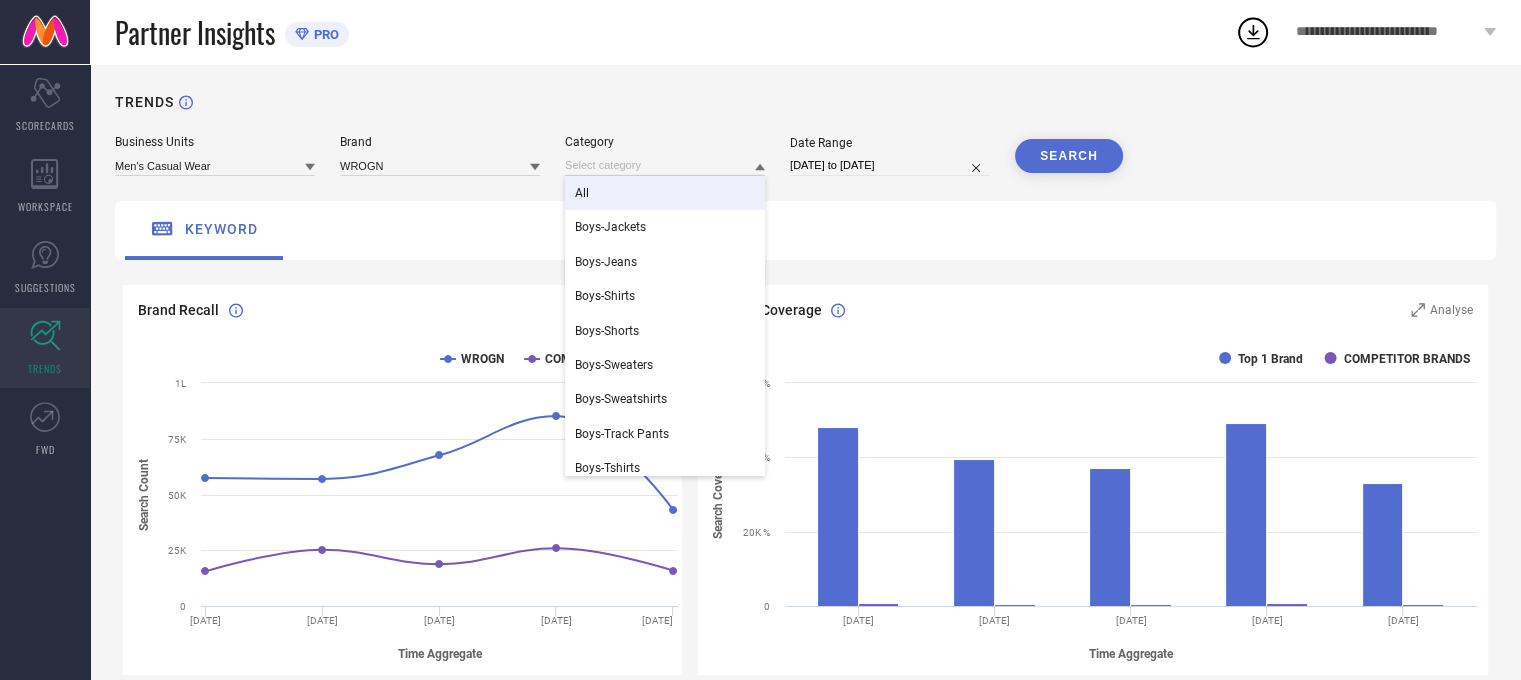 click on "All" at bounding box center (665, 193) 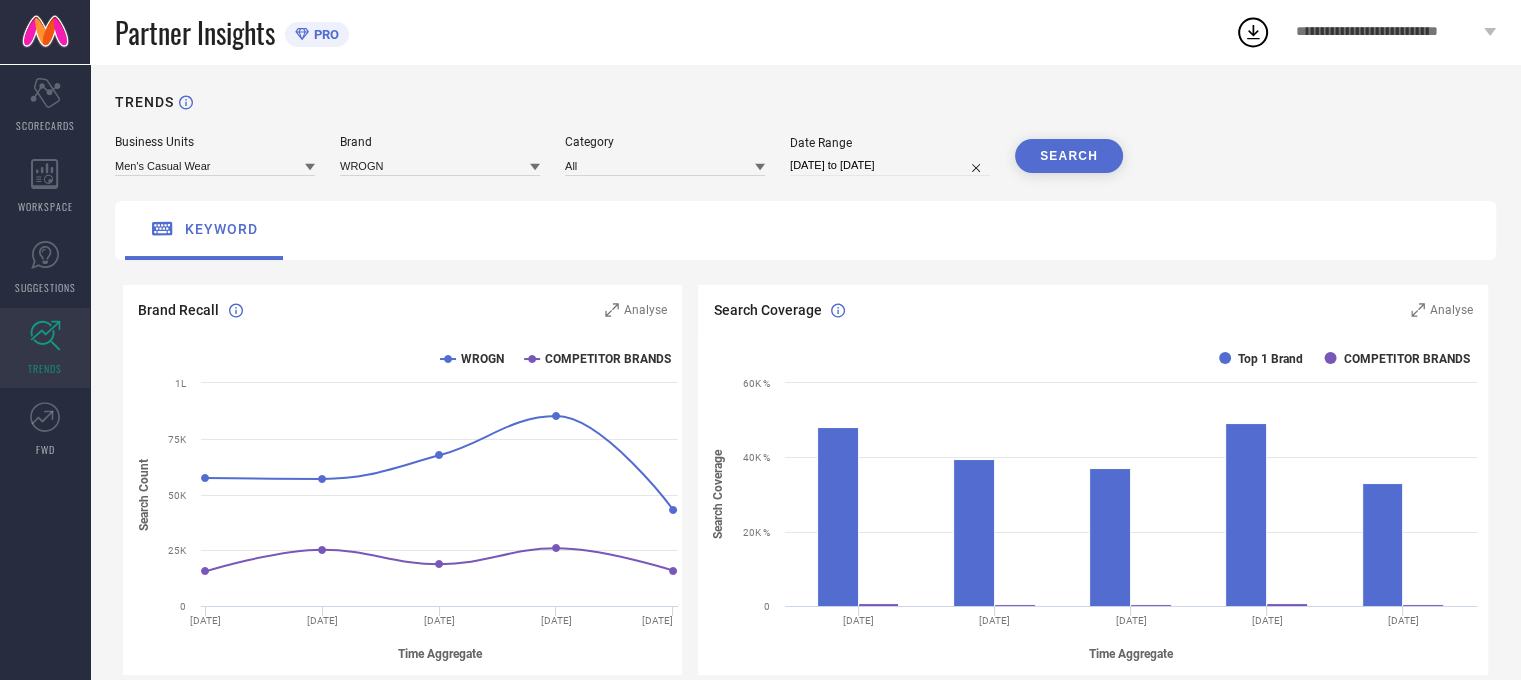 click on "SEARCH" at bounding box center (1069, 156) 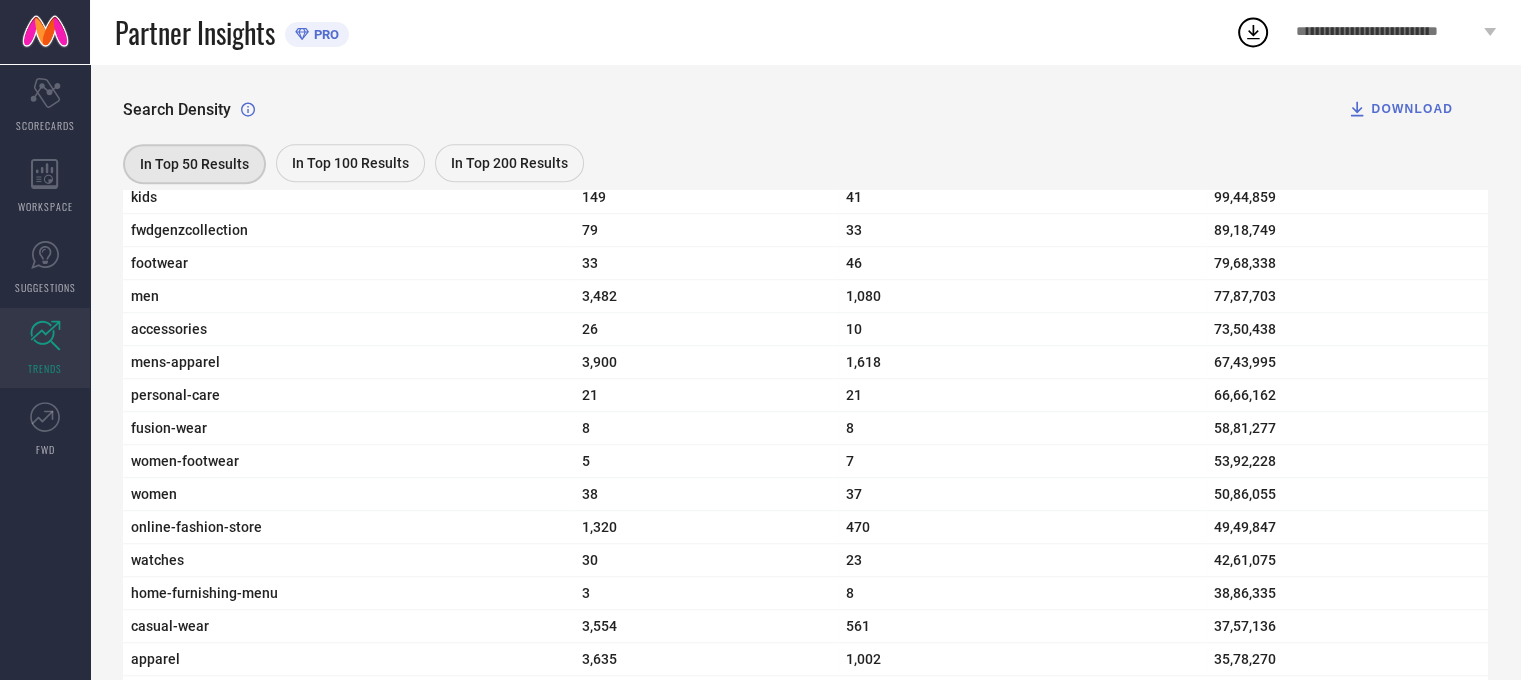 scroll, scrollTop: 800, scrollLeft: 0, axis: vertical 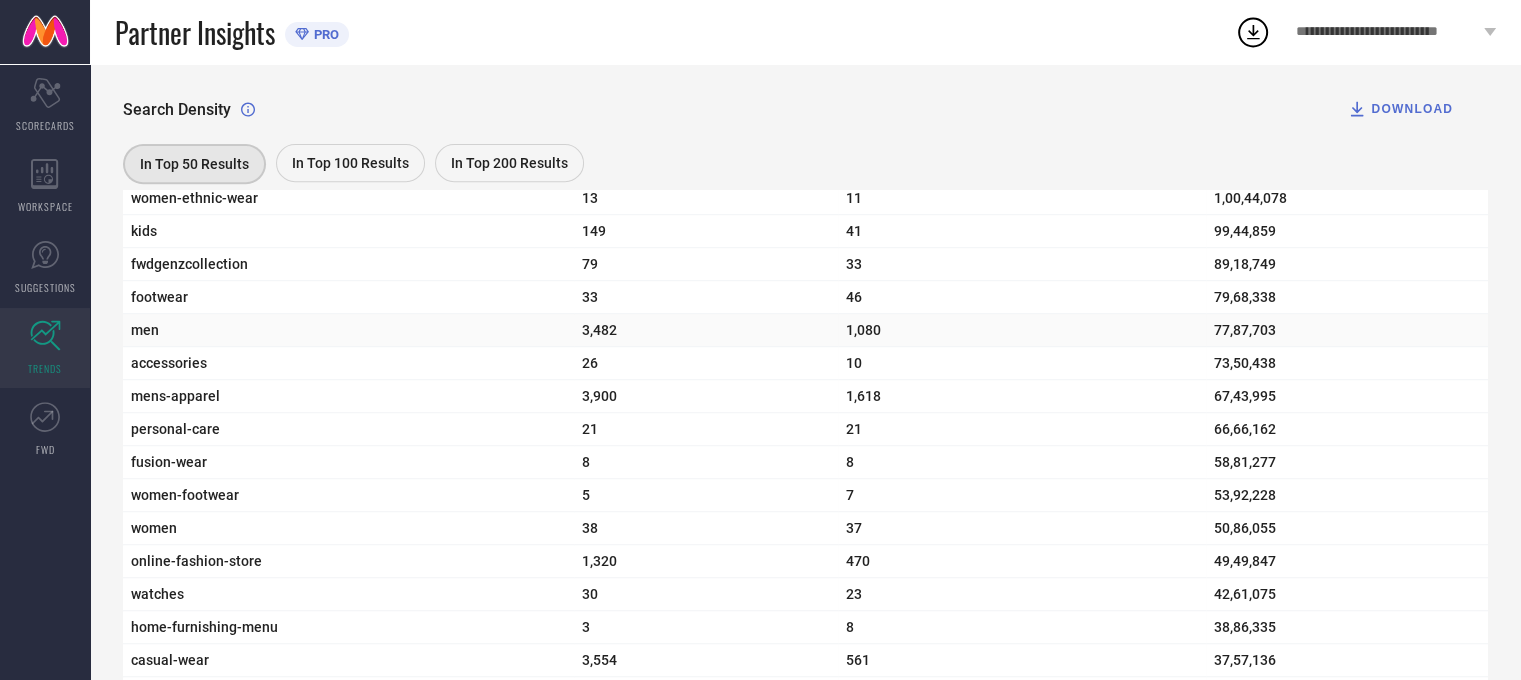click on "3,482" at bounding box center (706, 330) 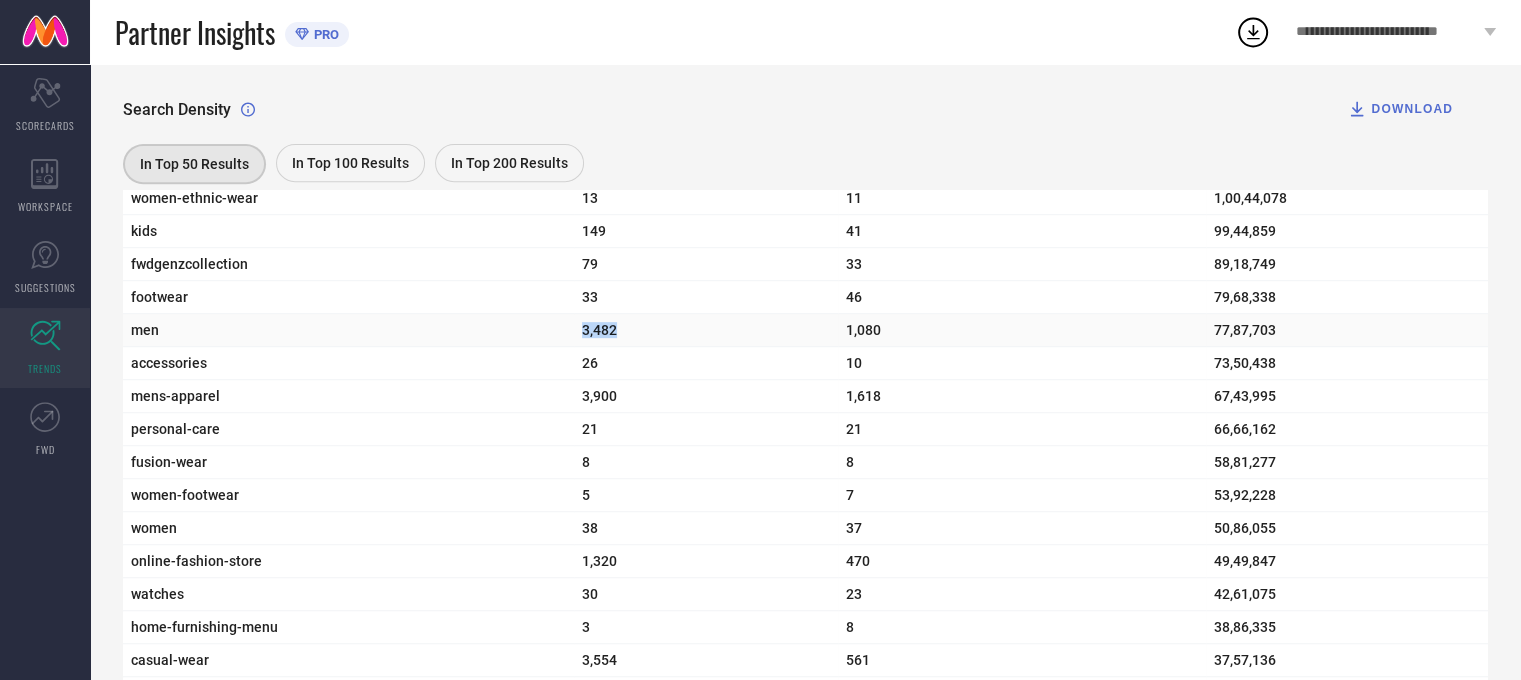 drag, startPoint x: 557, startPoint y: 336, endPoint x: 498, endPoint y: 341, distance: 59.211487 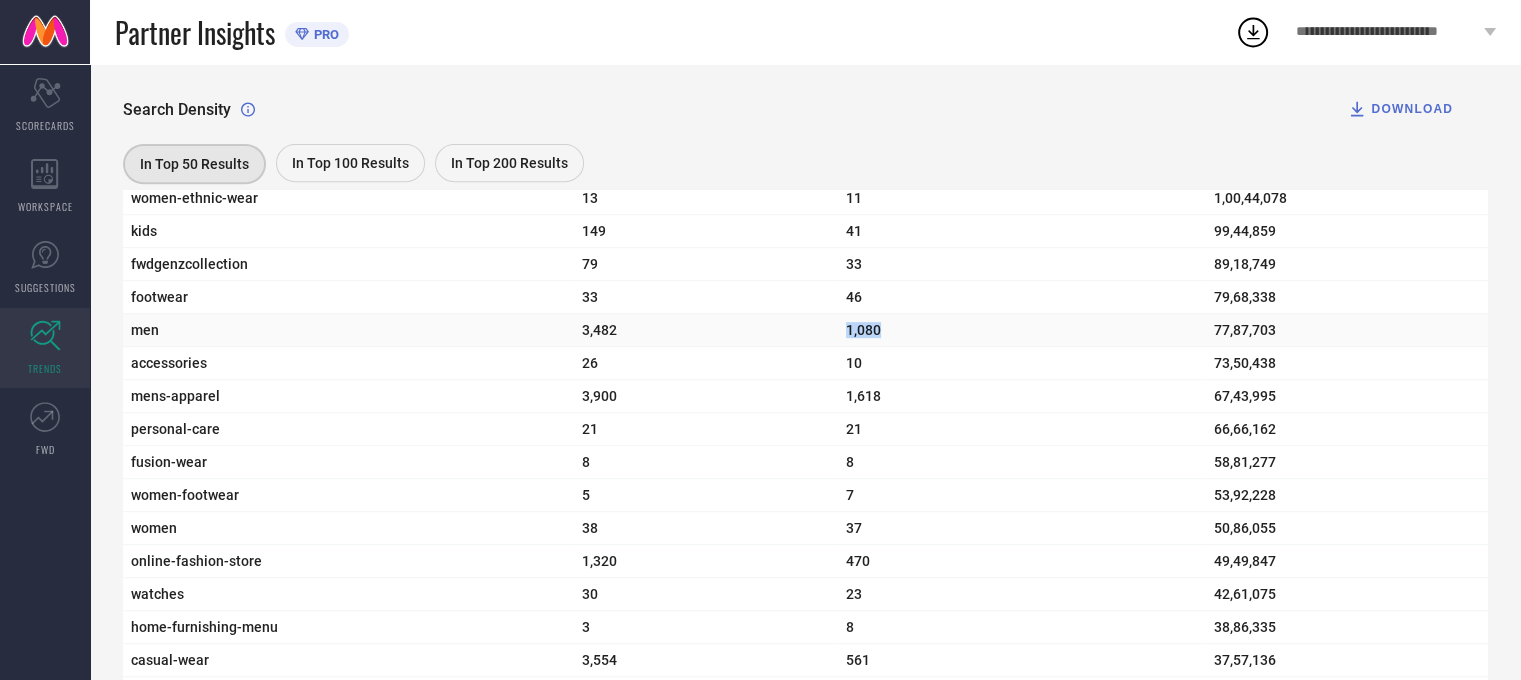 drag, startPoint x: 848, startPoint y: 341, endPoint x: 792, endPoint y: 343, distance: 56.0357 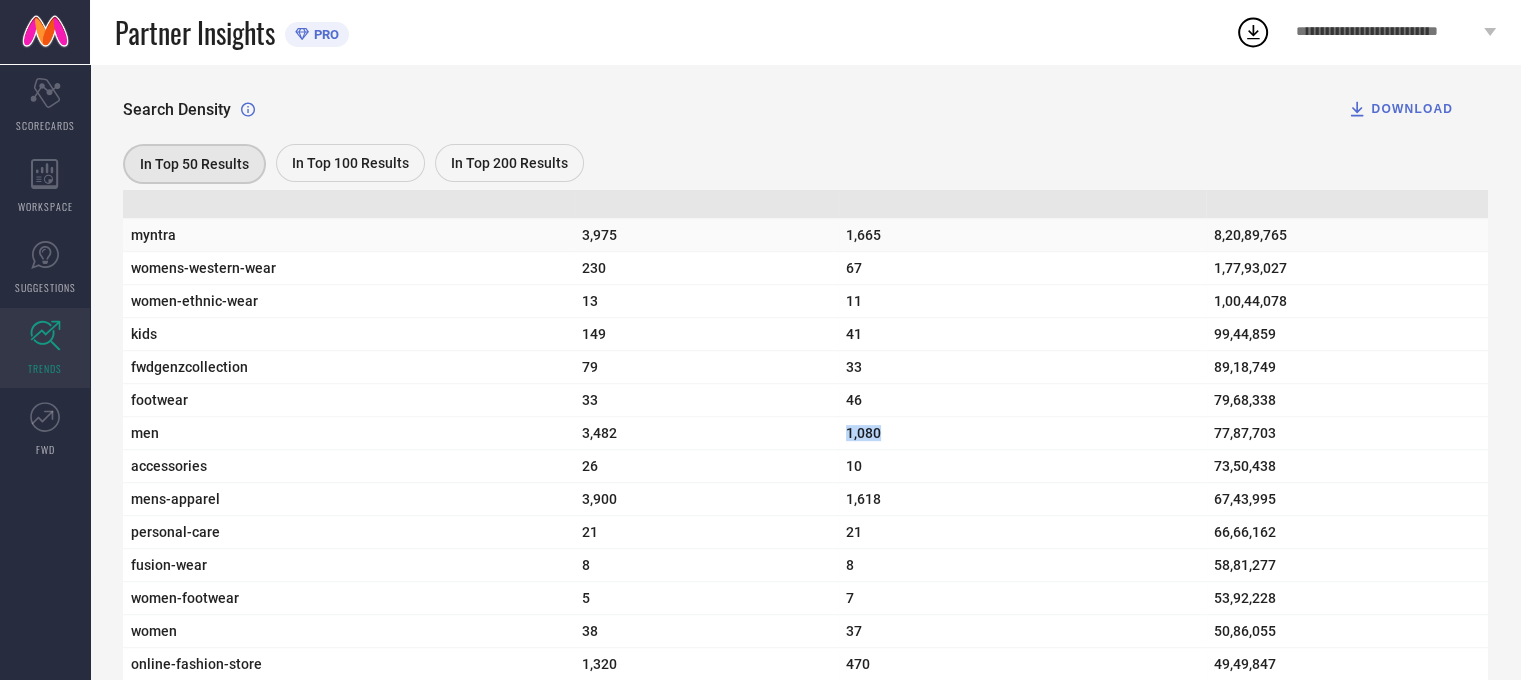 scroll, scrollTop: 700, scrollLeft: 0, axis: vertical 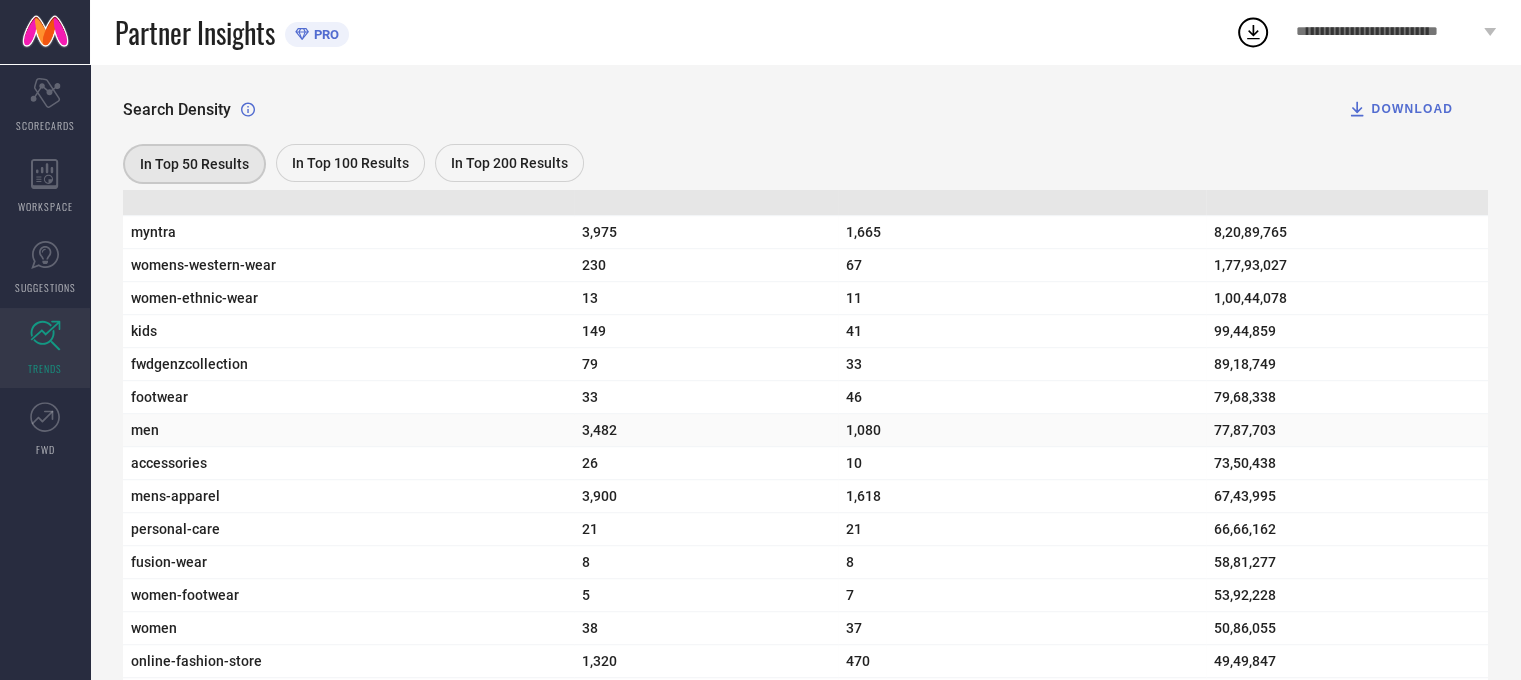 click on "77,87,703" at bounding box center [1347, 430] 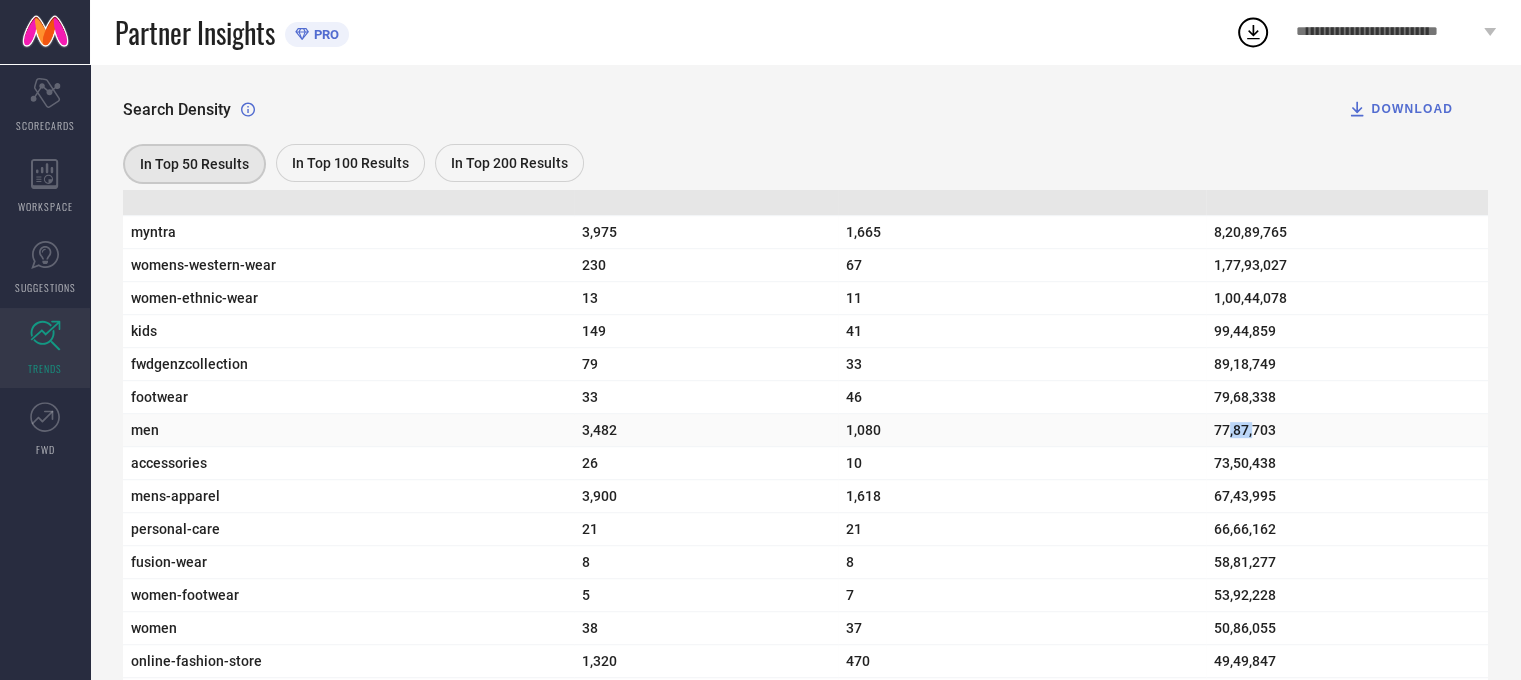 click on "77,87,703" at bounding box center [1347, 430] 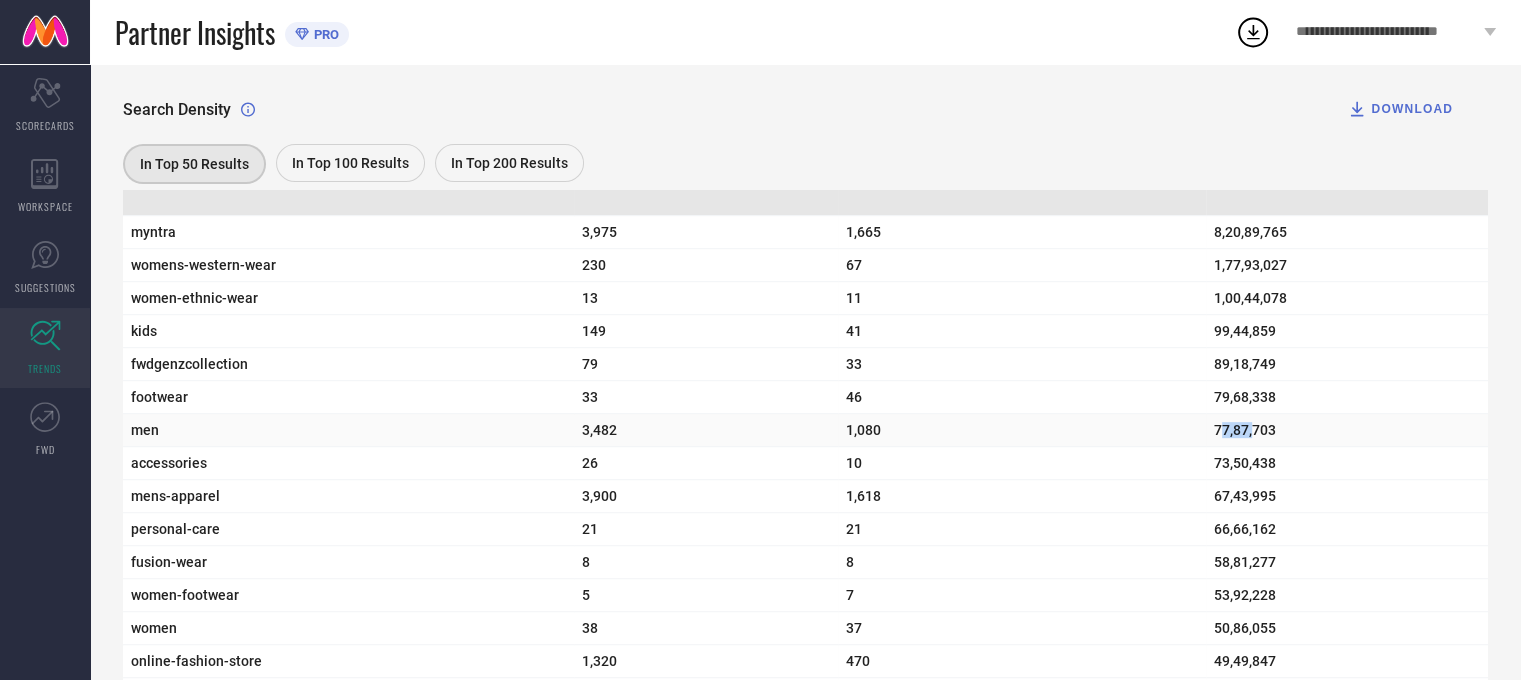 click on "77,87,703" at bounding box center [1347, 430] 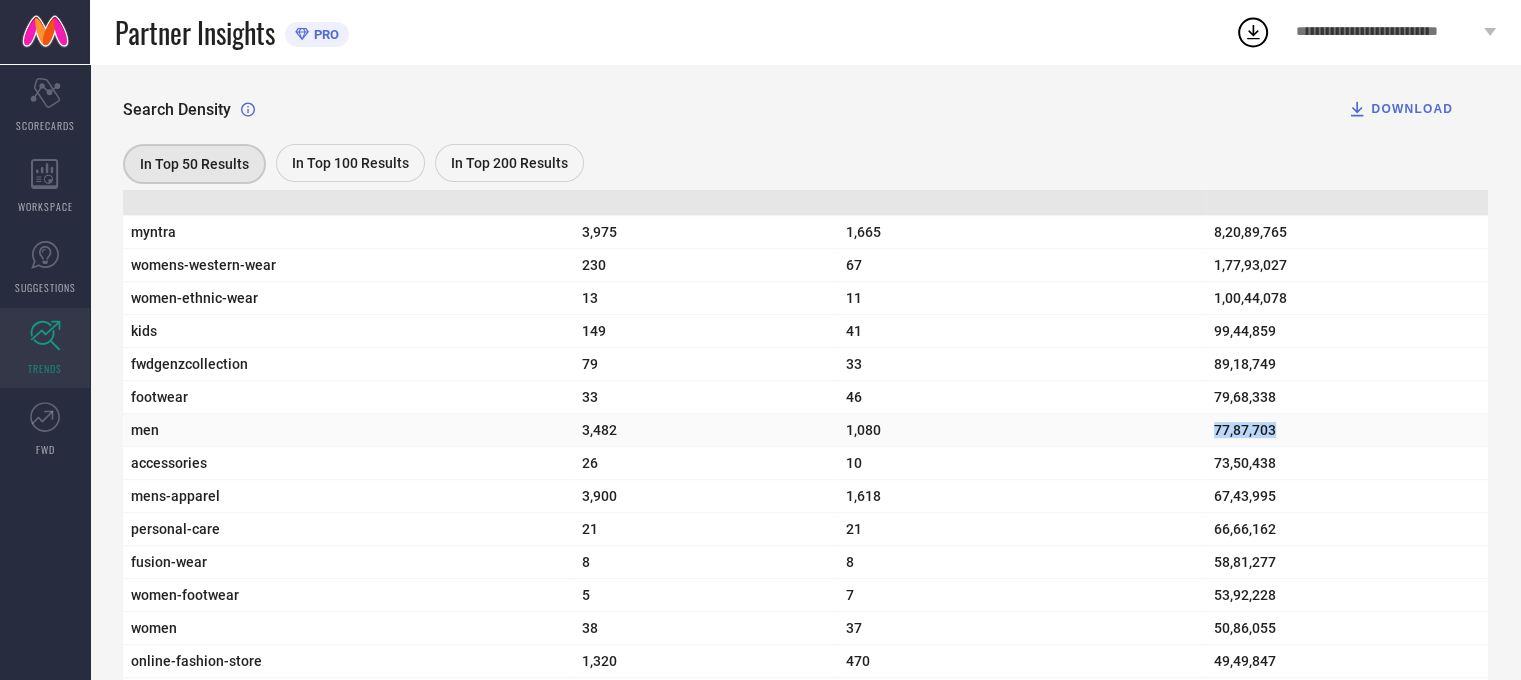 click on "77,87,703" at bounding box center [1347, 430] 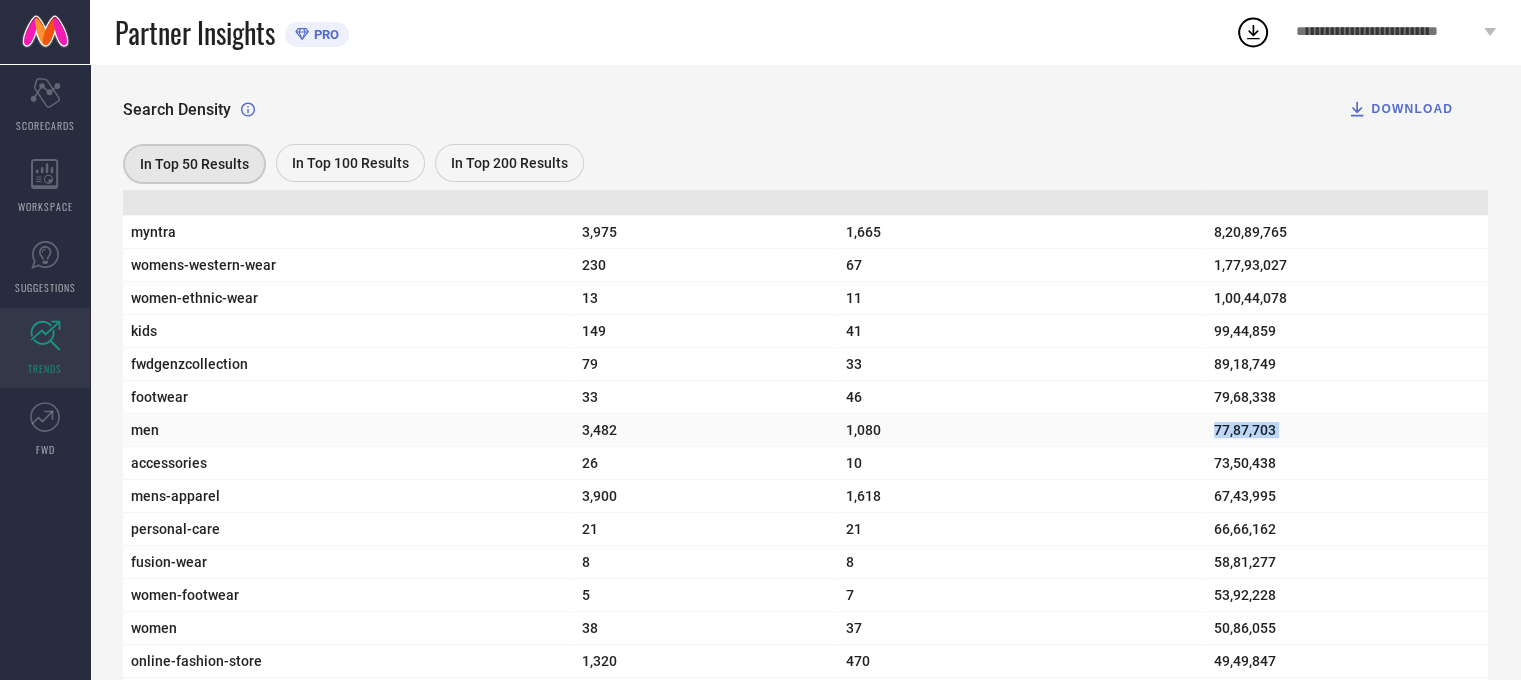 click on "77,87,703" at bounding box center (1347, 430) 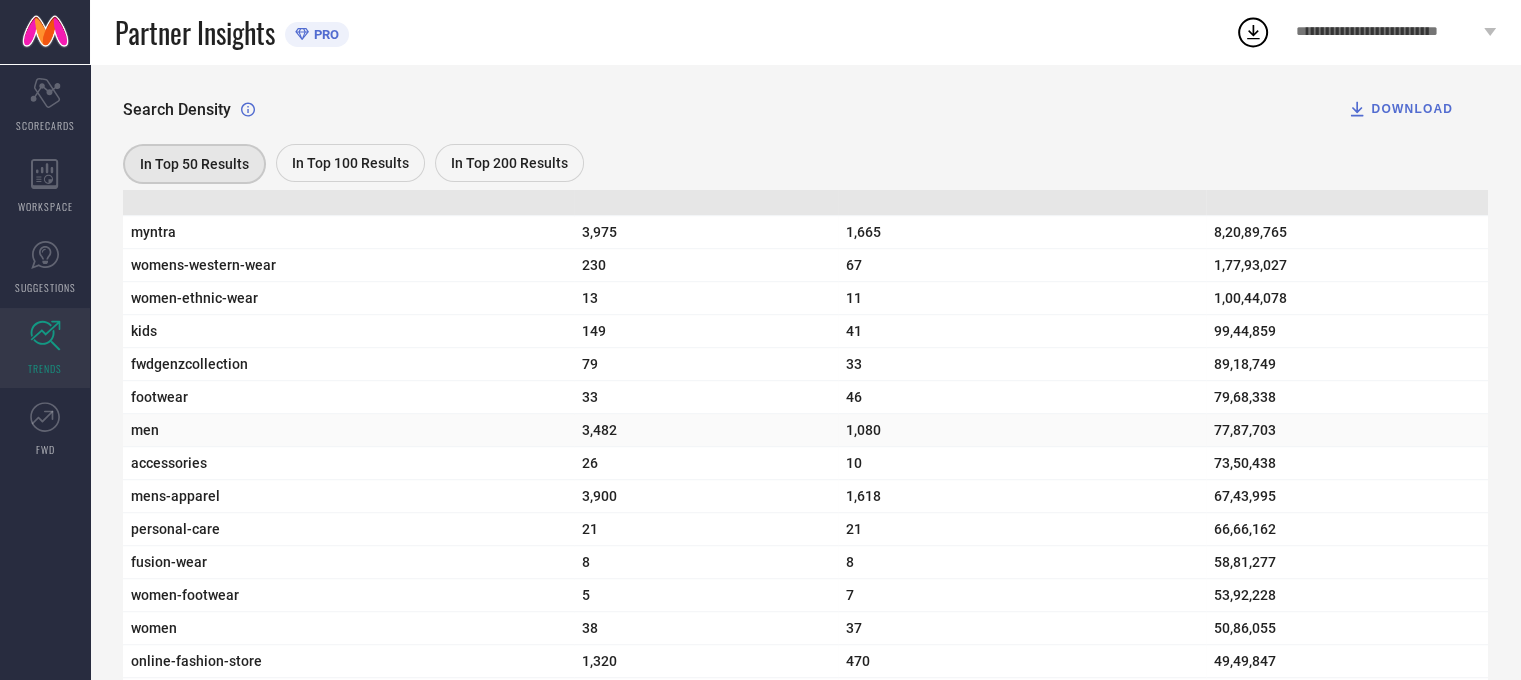 click on "1,080" at bounding box center (1022, 430) 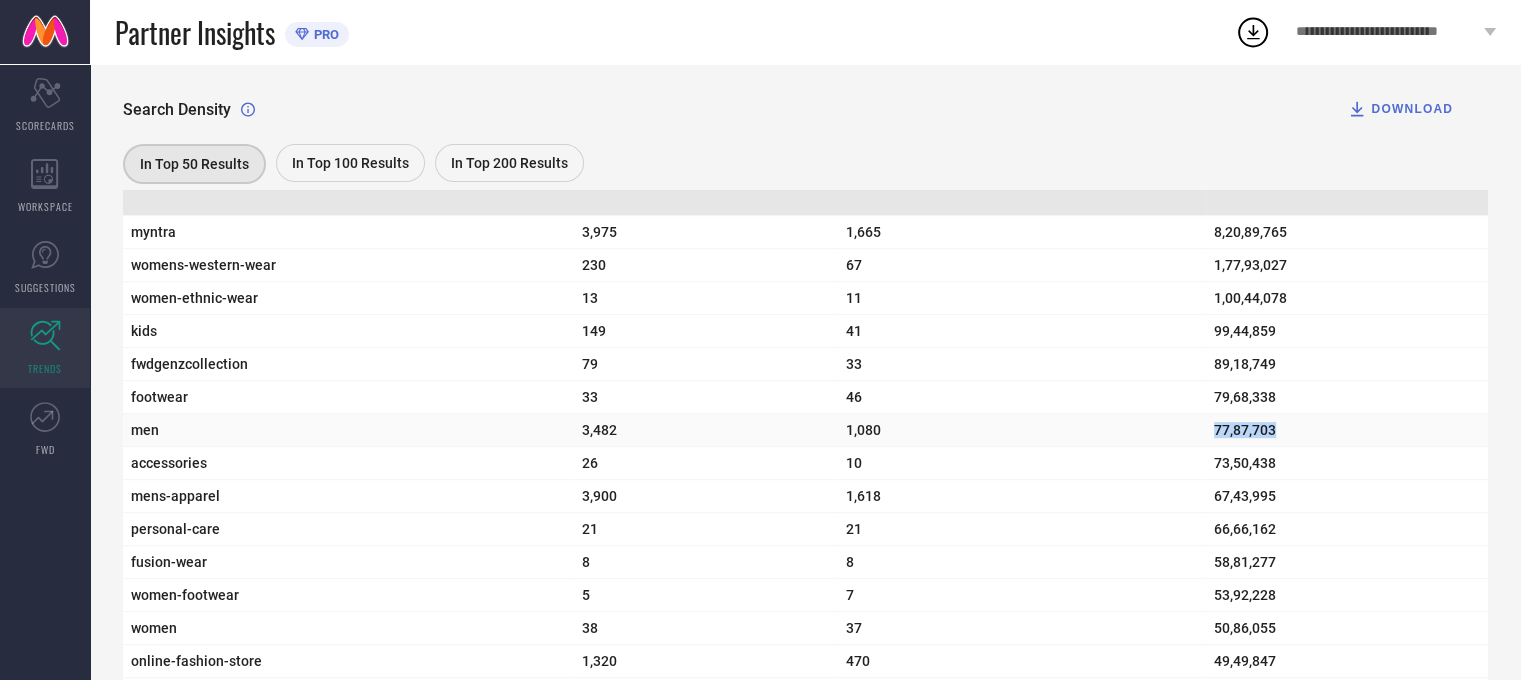 click on "77,87,703" at bounding box center (1347, 430) 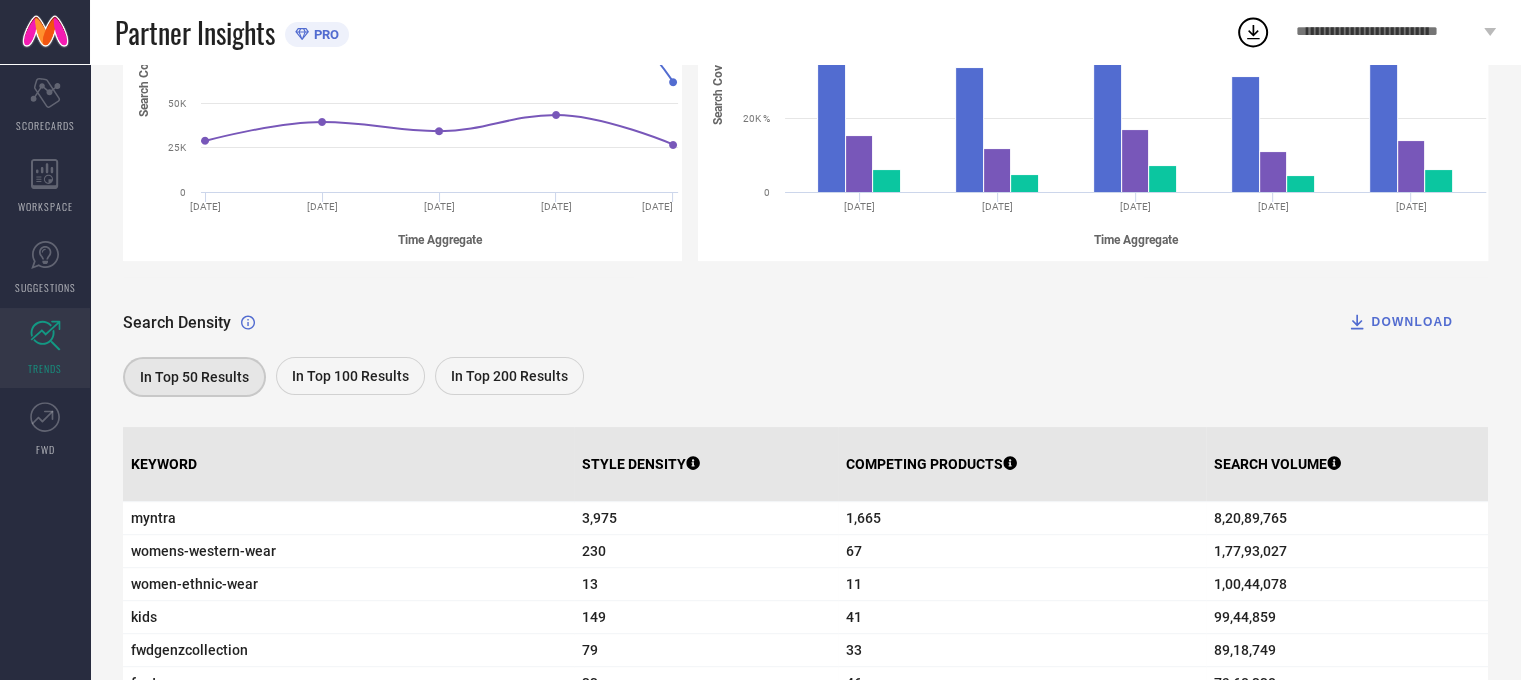 scroll, scrollTop: 400, scrollLeft: 0, axis: vertical 